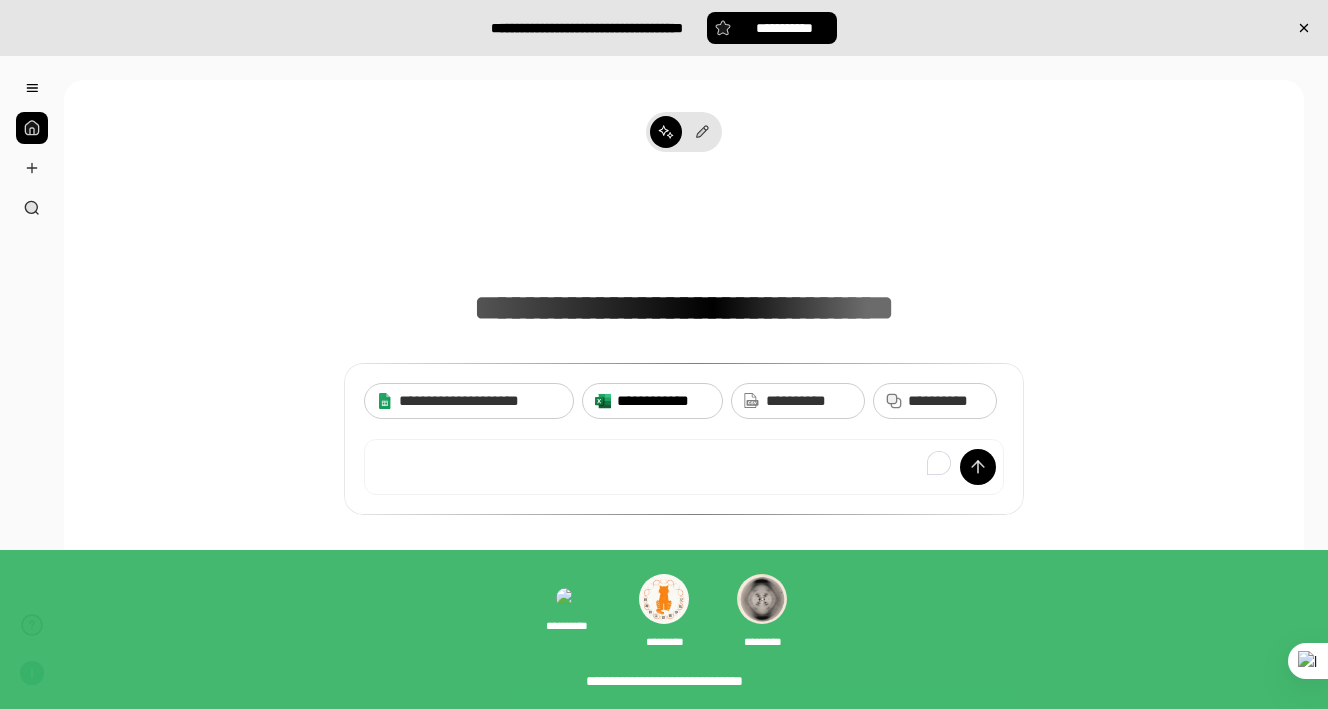 scroll, scrollTop: 0, scrollLeft: 0, axis: both 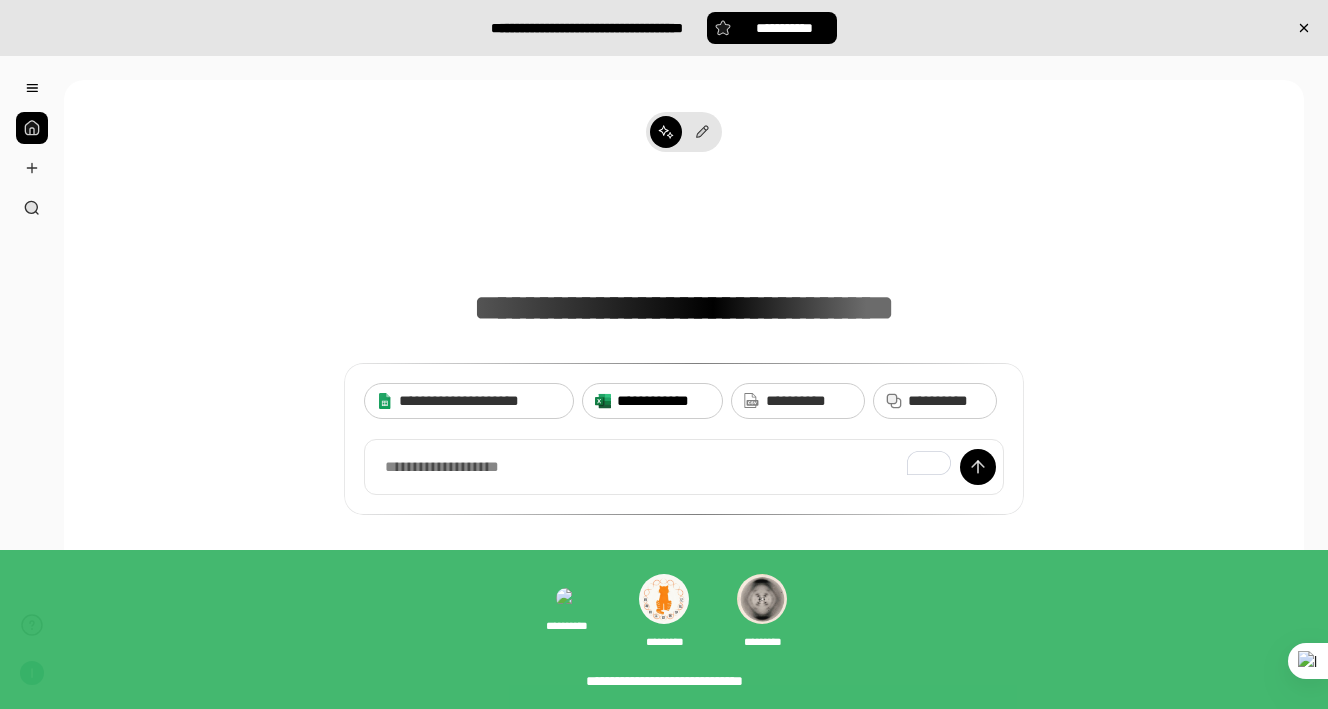 click on "**********" at bounding box center (663, 401) 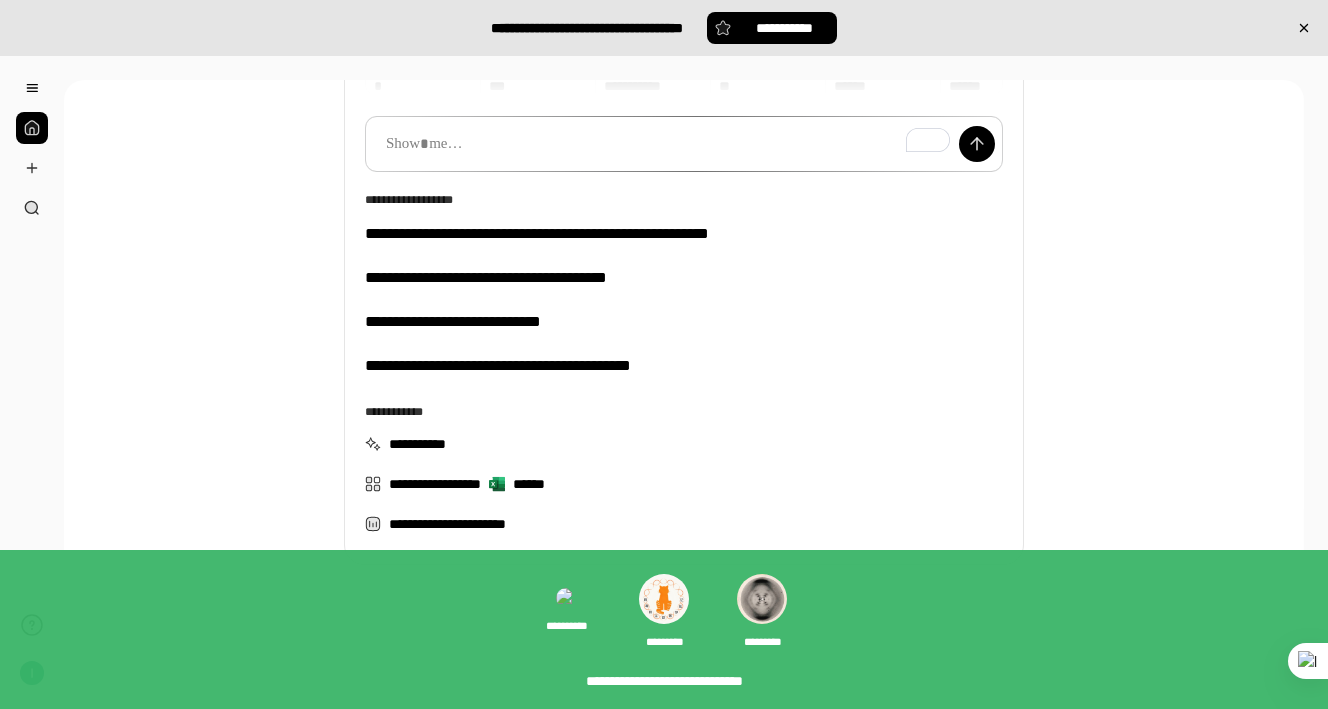scroll, scrollTop: 0, scrollLeft: 0, axis: both 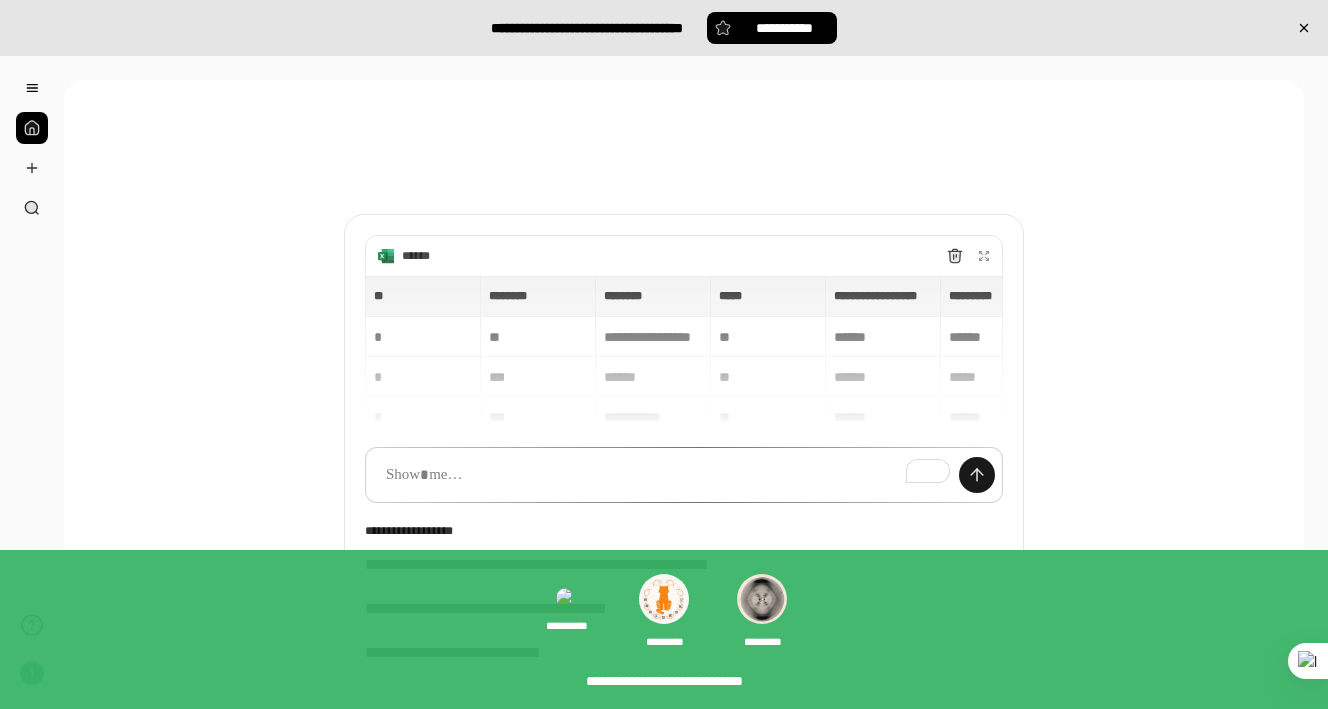 click at bounding box center (977, 475) 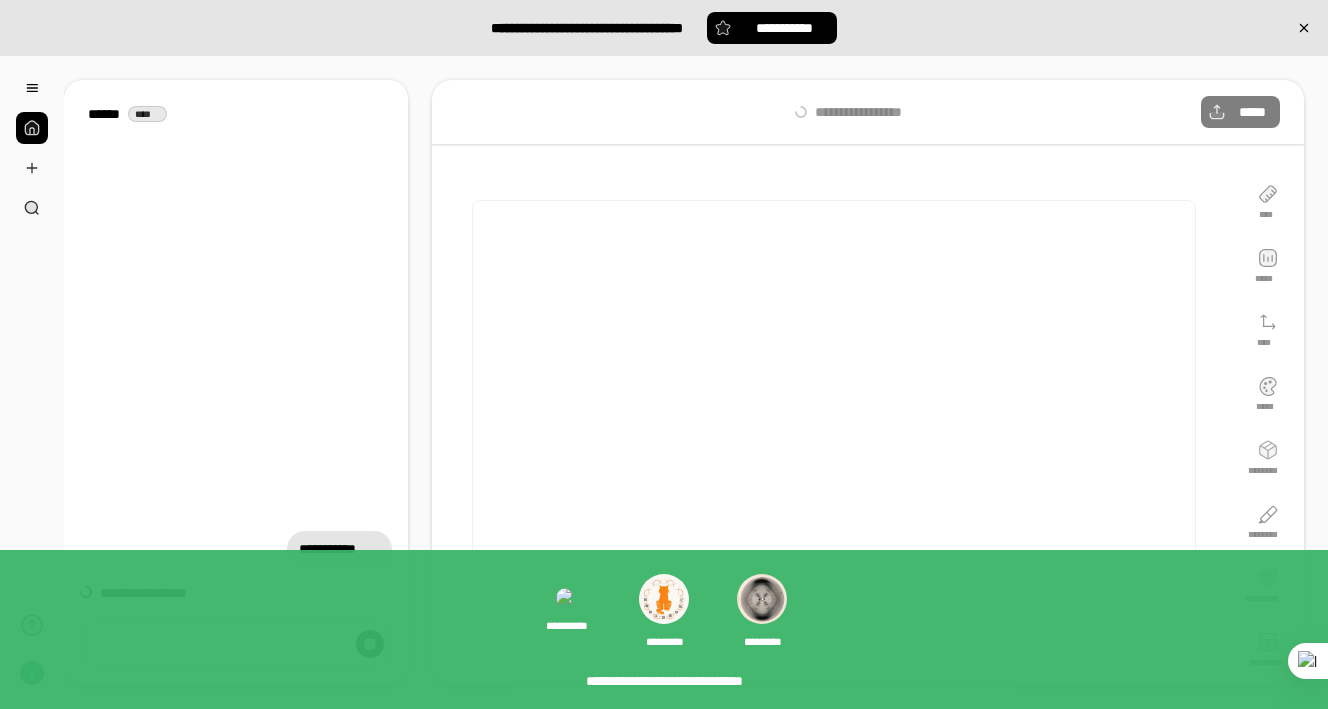 click at bounding box center [236, 644] 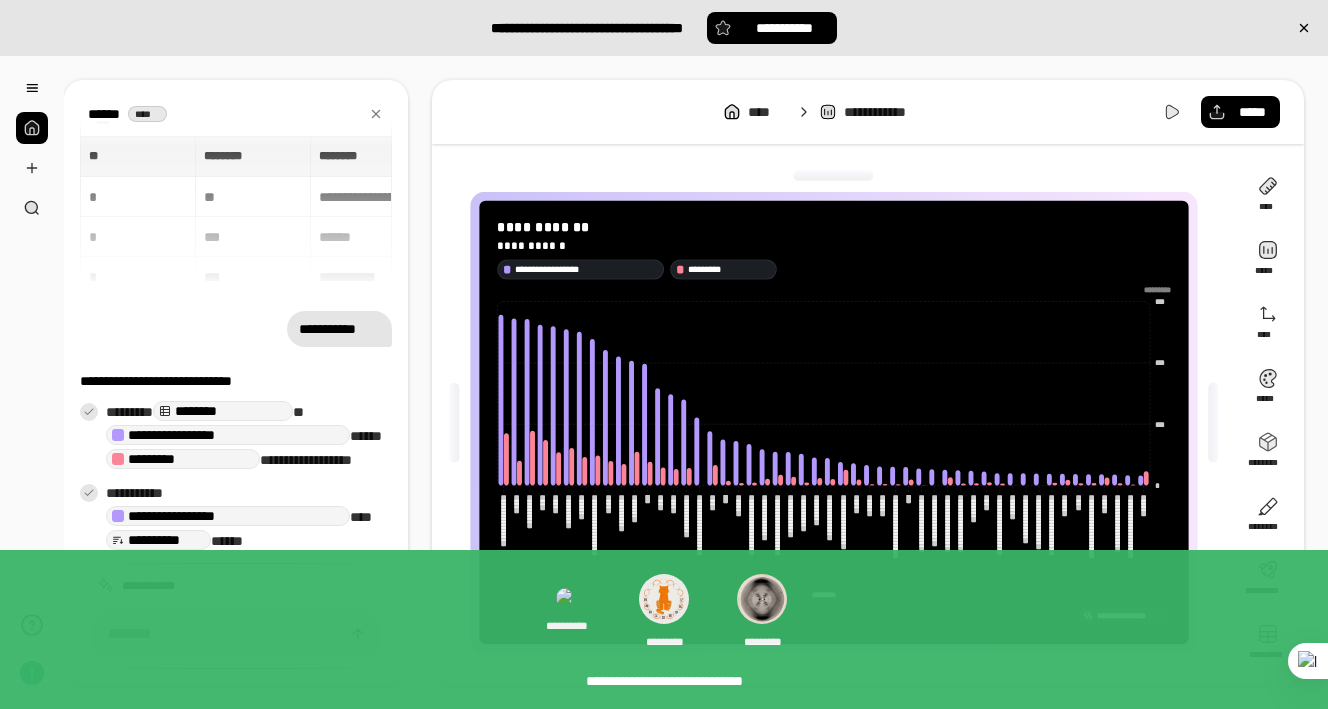 scroll, scrollTop: 98, scrollLeft: 0, axis: vertical 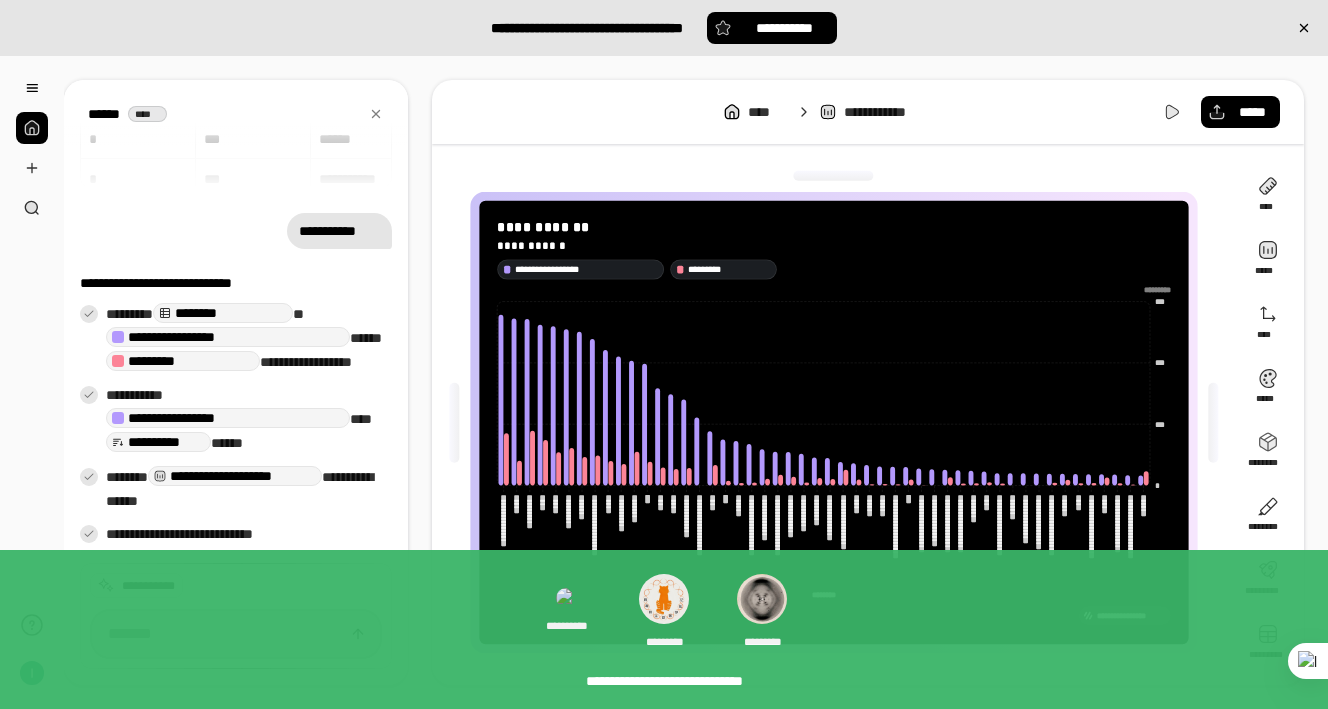 click at bounding box center (236, 634) 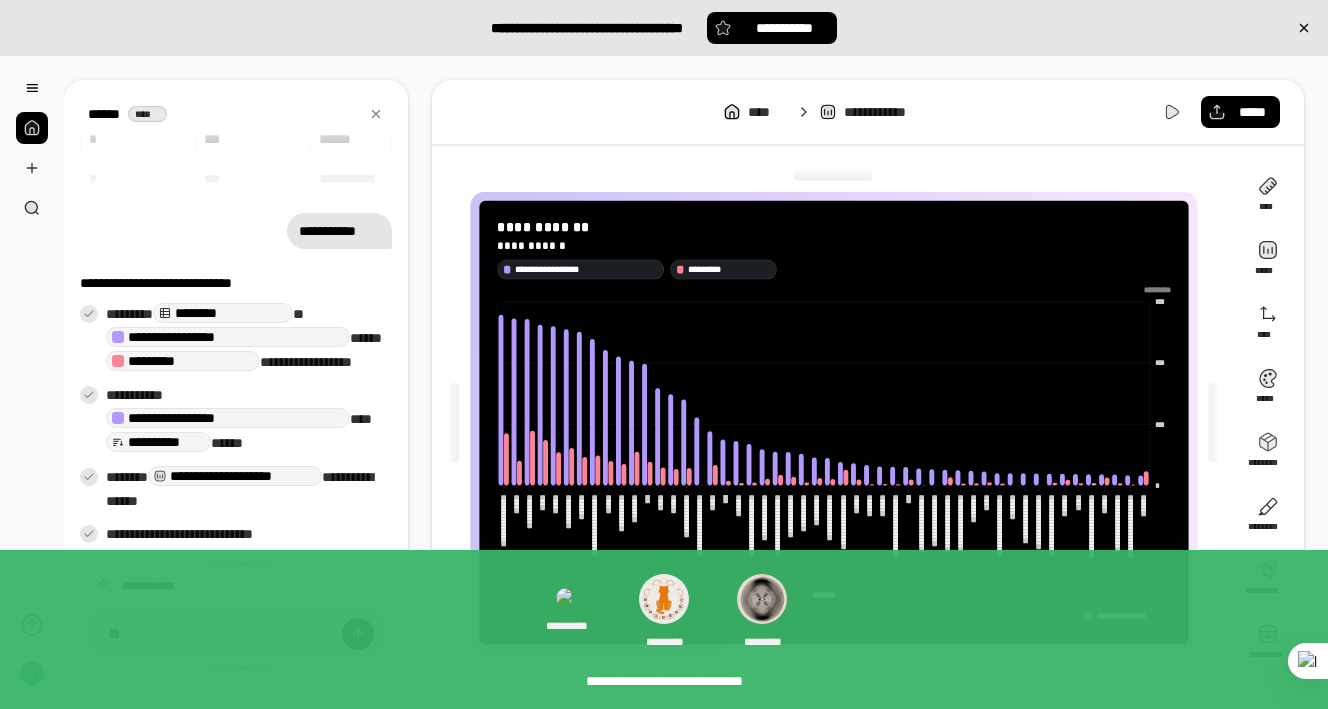 type on "*" 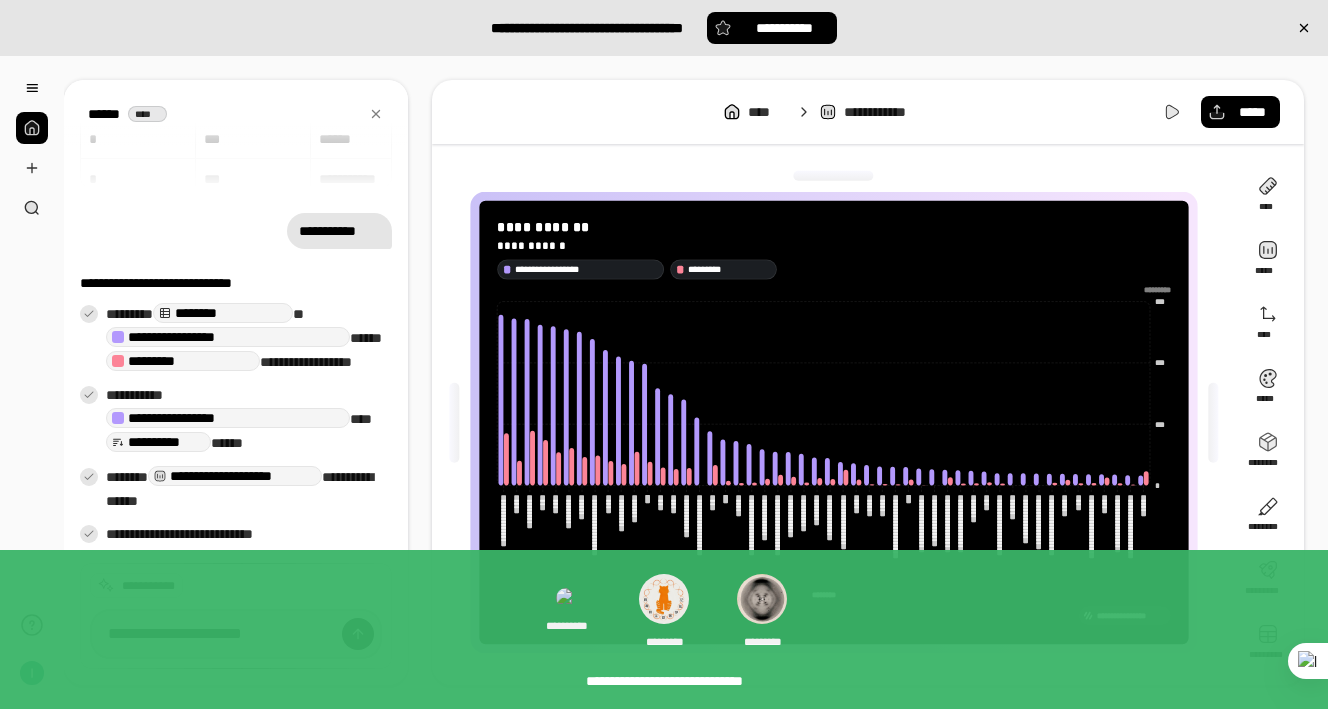 scroll, scrollTop: 0, scrollLeft: 97, axis: horizontal 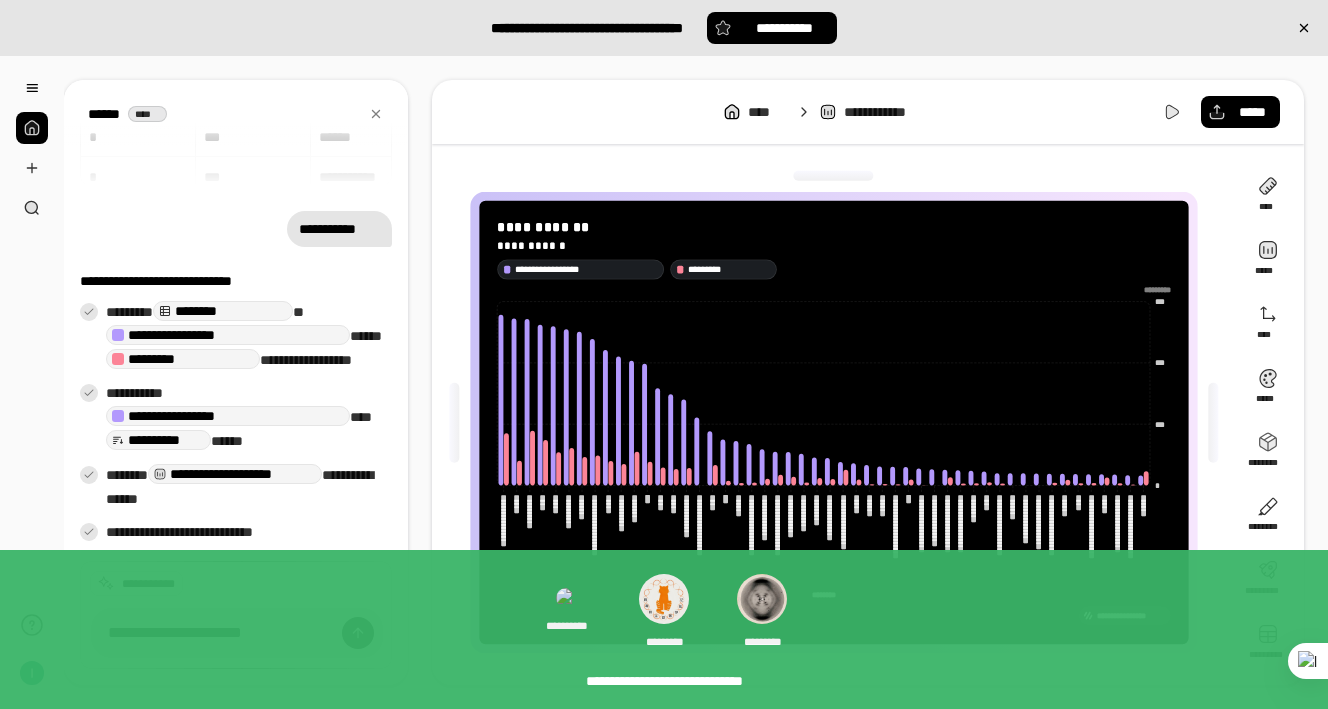 click at bounding box center [358, 633] 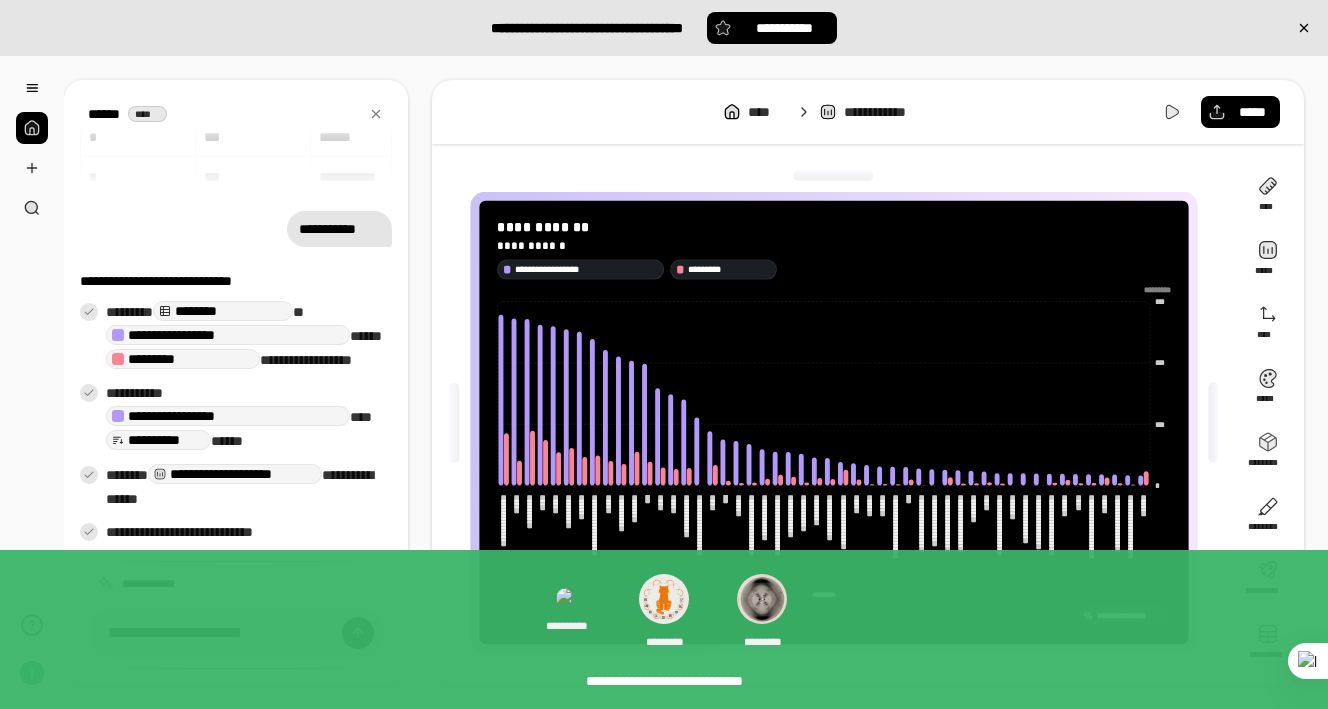 type 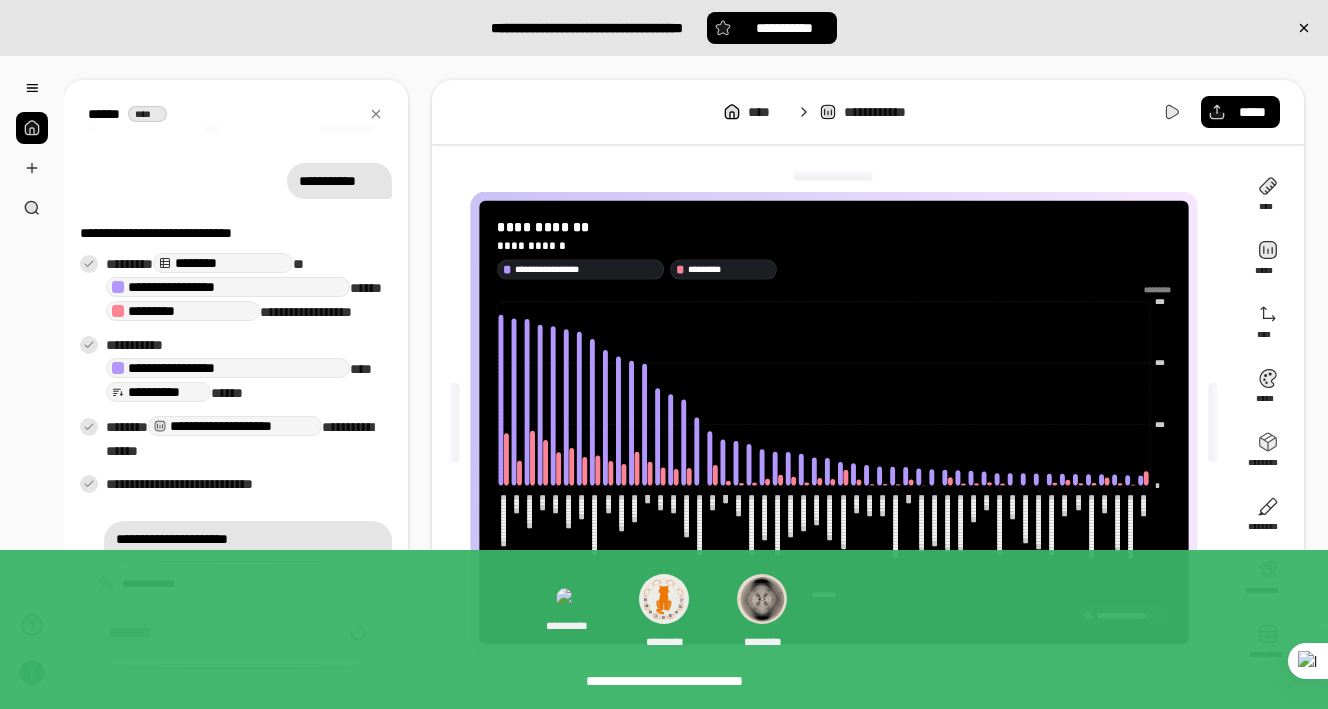 scroll, scrollTop: 178, scrollLeft: 0, axis: vertical 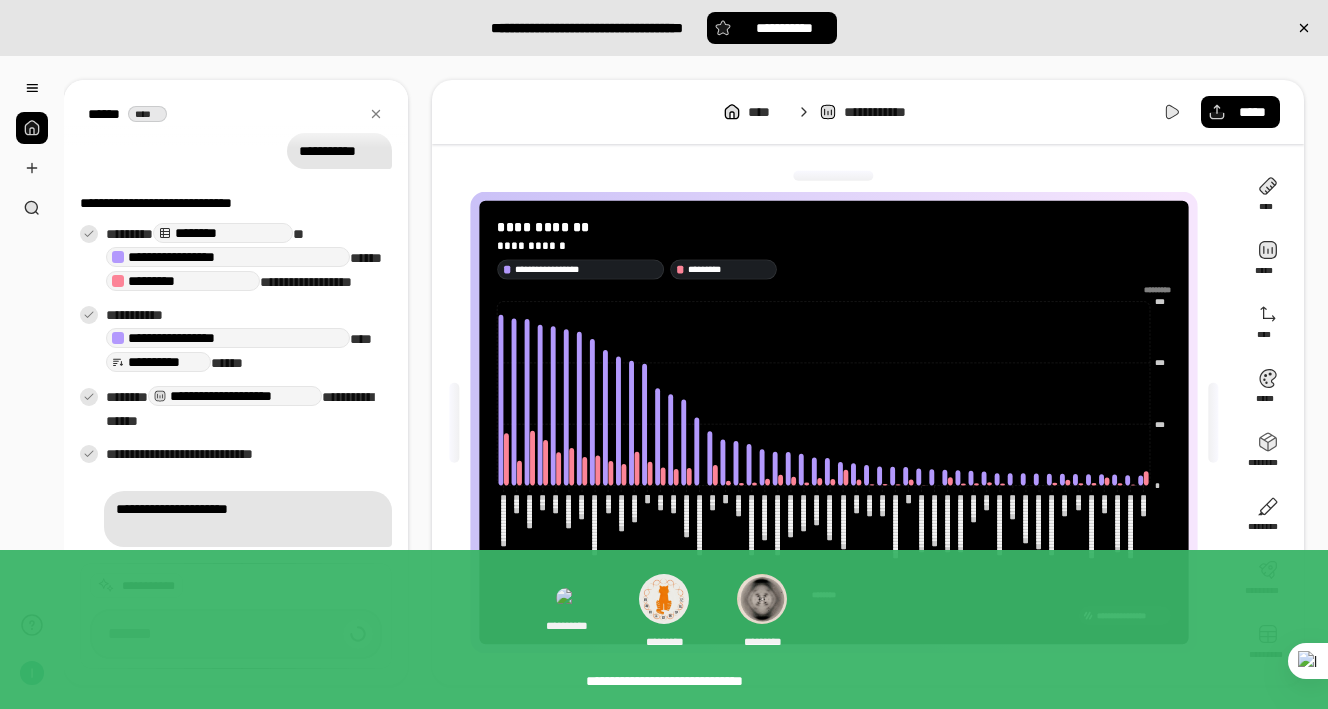click at bounding box center (236, 634) 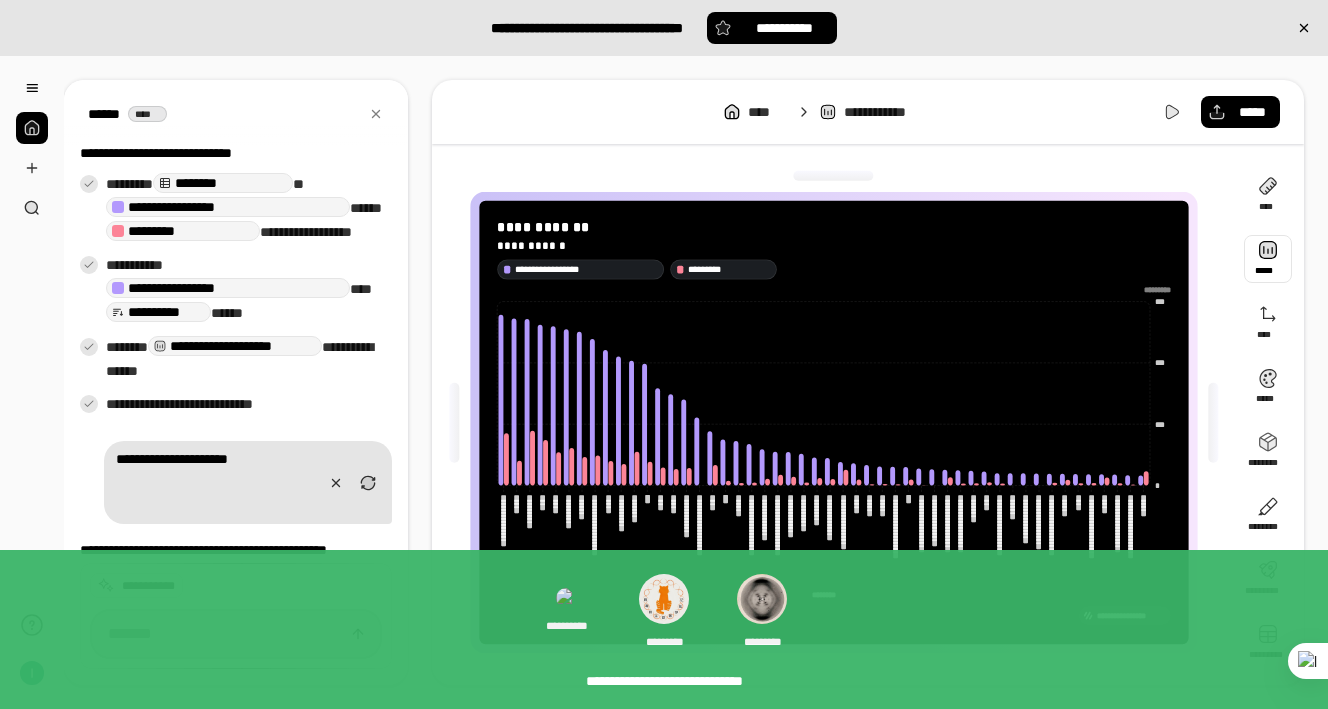 scroll, scrollTop: 281, scrollLeft: 0, axis: vertical 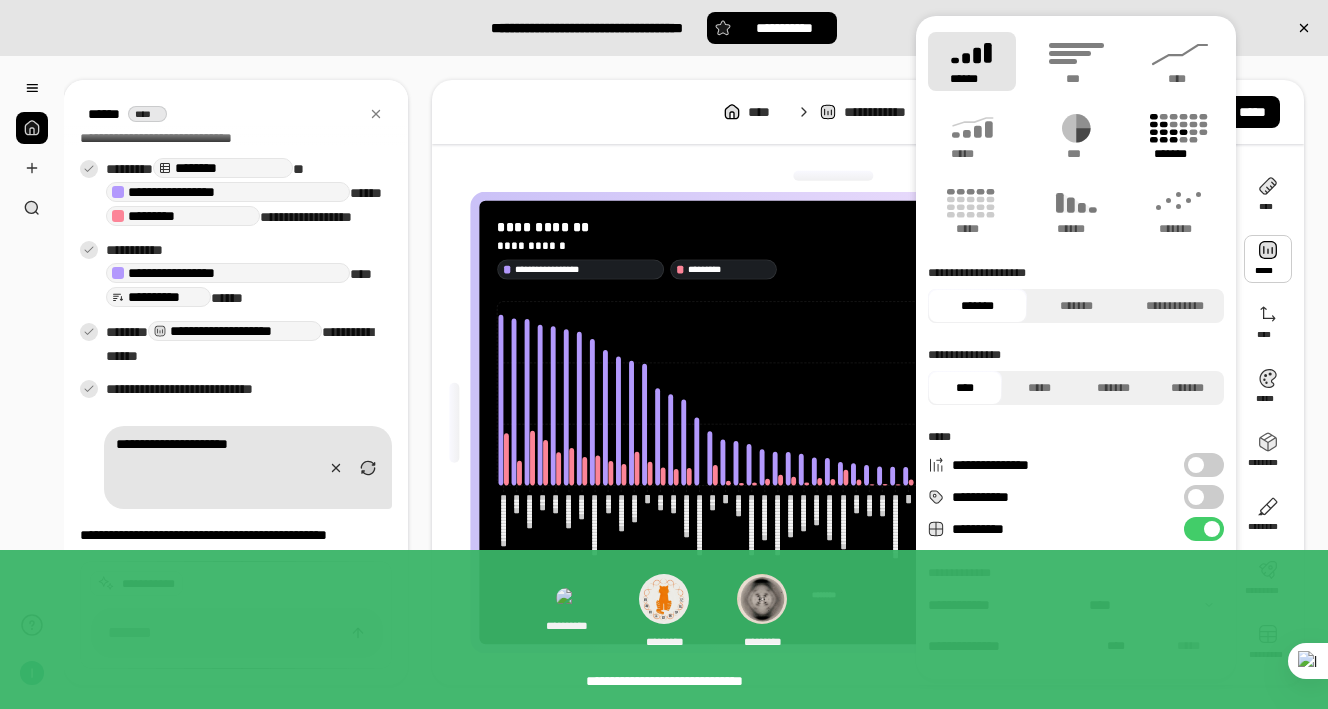 click 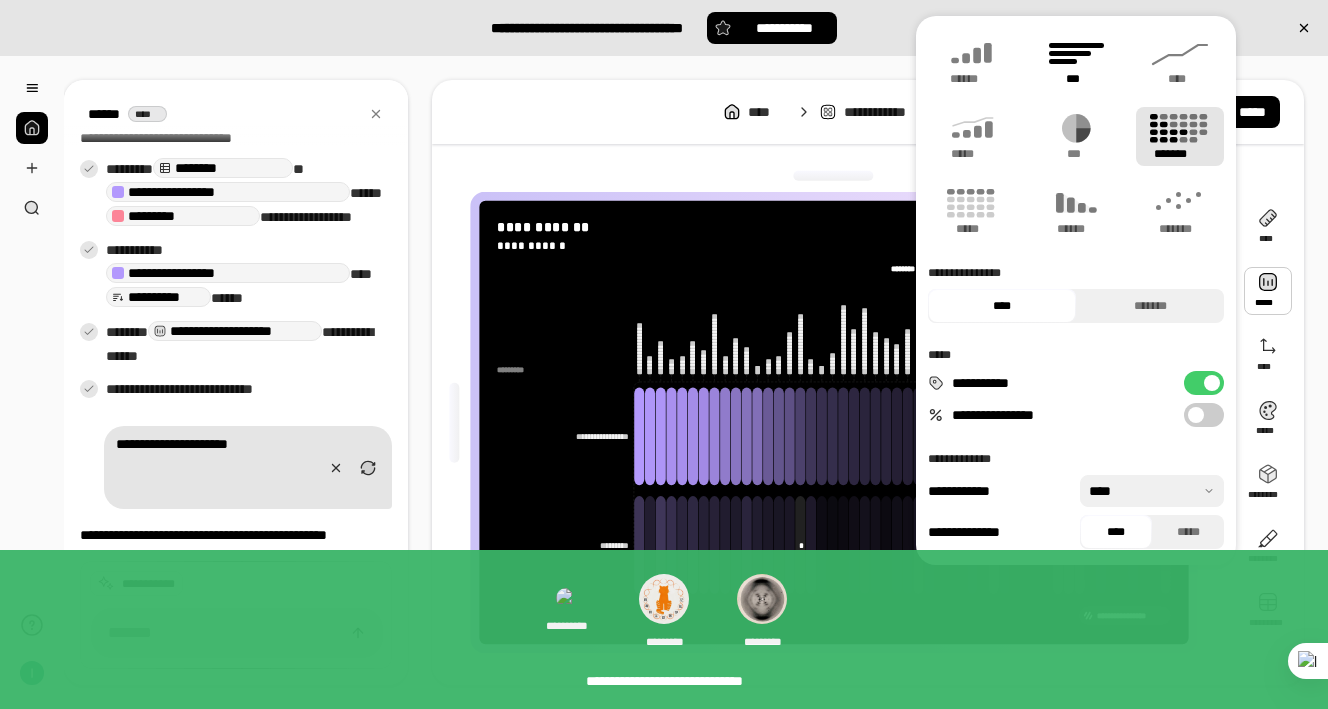 click 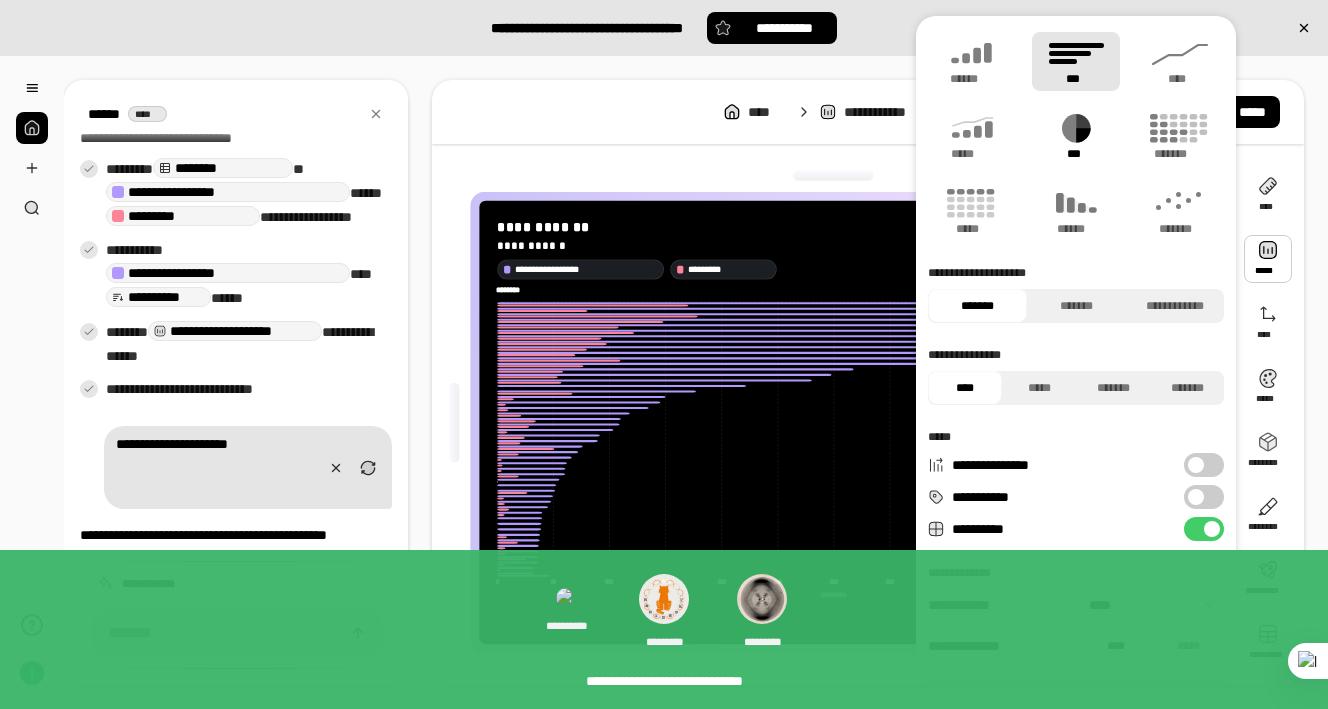 click 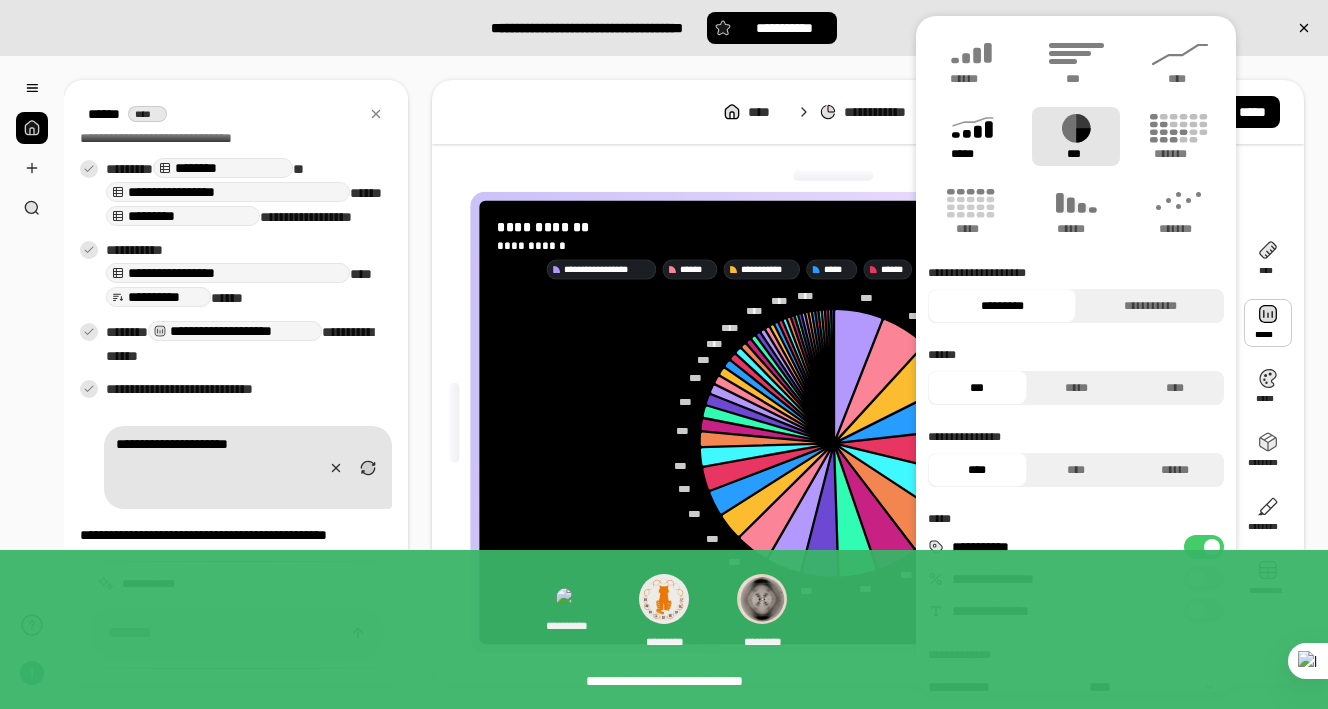 click on "*****" at bounding box center [971, 154] 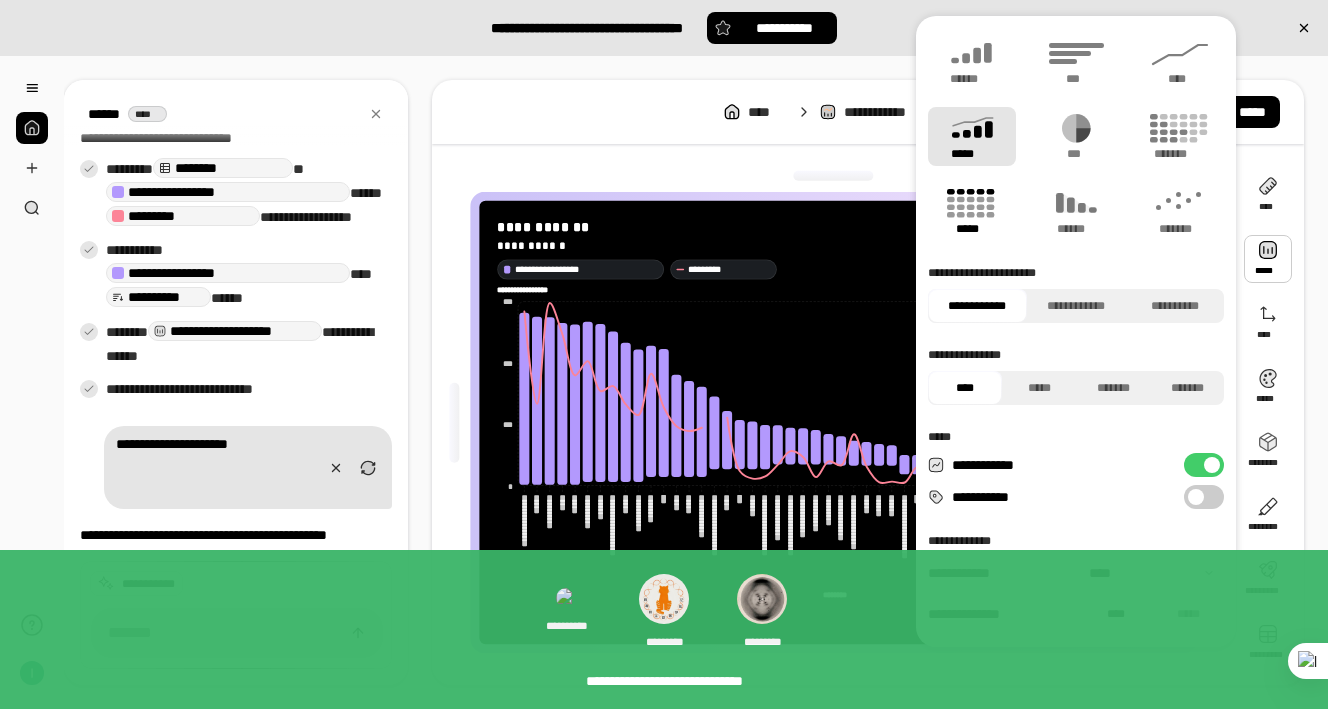click 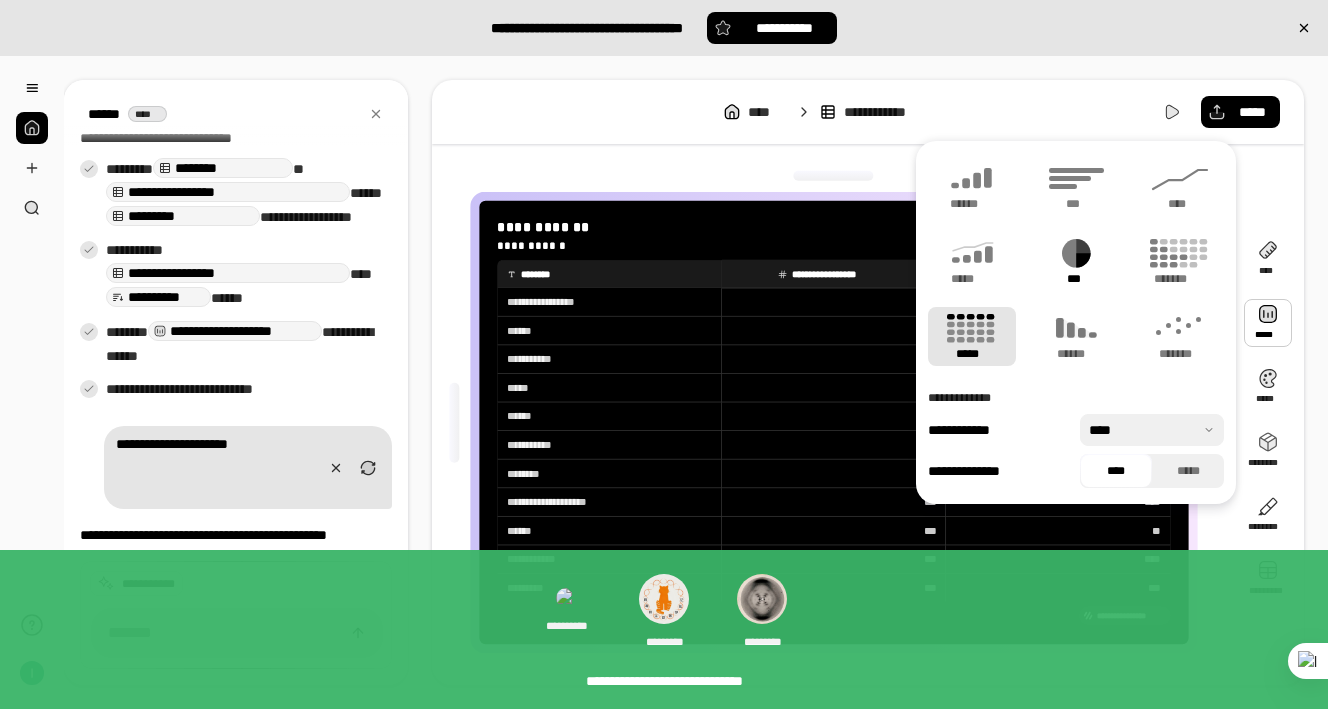 click on "***" at bounding box center [1076, 261] 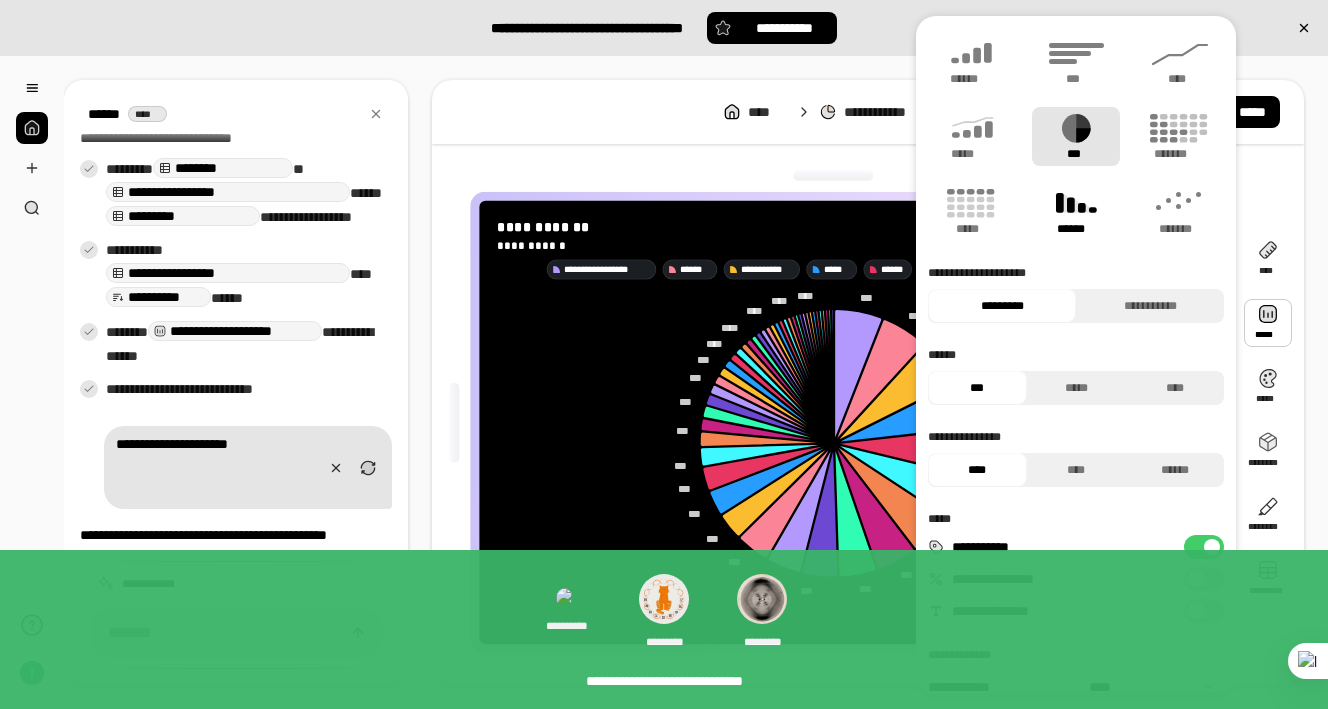 click on "******" at bounding box center (1076, 229) 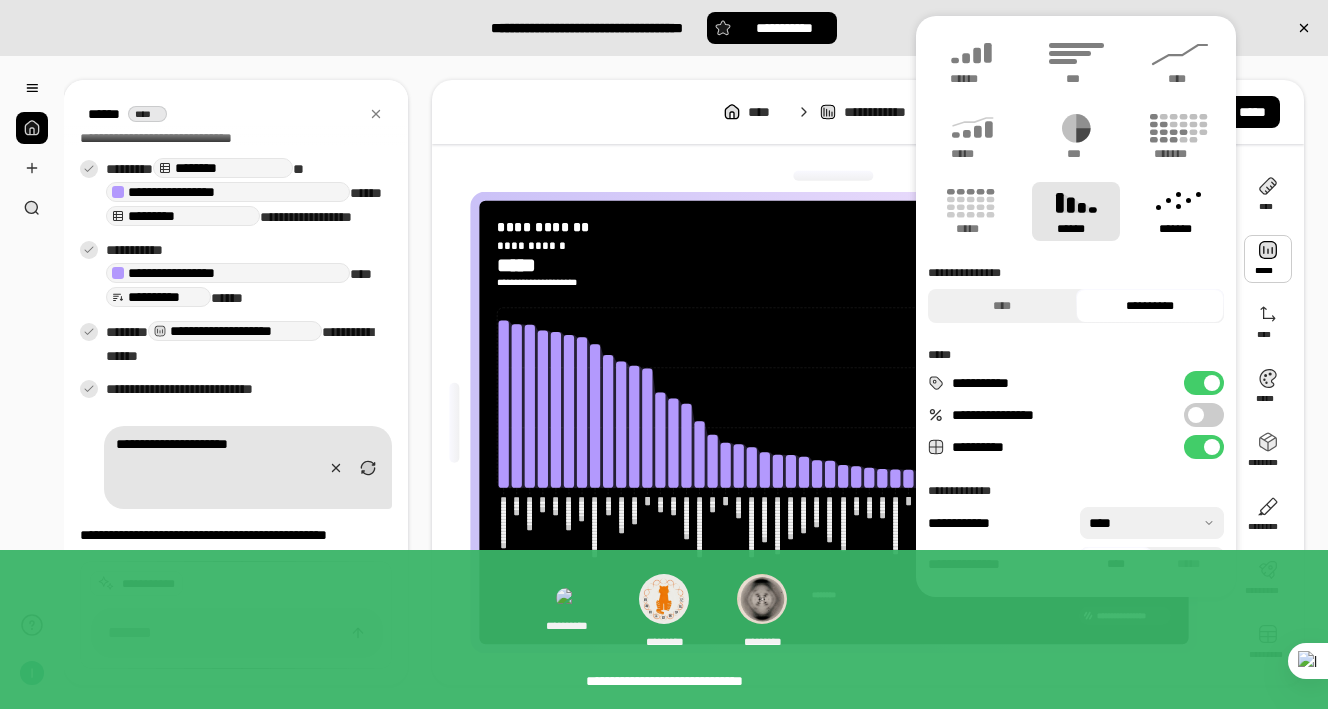 click 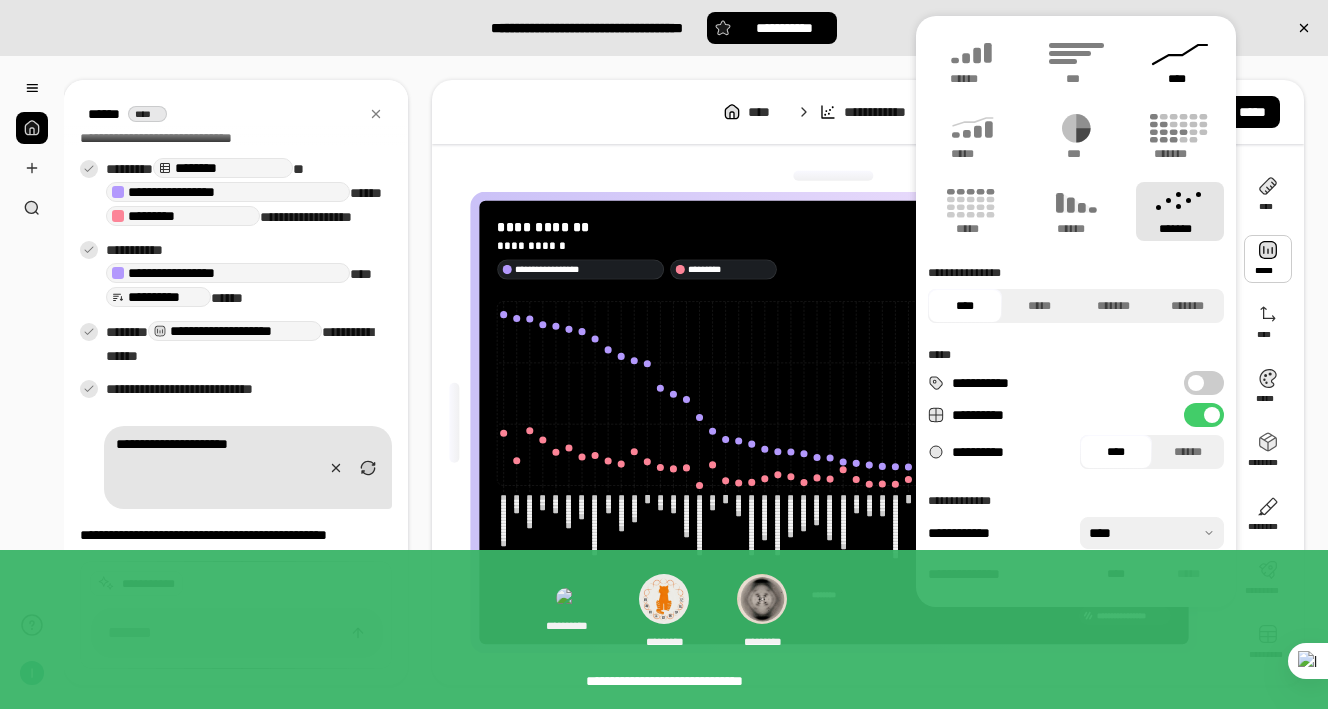 click on "****" at bounding box center [1180, 79] 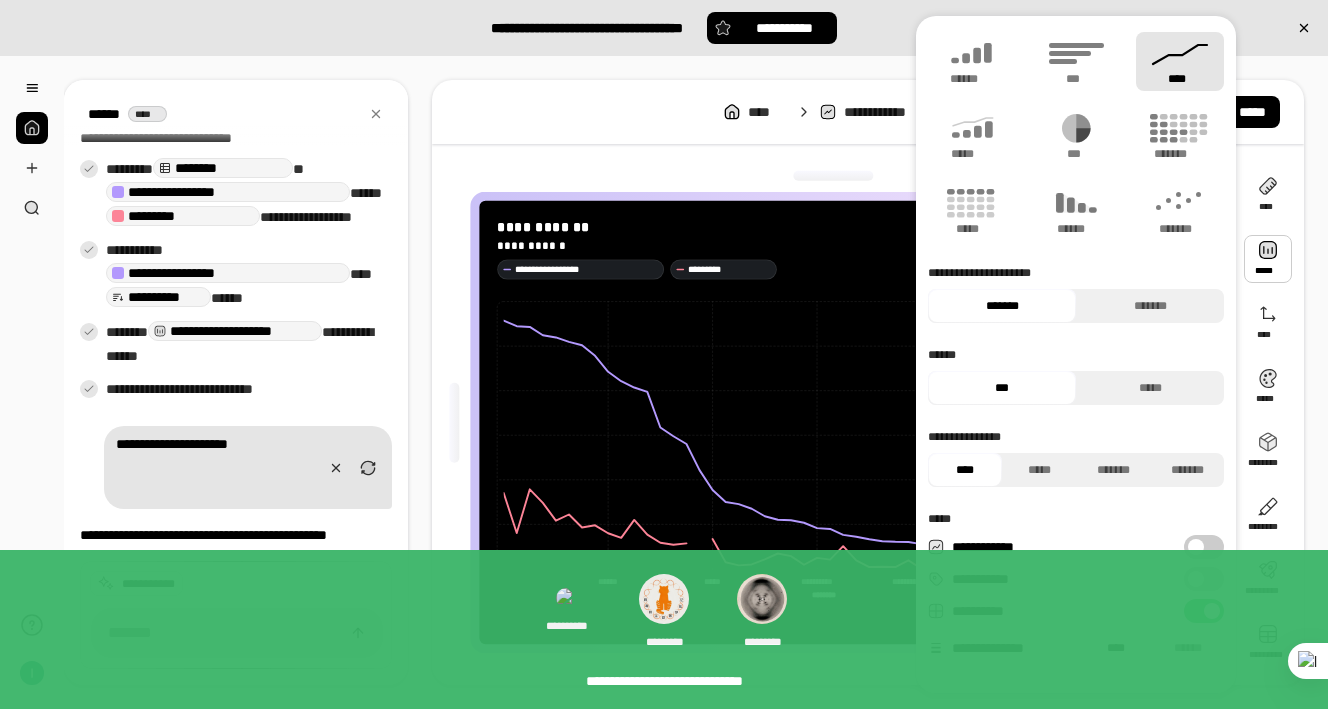 click on "****" at bounding box center (1180, 61) 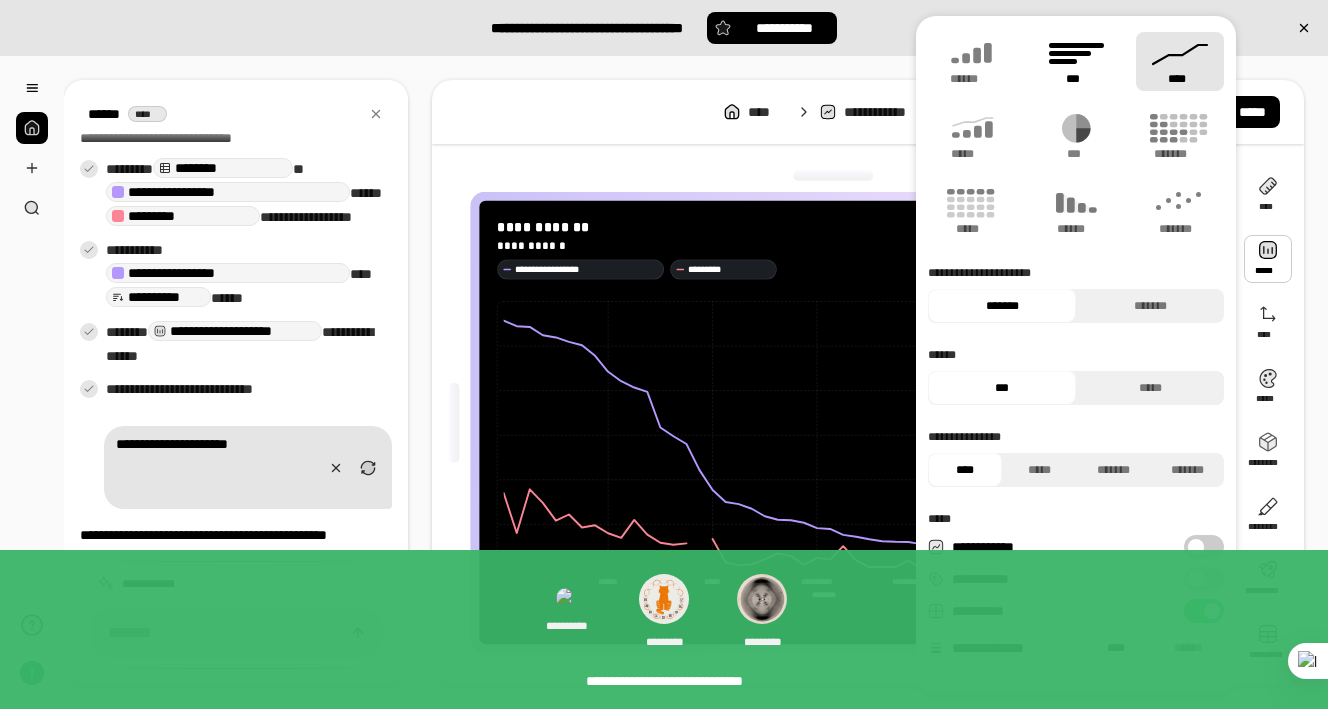 click 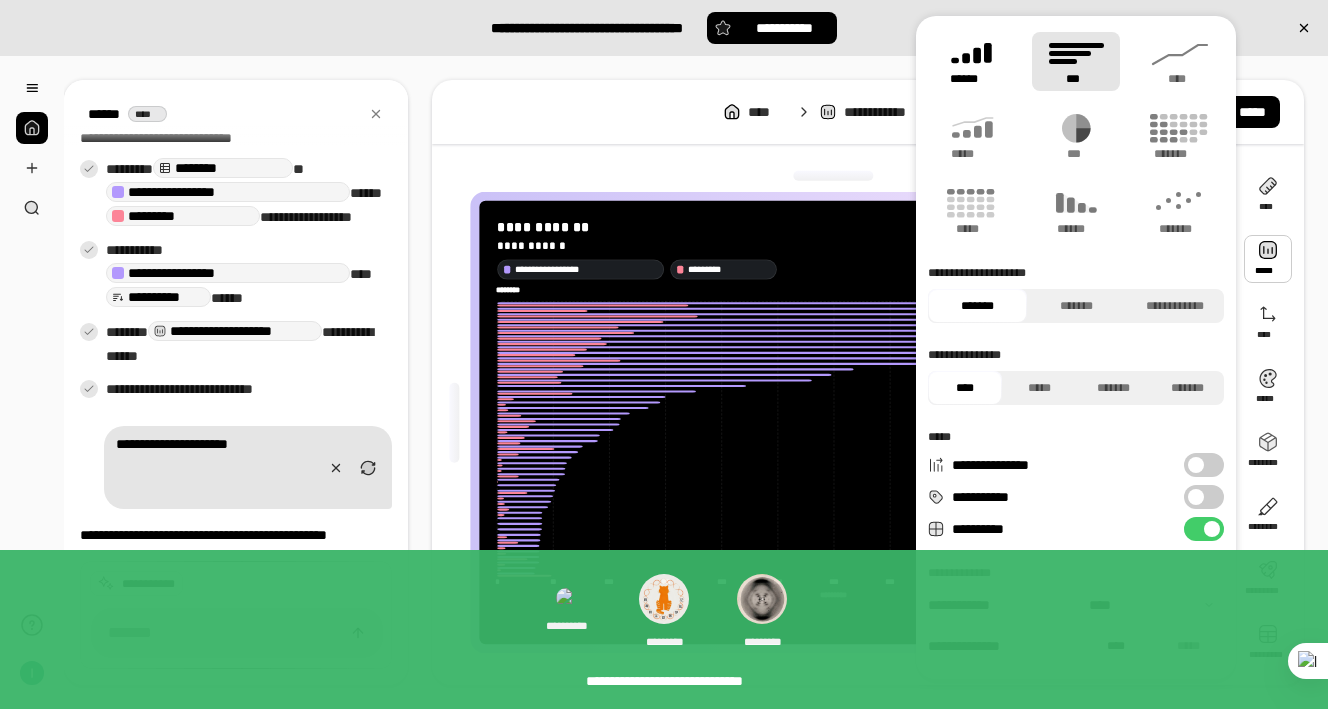 click on "******" at bounding box center [972, 61] 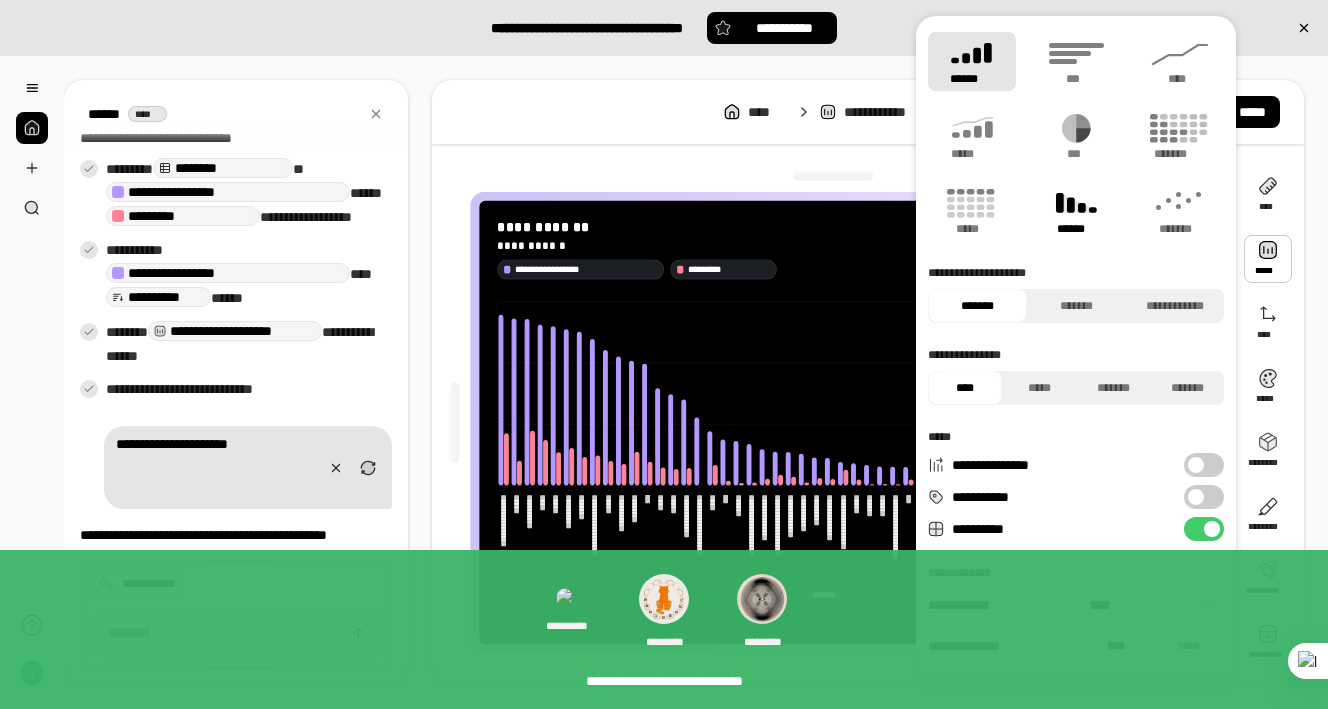 click 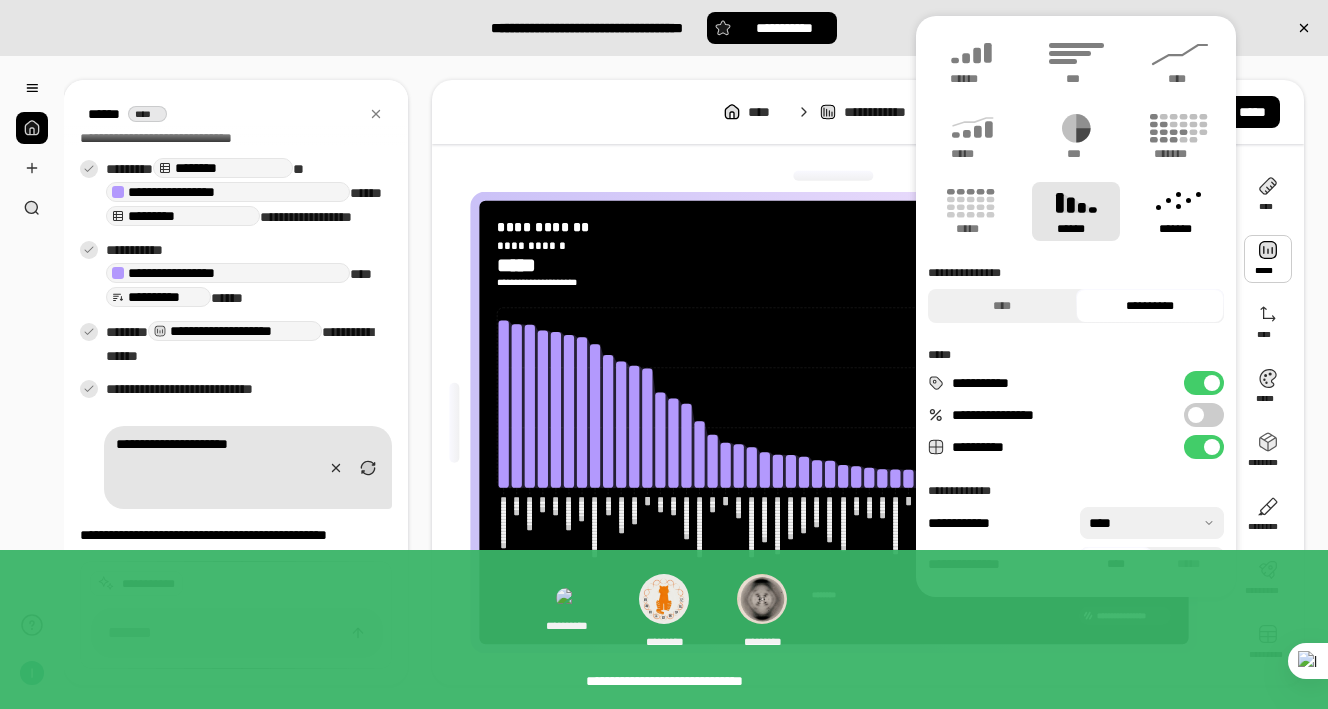 click on "*******" at bounding box center (1180, 211) 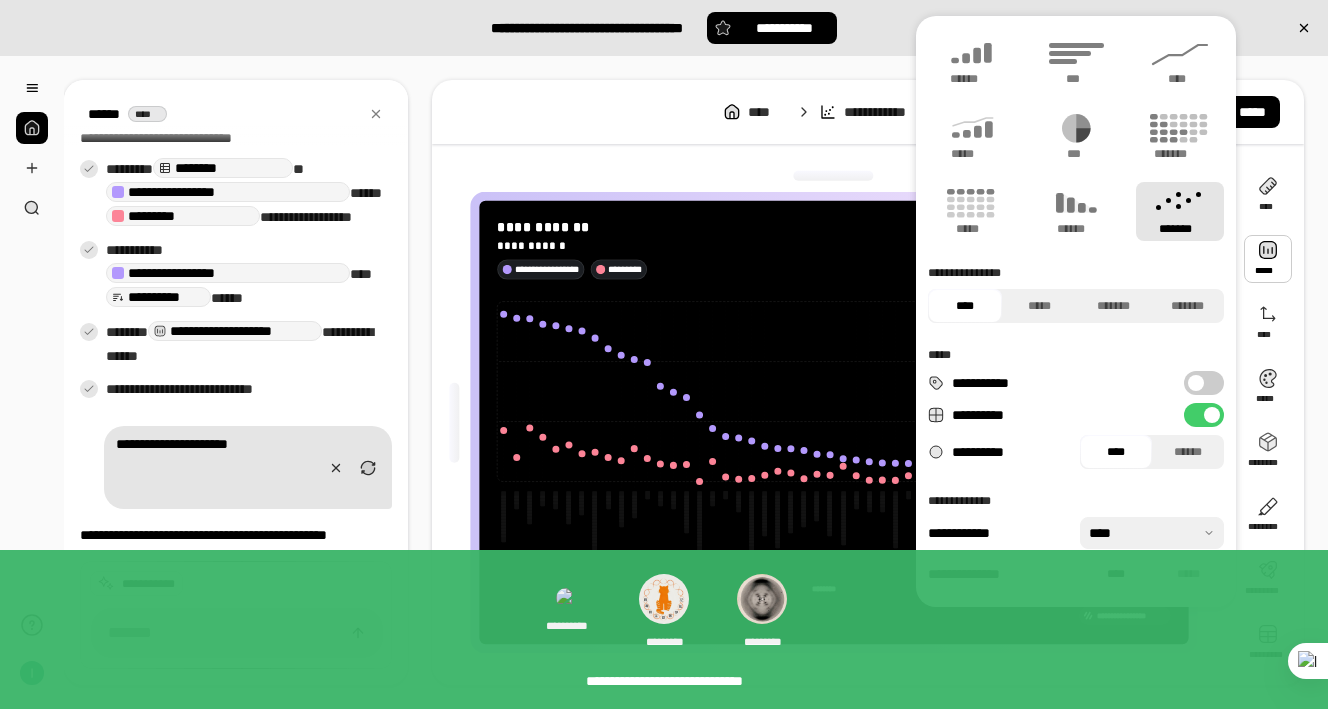 type 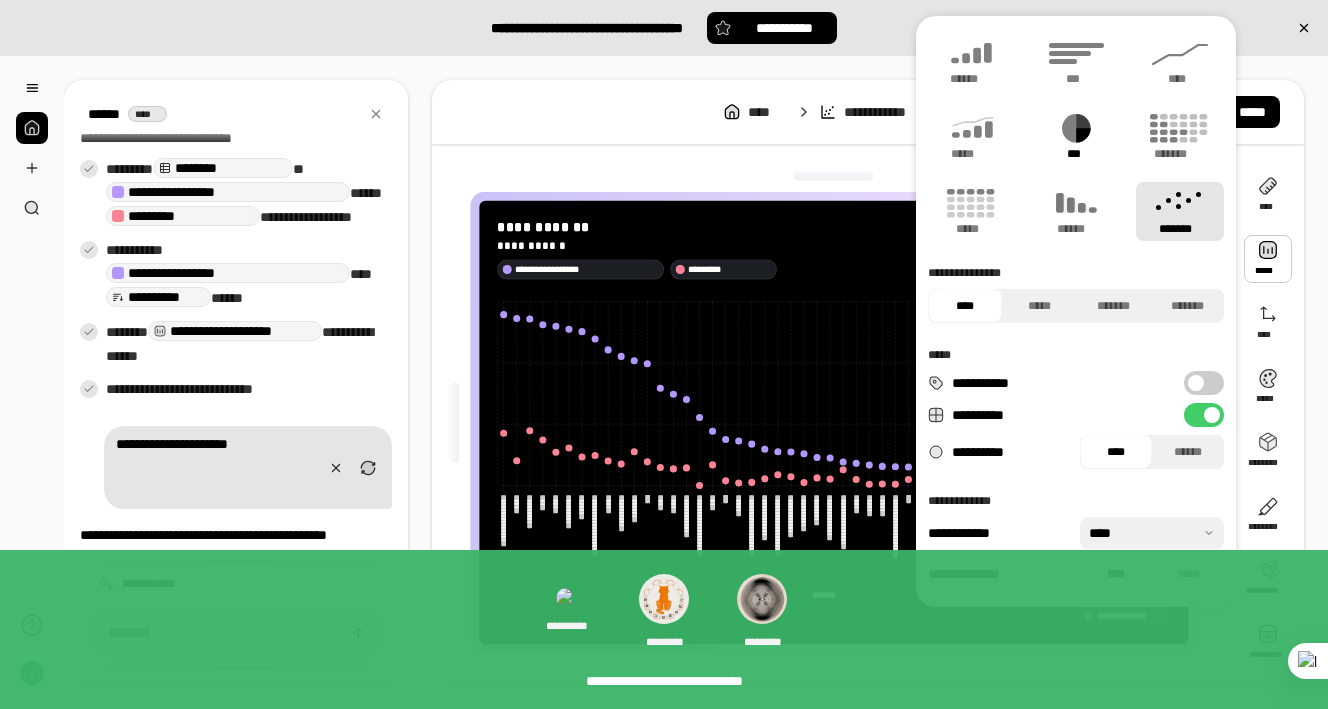 click 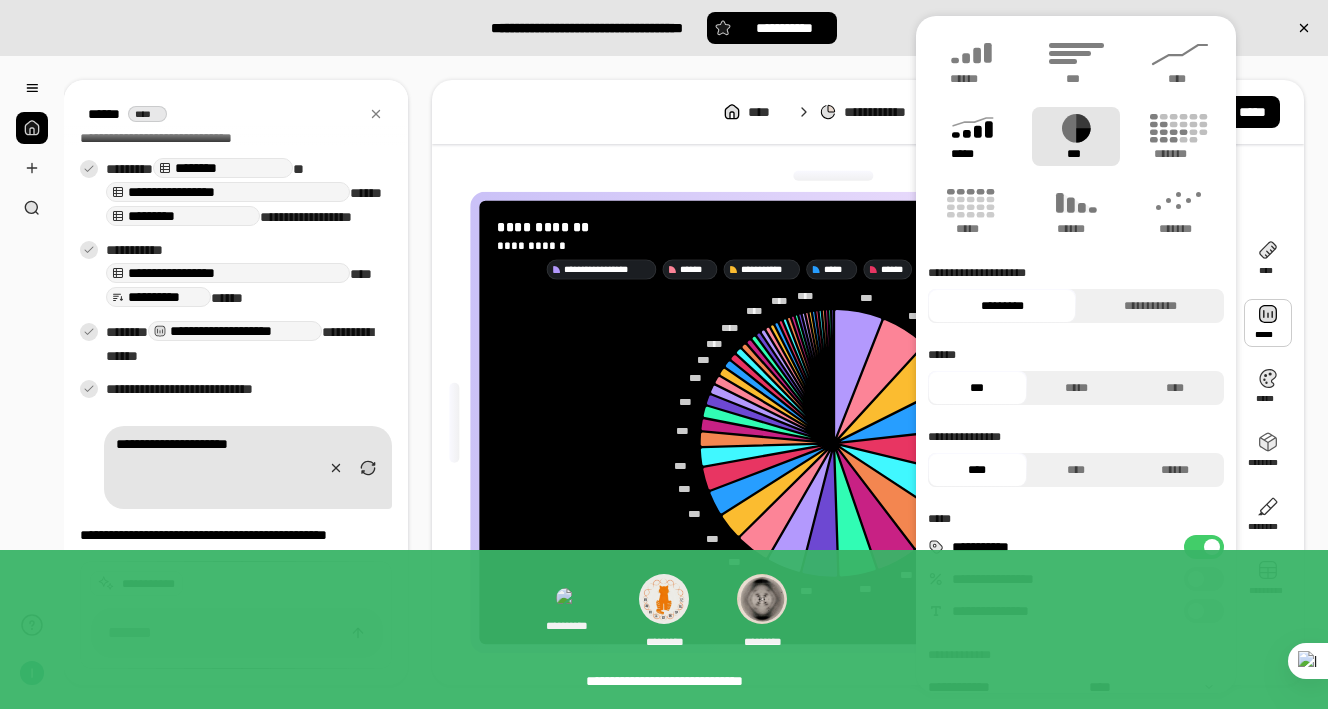 click 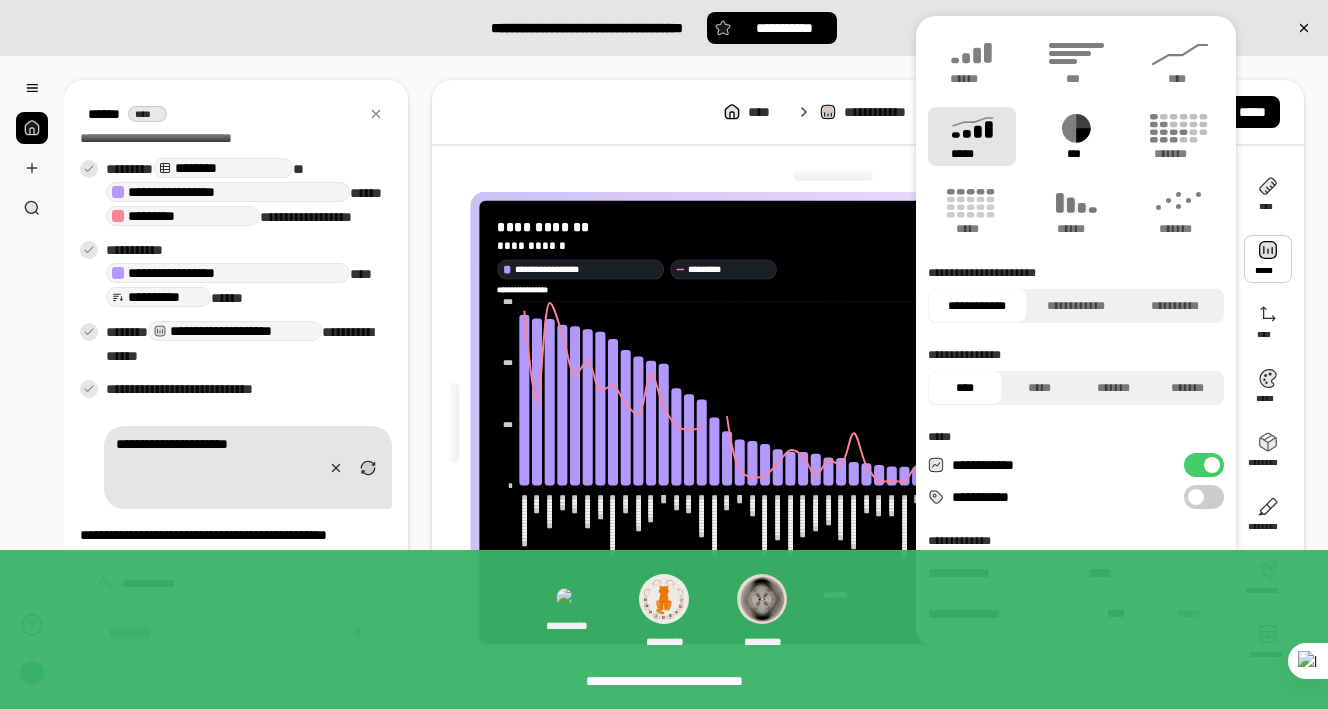 click 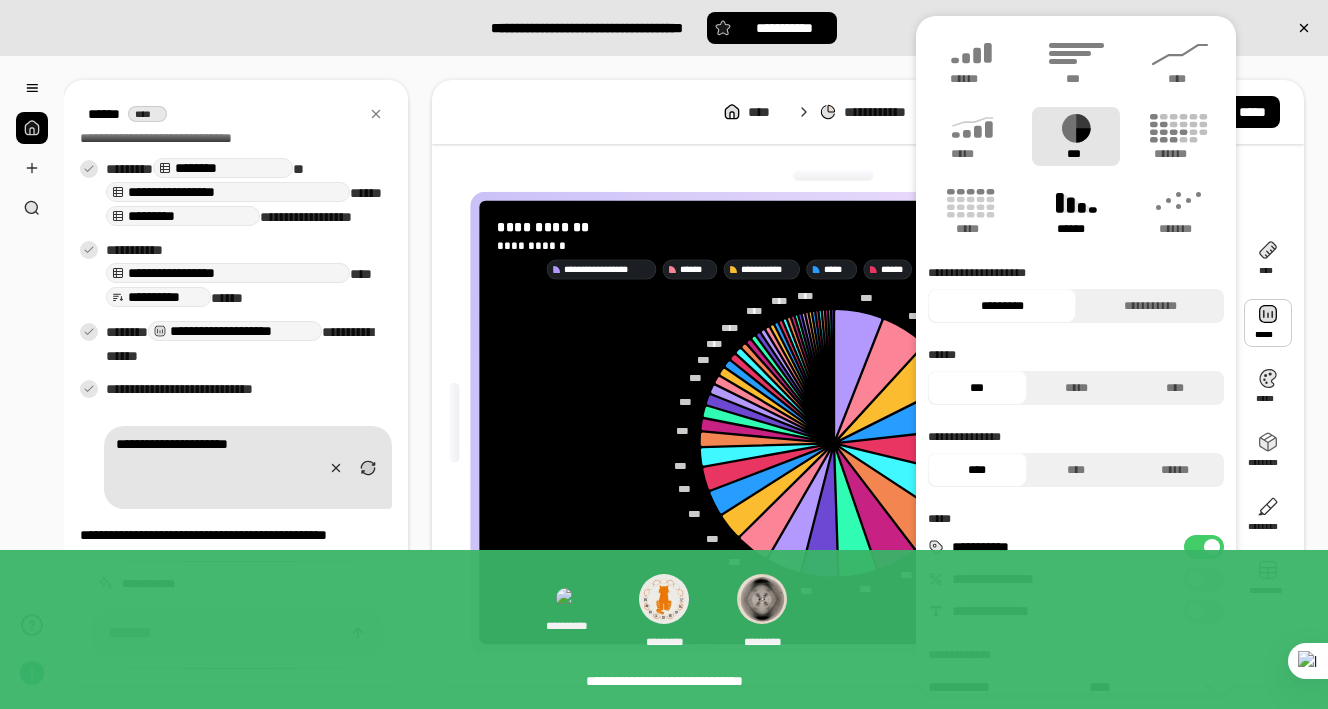 click 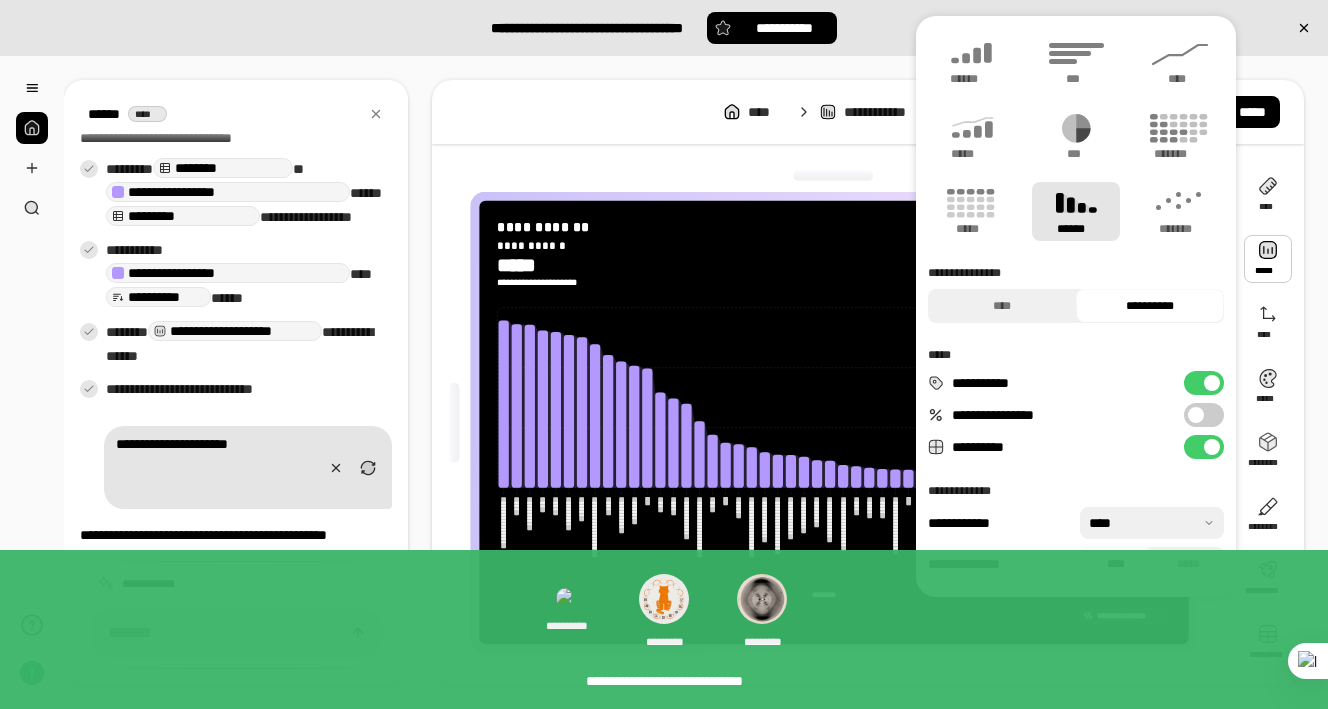 click on "******" at bounding box center (1076, 211) 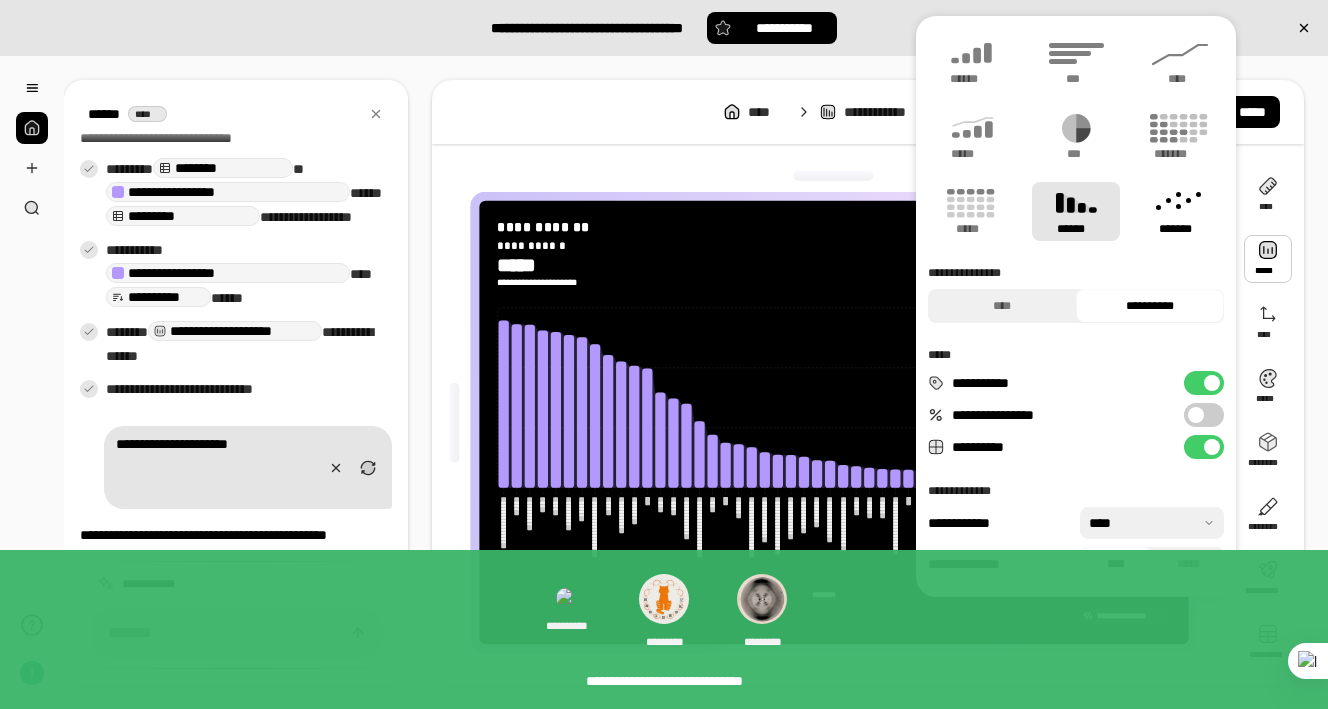 click 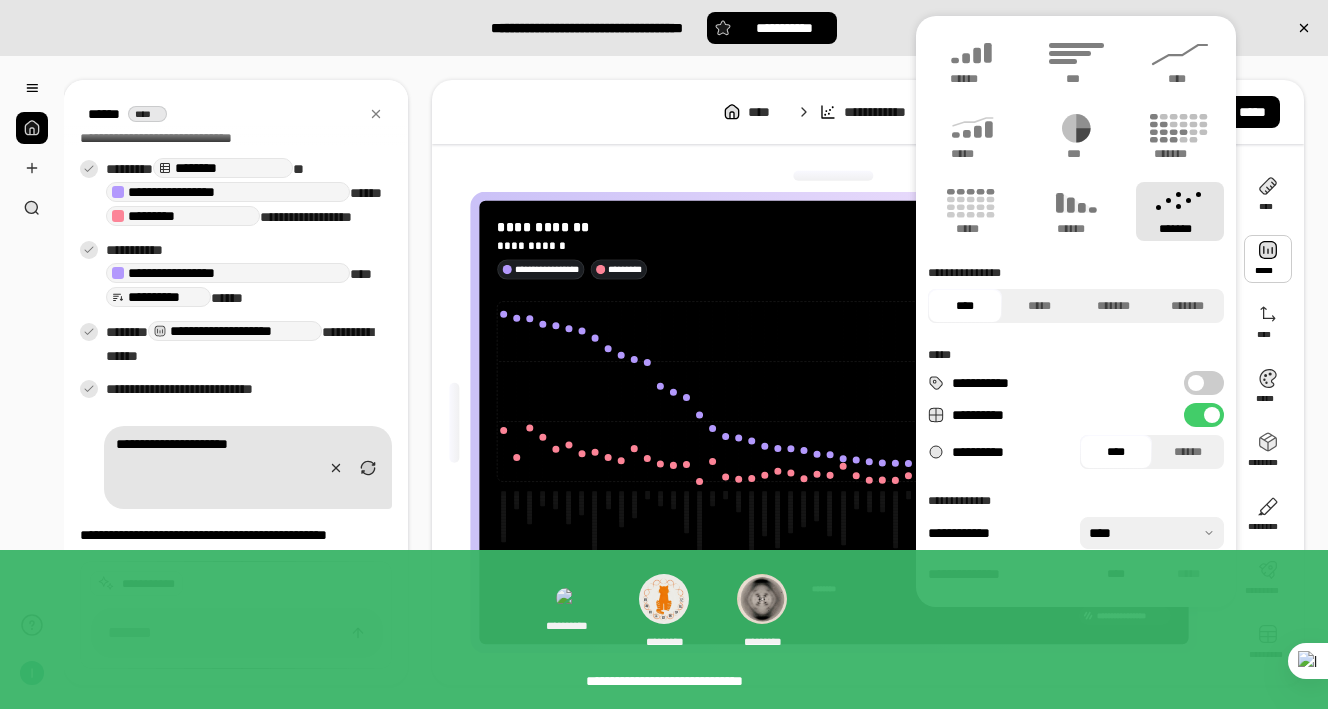 type 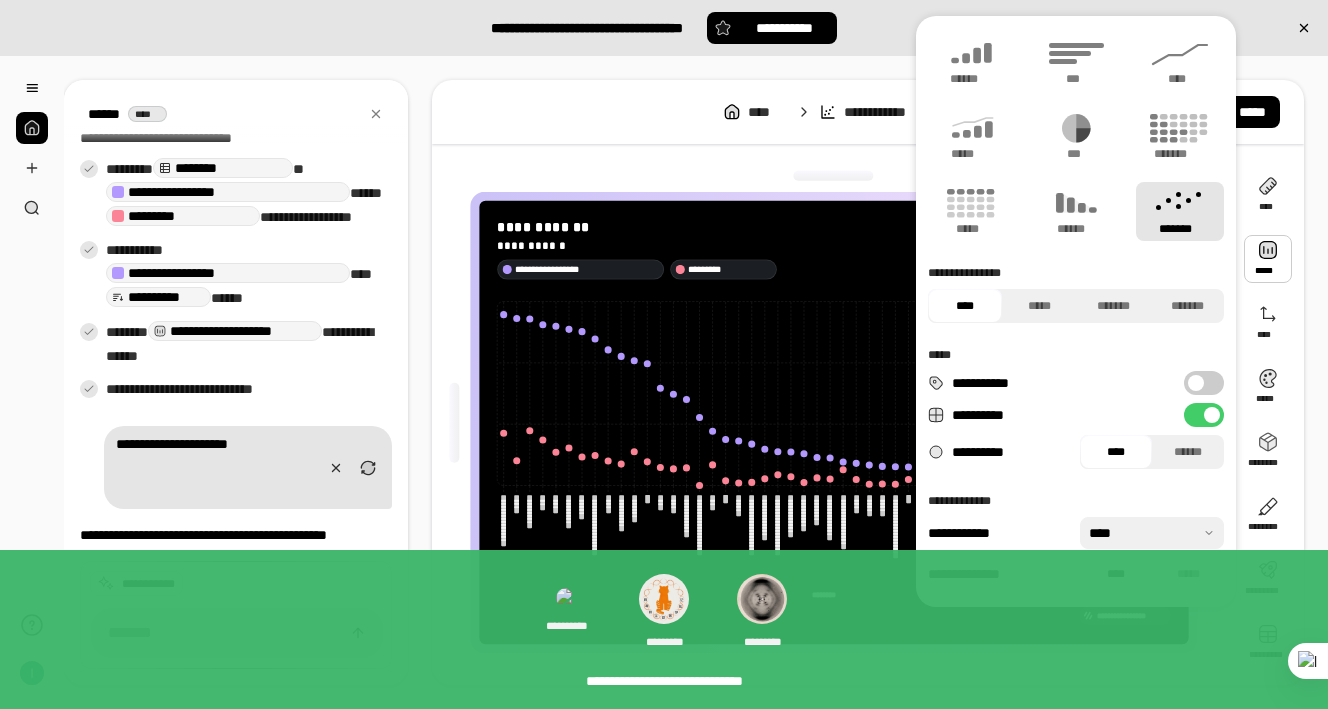 type on "*******" 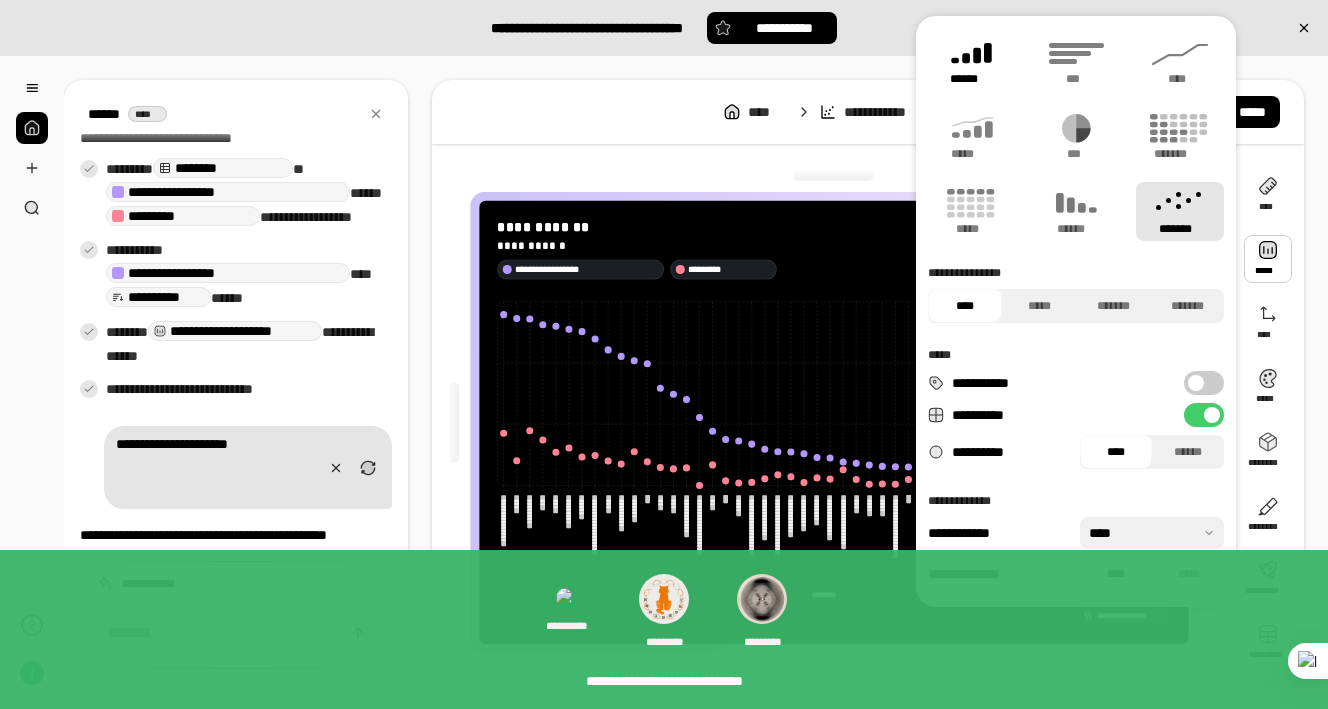 click 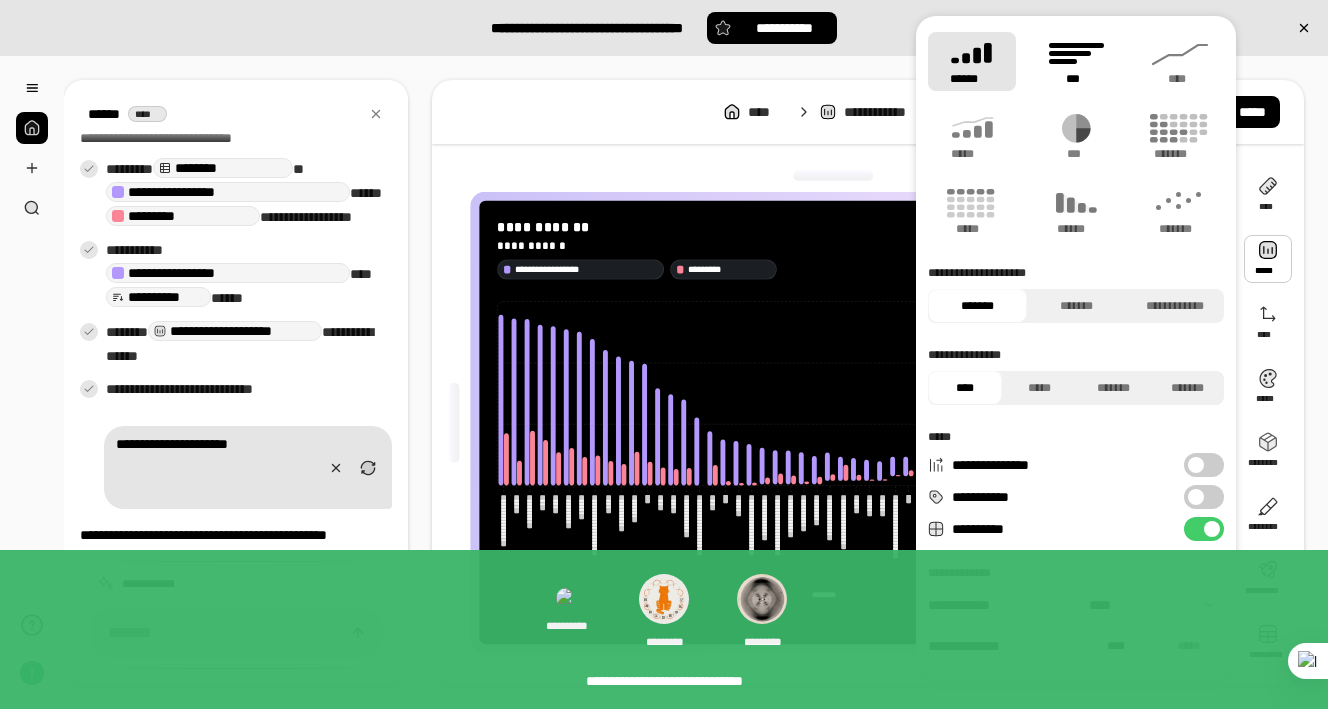 click on "***" at bounding box center [1076, 61] 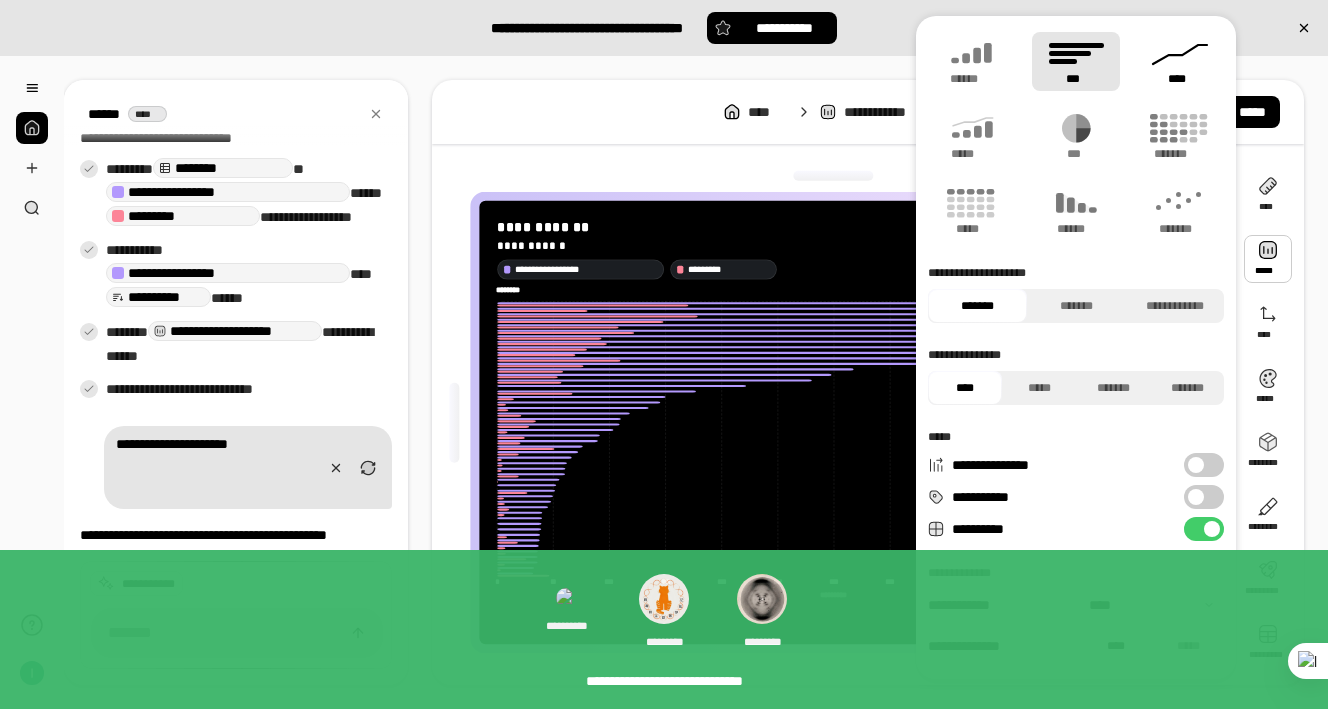 click 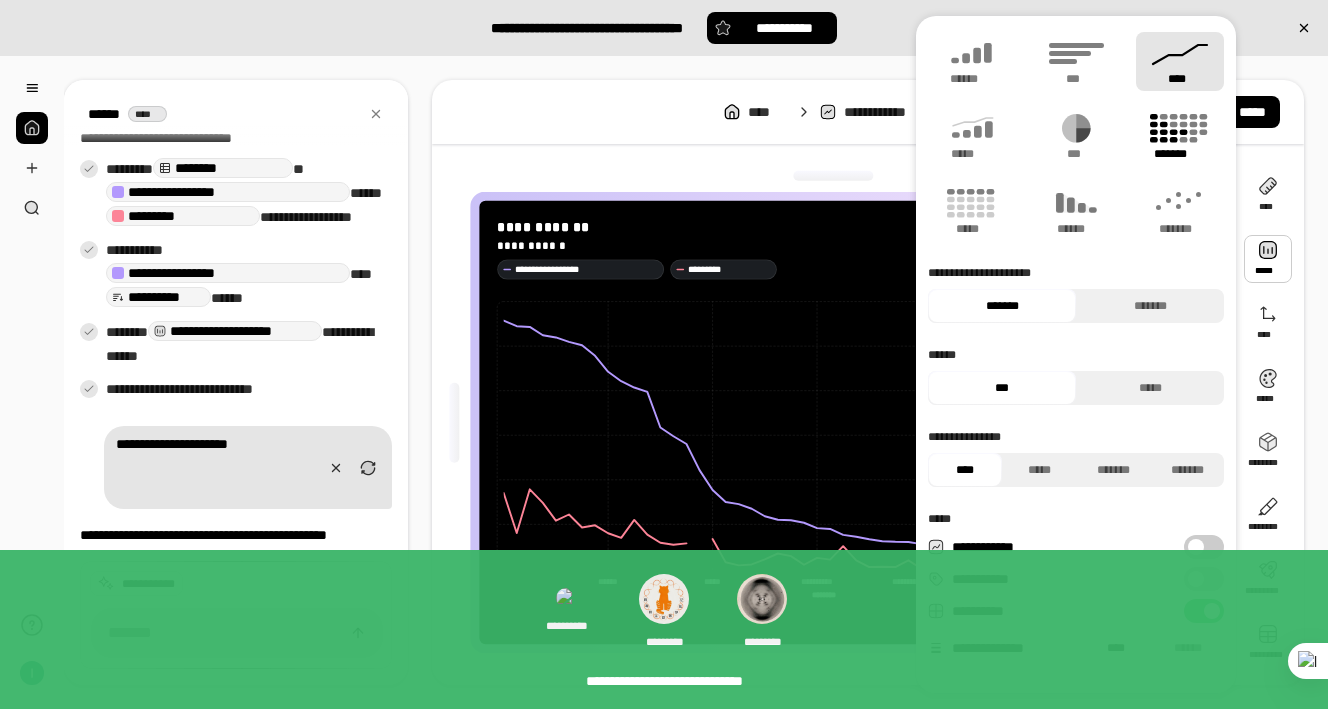 click 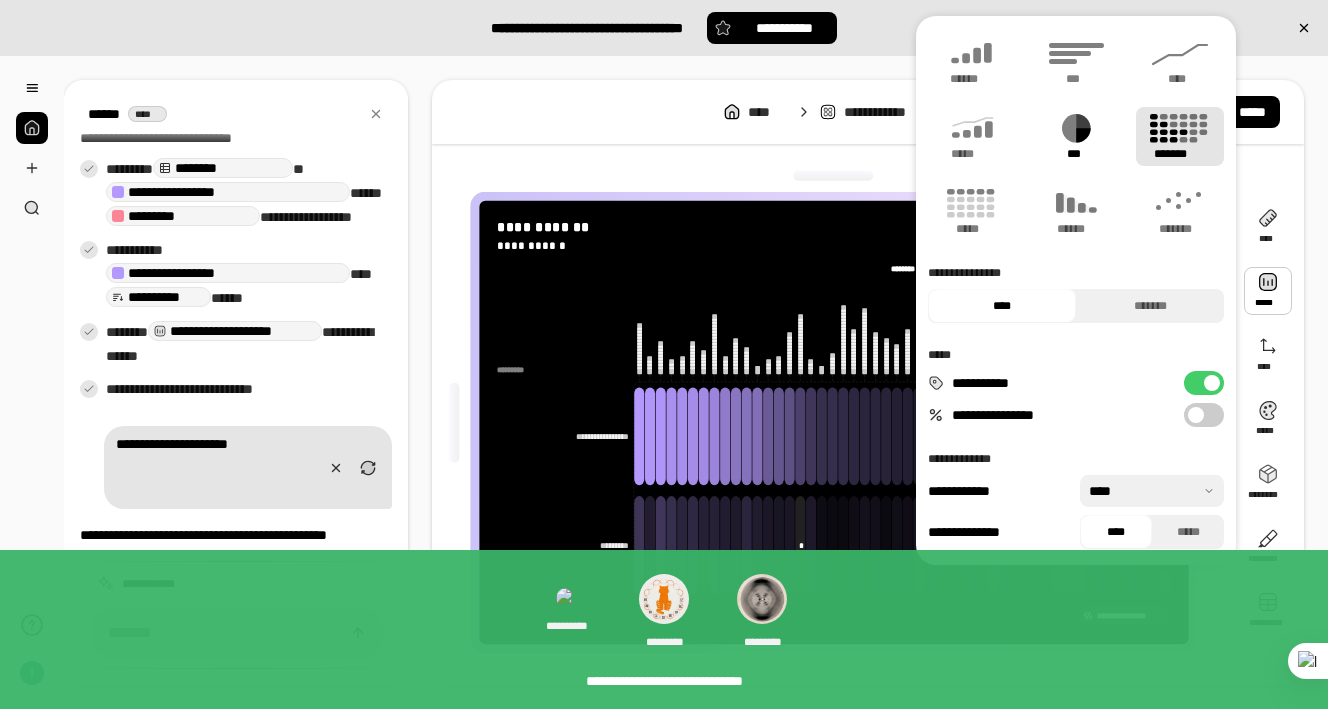 click 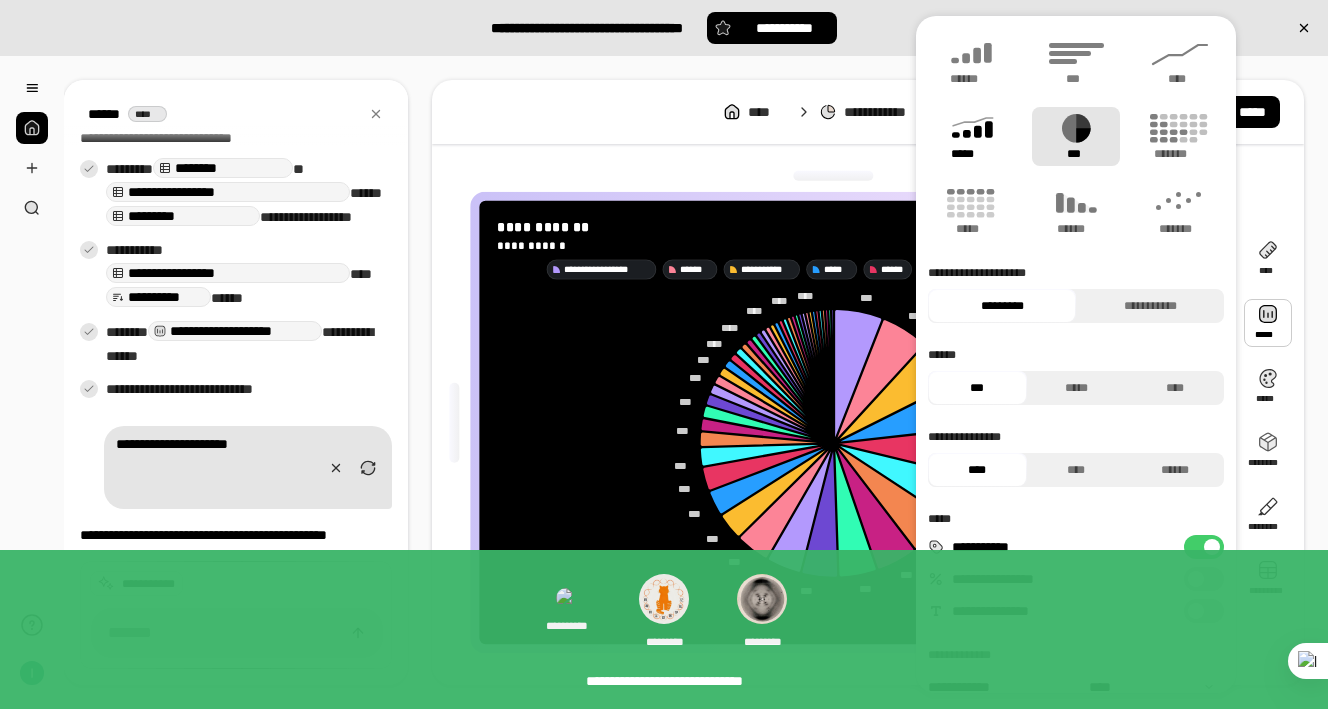click on "*****" at bounding box center [972, 136] 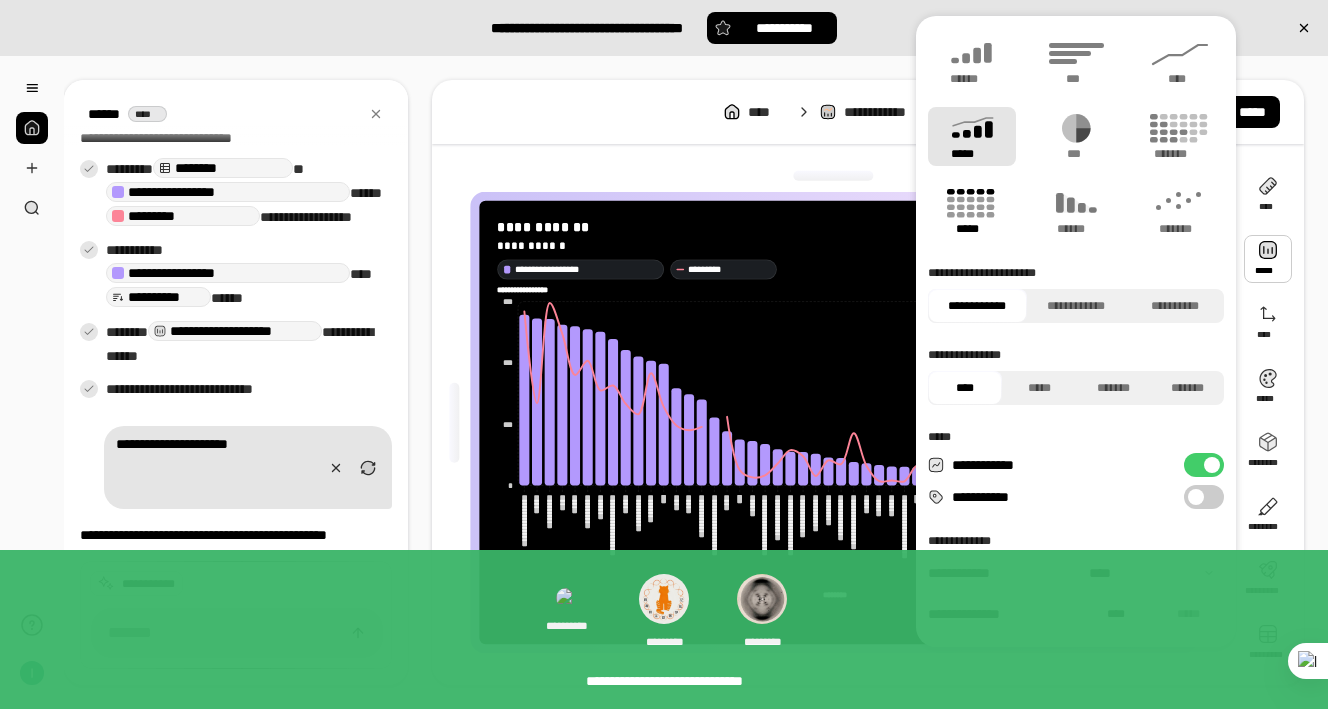 click 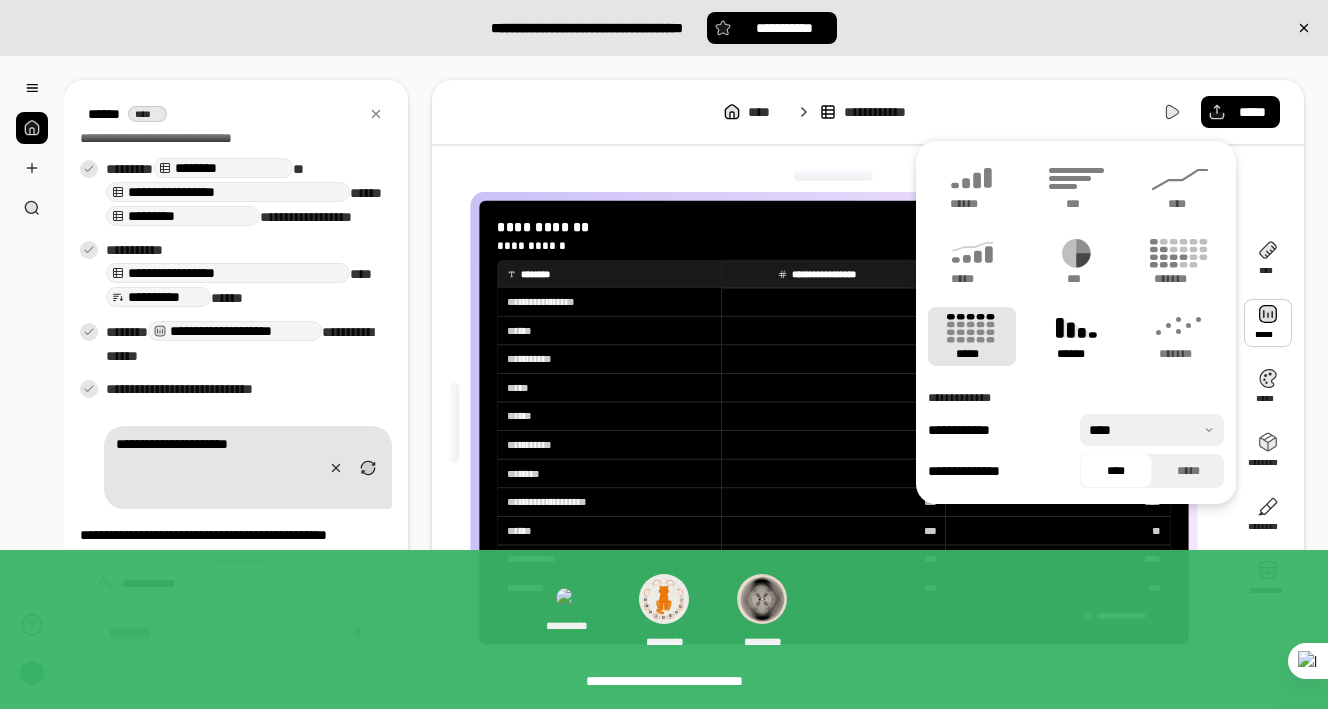 click 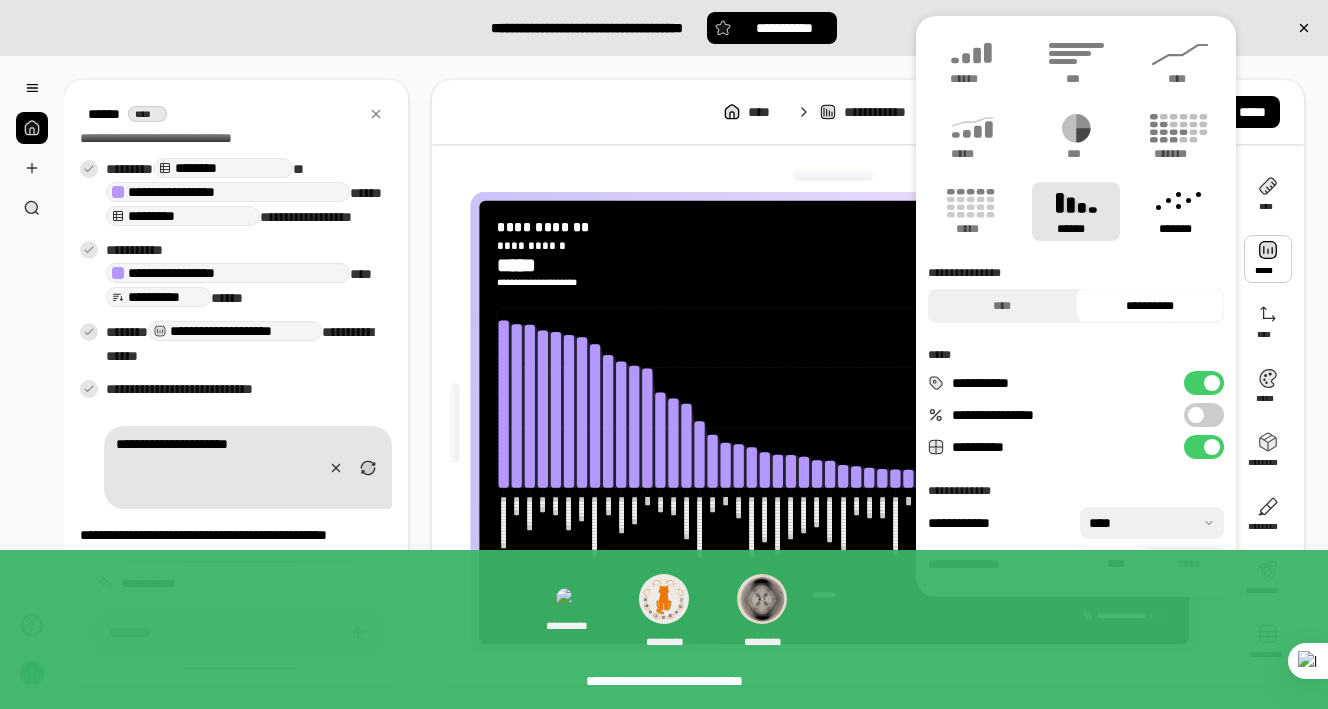 click on "*******" at bounding box center (1180, 229) 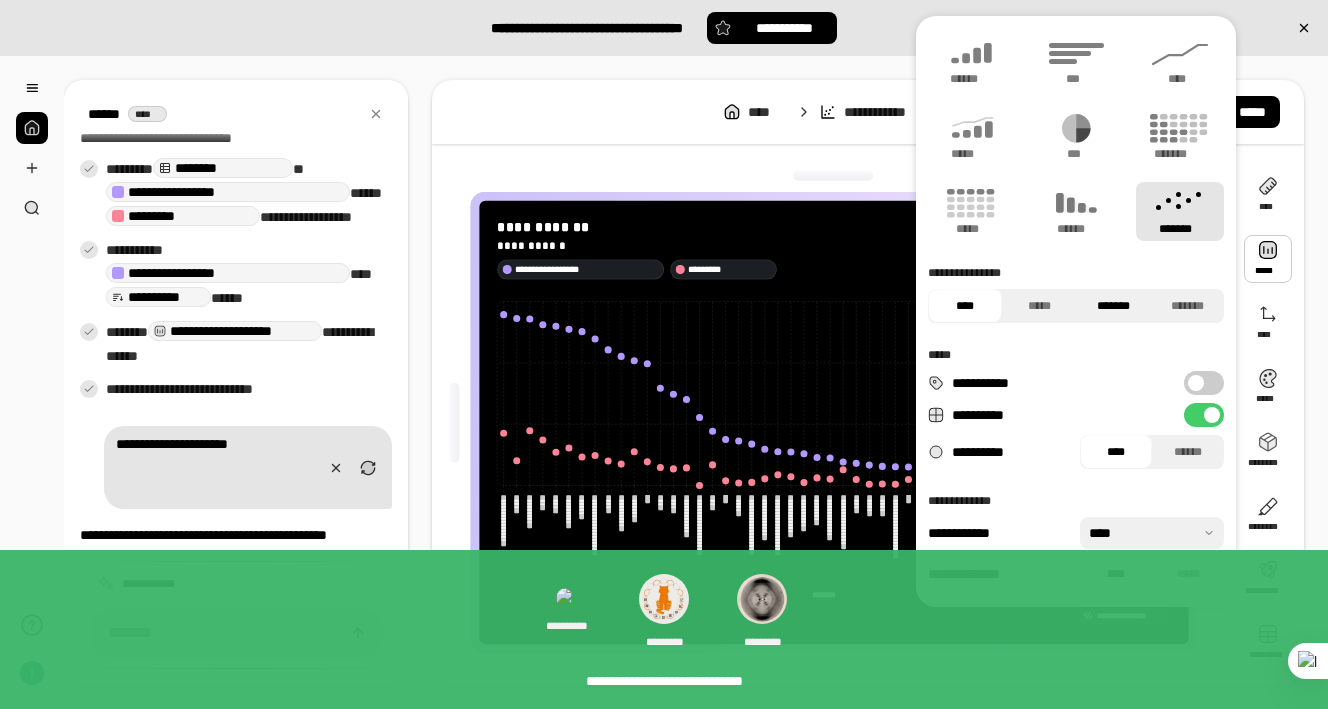 click on "*******" at bounding box center [1113, 306] 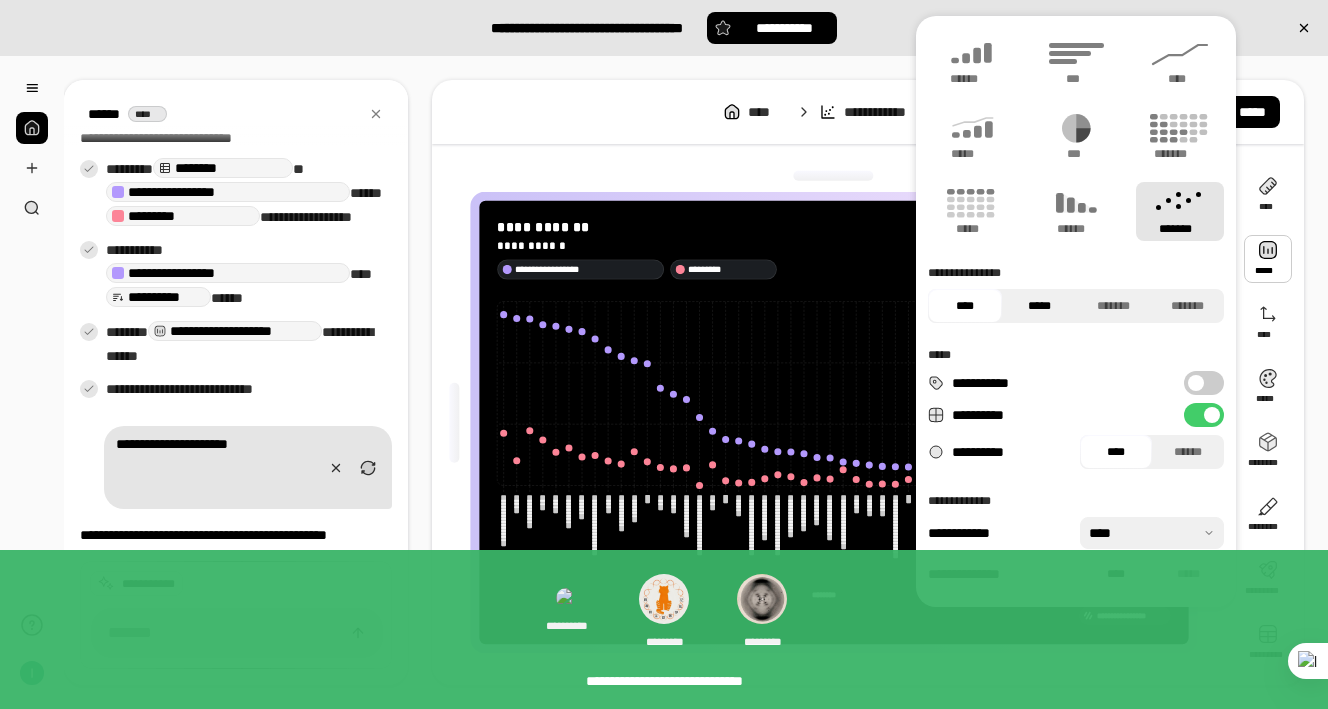 click on "*****" at bounding box center (1039, 306) 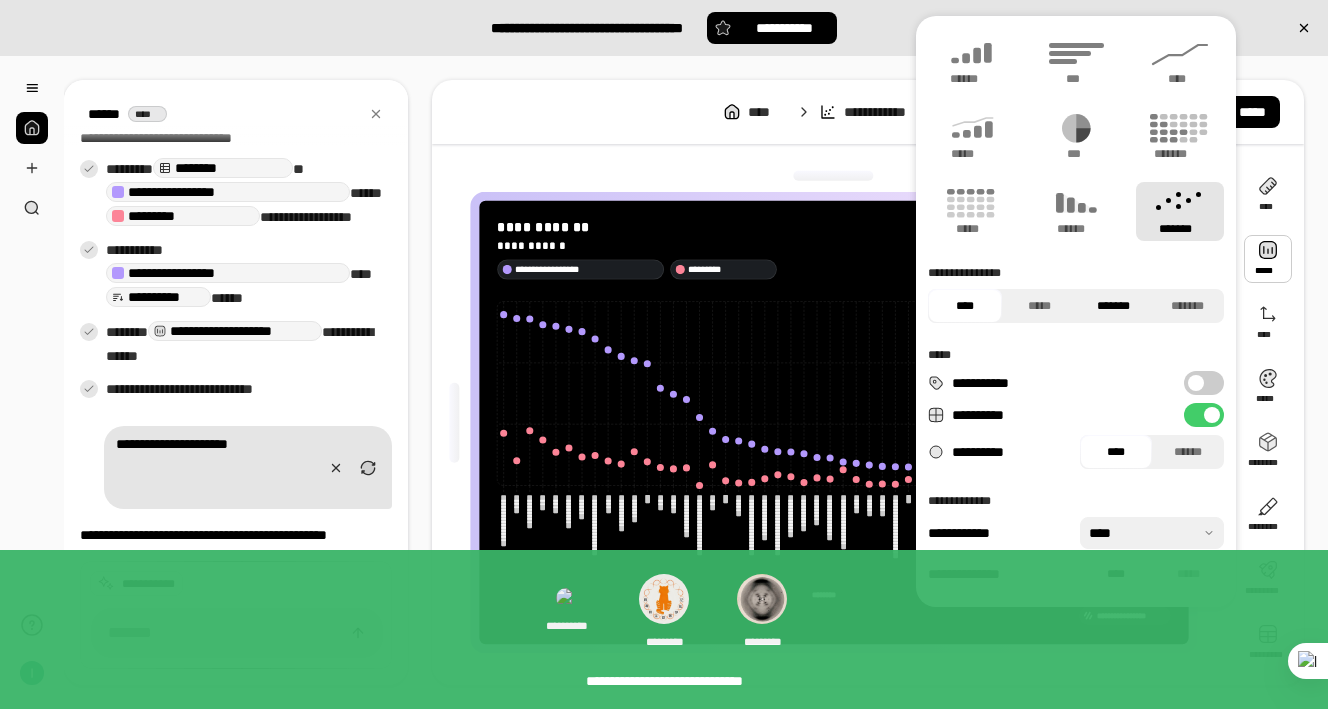 click on "*******" at bounding box center (1113, 306) 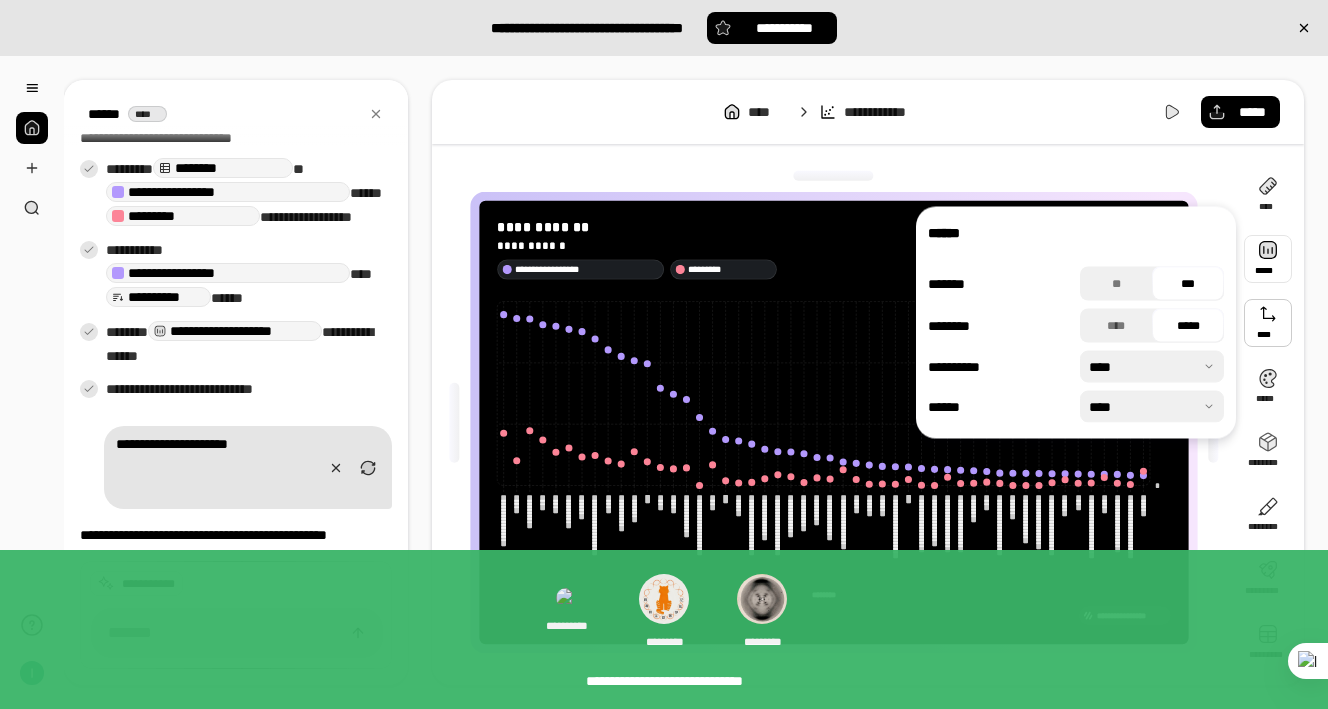 click at bounding box center (1213, 422) 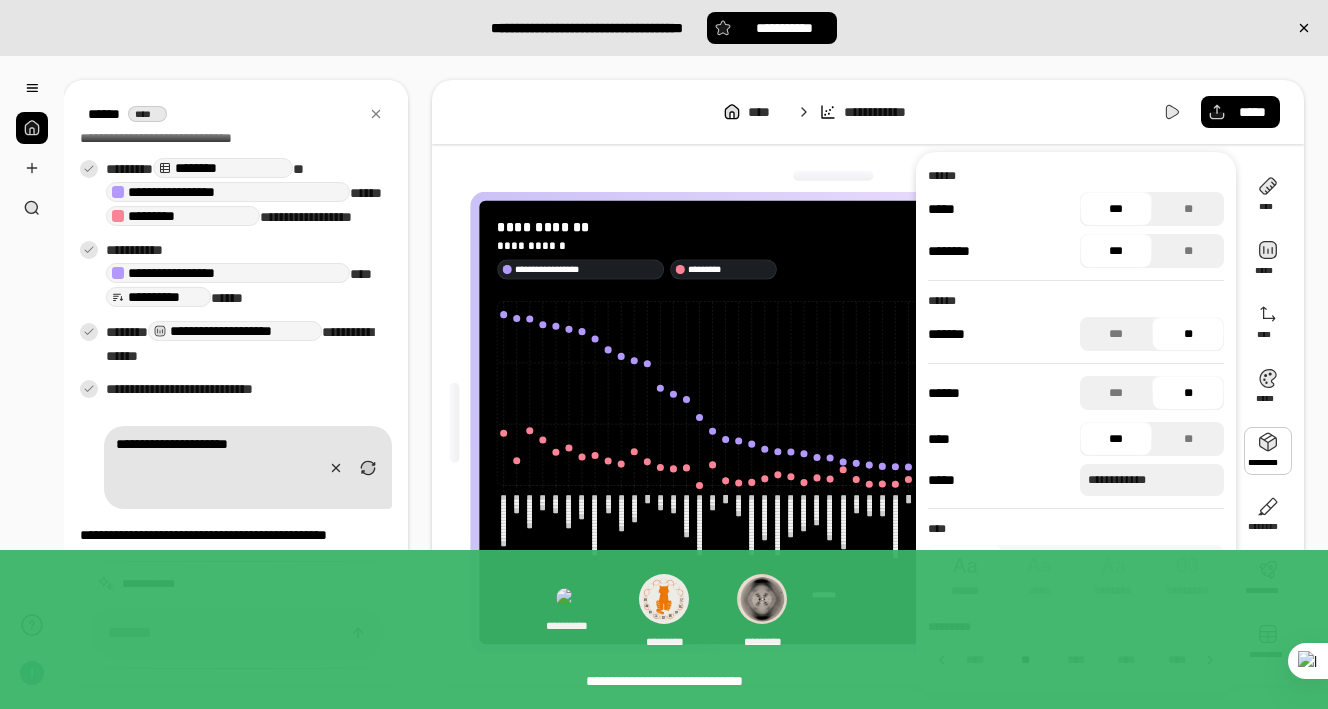 click at bounding box center (1268, 451) 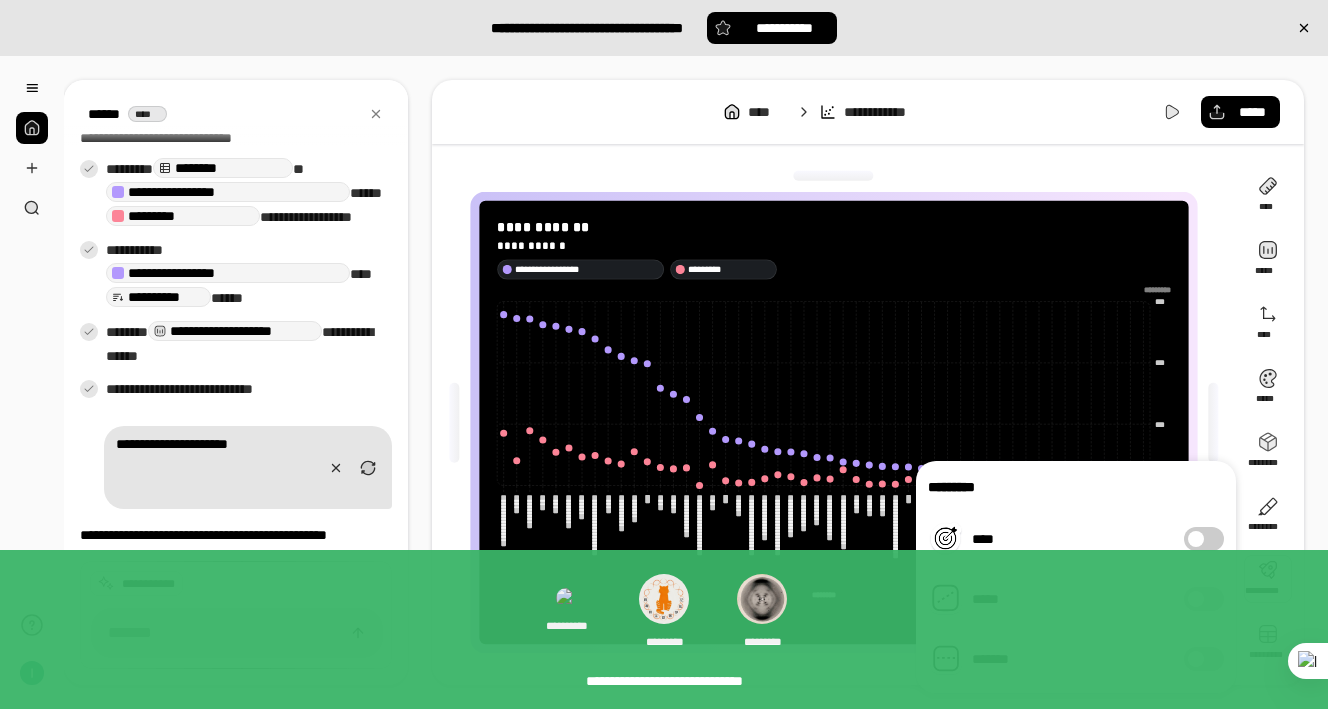 click at bounding box center [1268, 579] 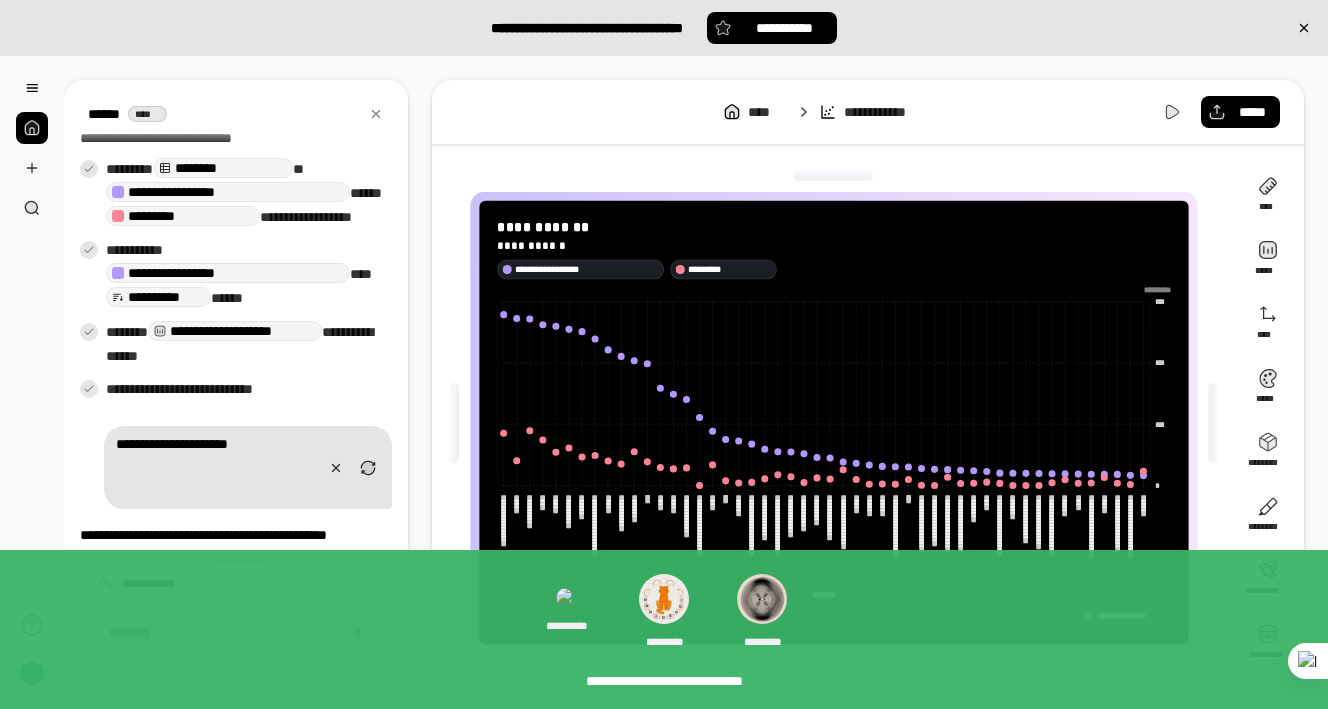 click at bounding box center [1268, 579] 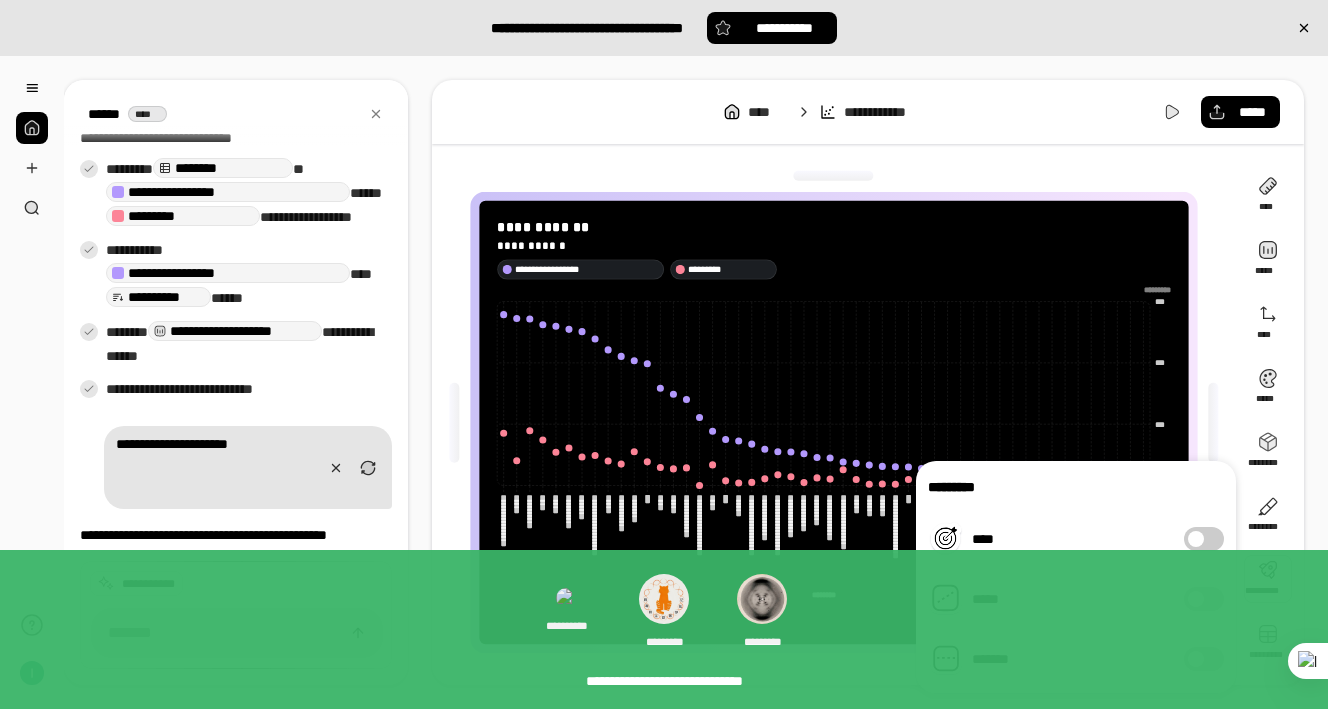 click on "****" at bounding box center [1204, 539] 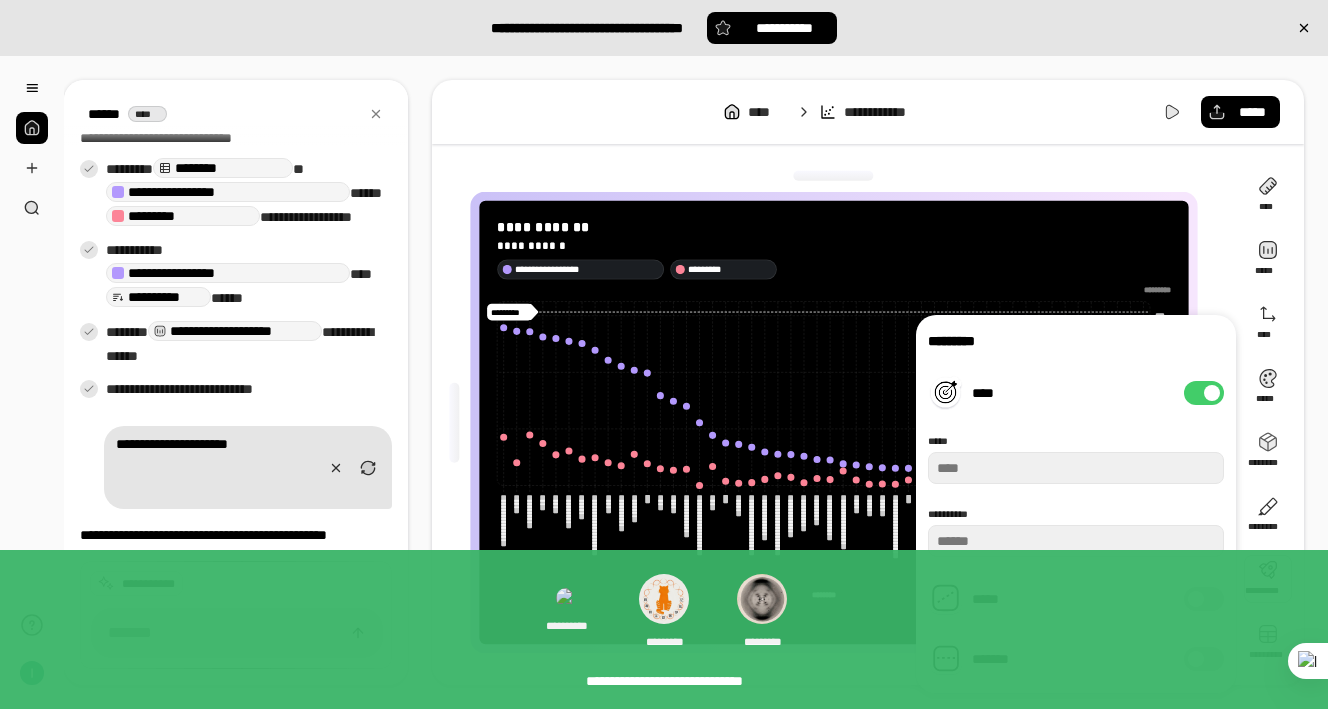 click on "****" at bounding box center [1204, 393] 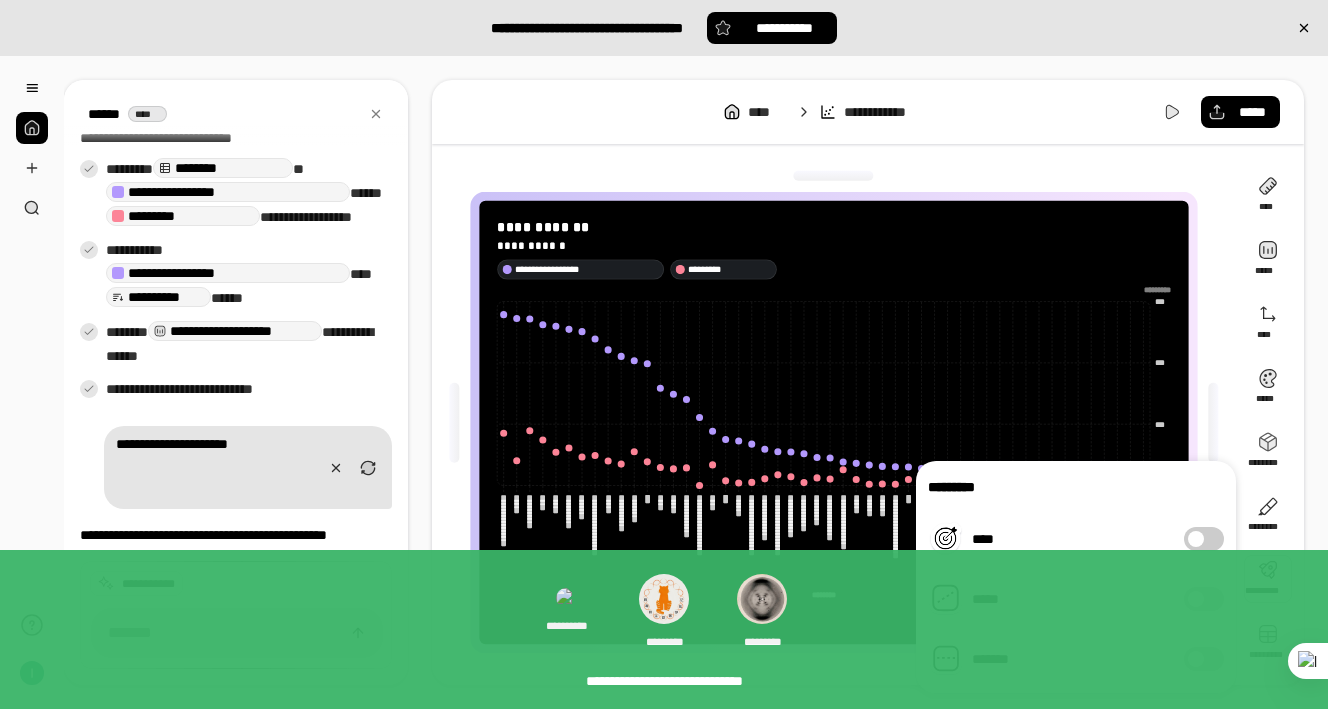click on "*****" at bounding box center (1204, 599) 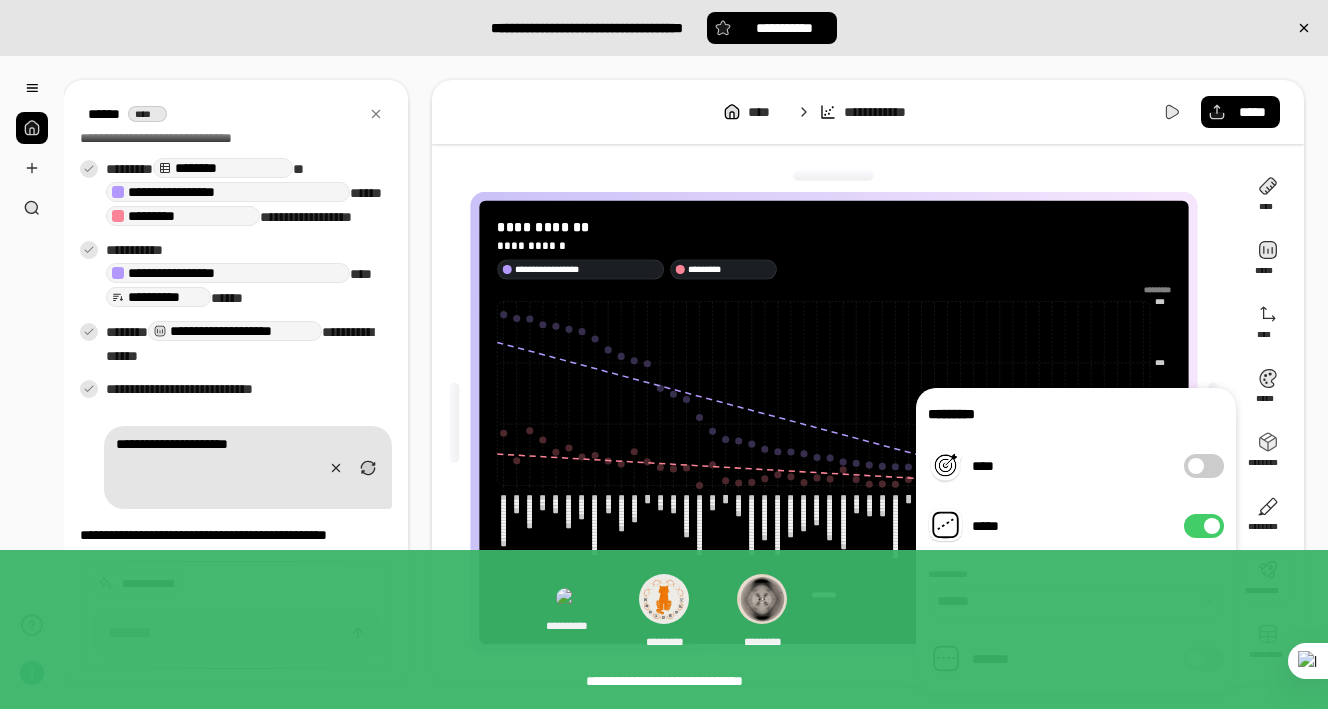 click on "*******" at bounding box center [1204, 659] 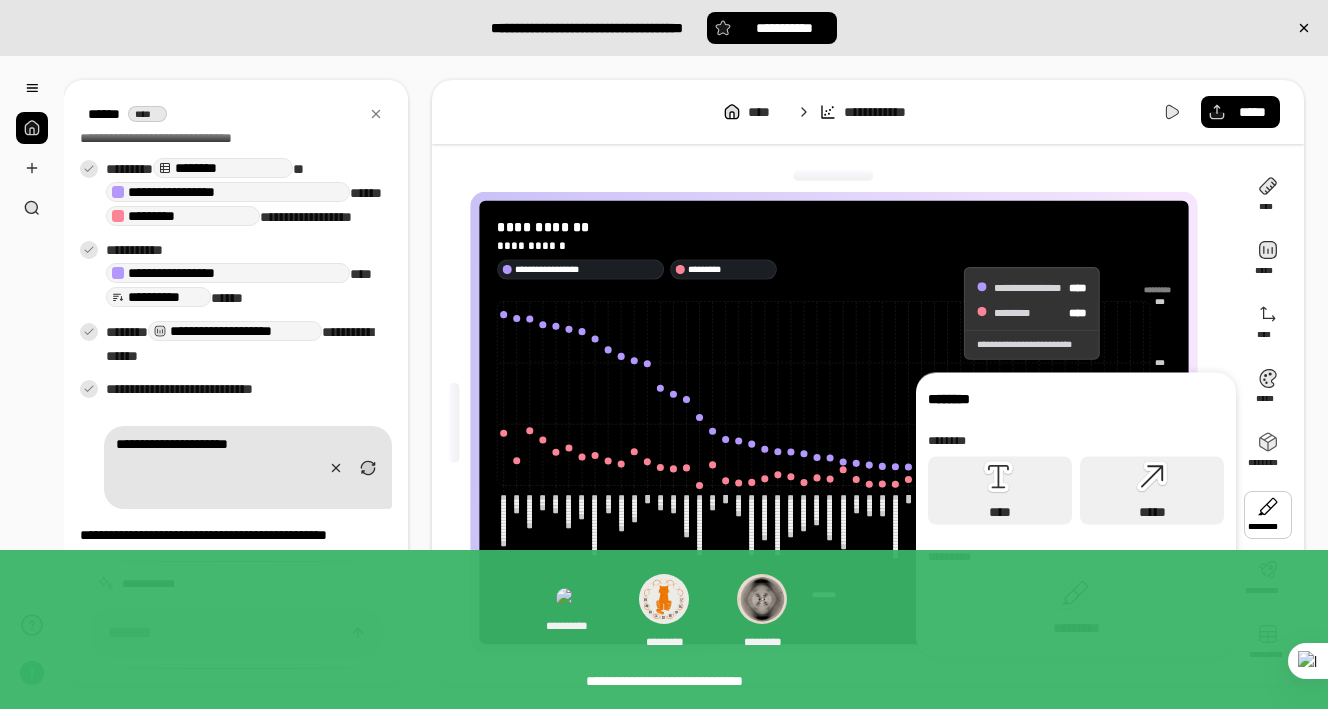 click 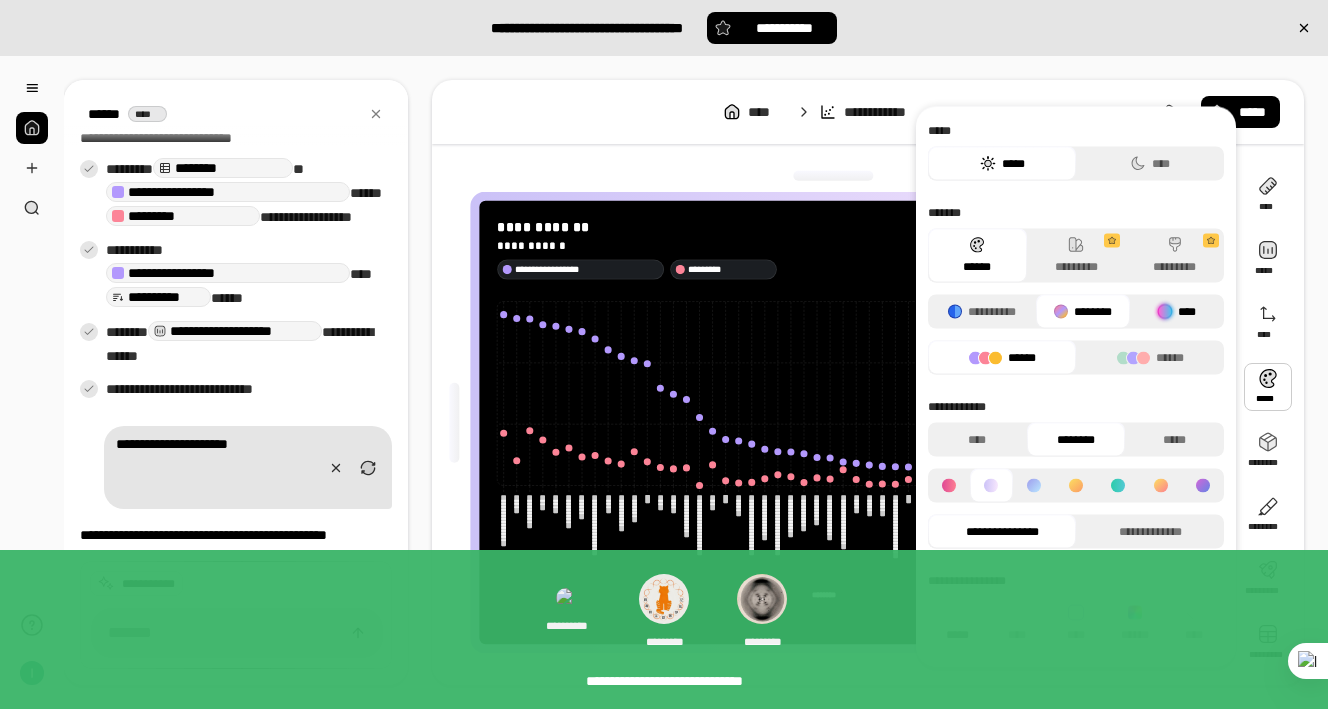 click at bounding box center [1165, 312] 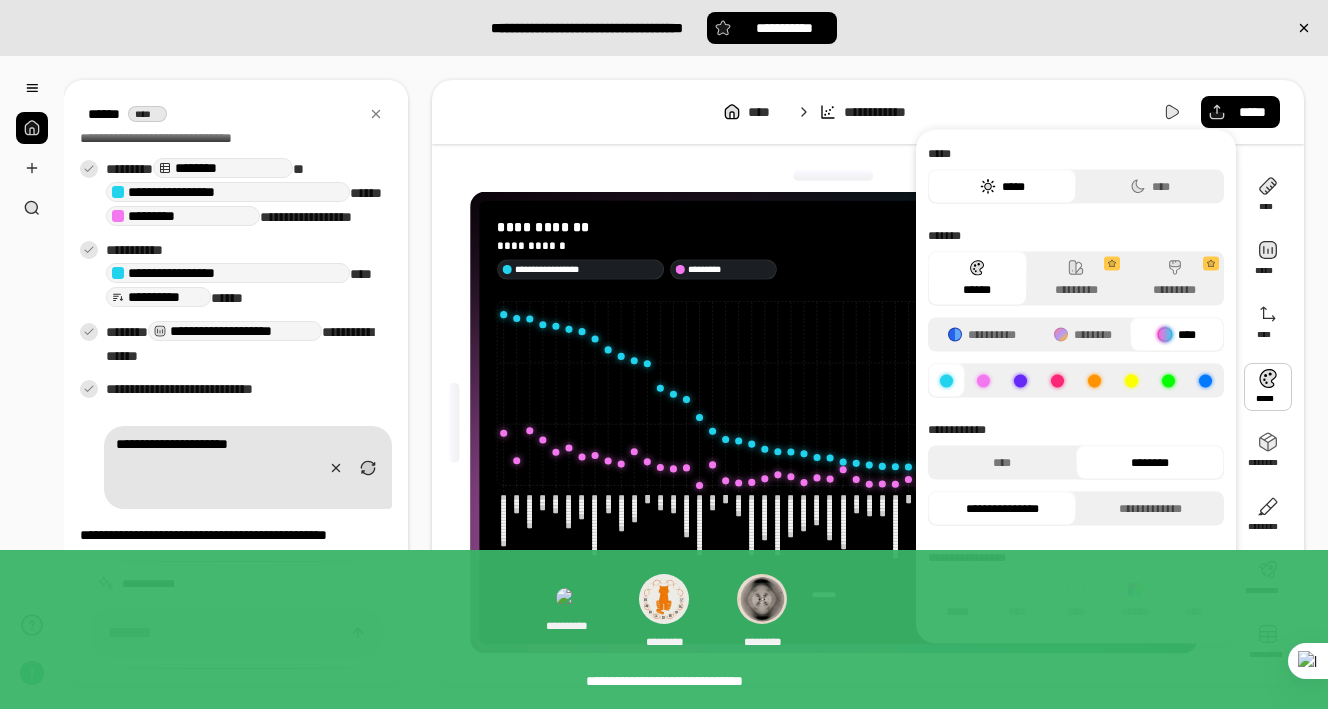 click at bounding box center [1165, 335] 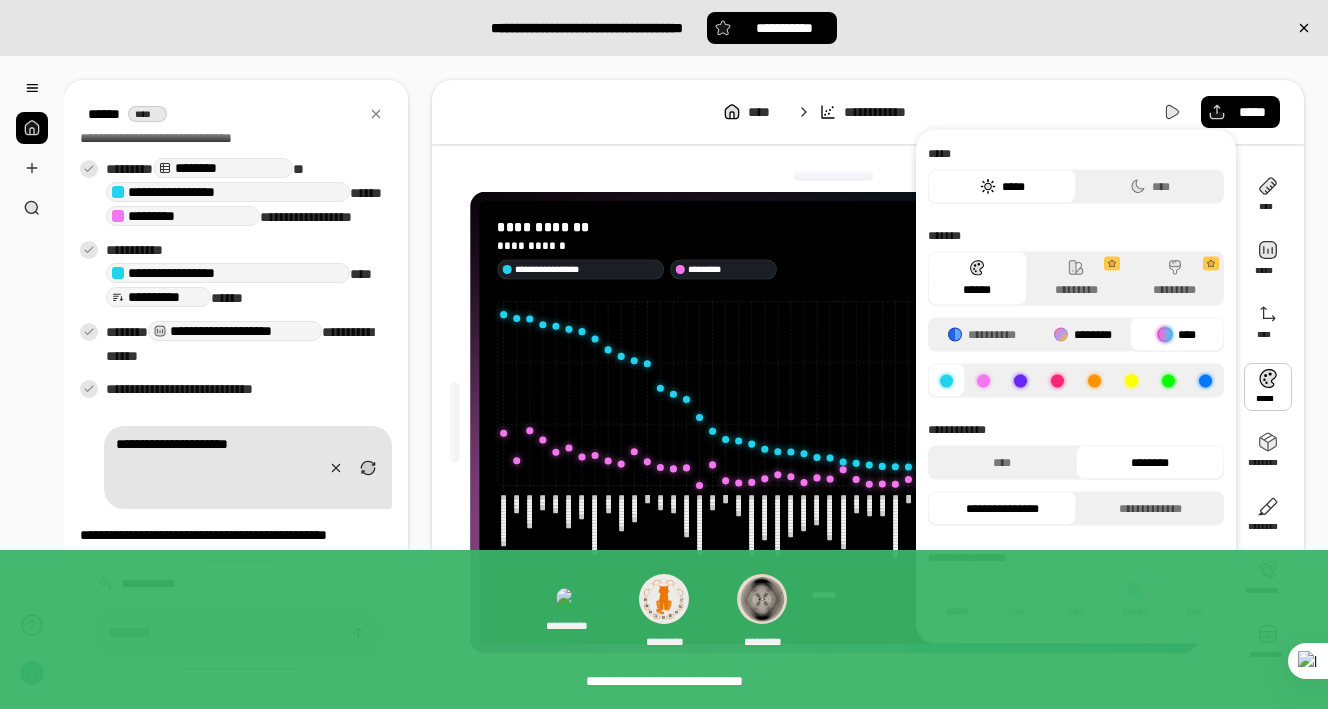click at bounding box center (1061, 335) 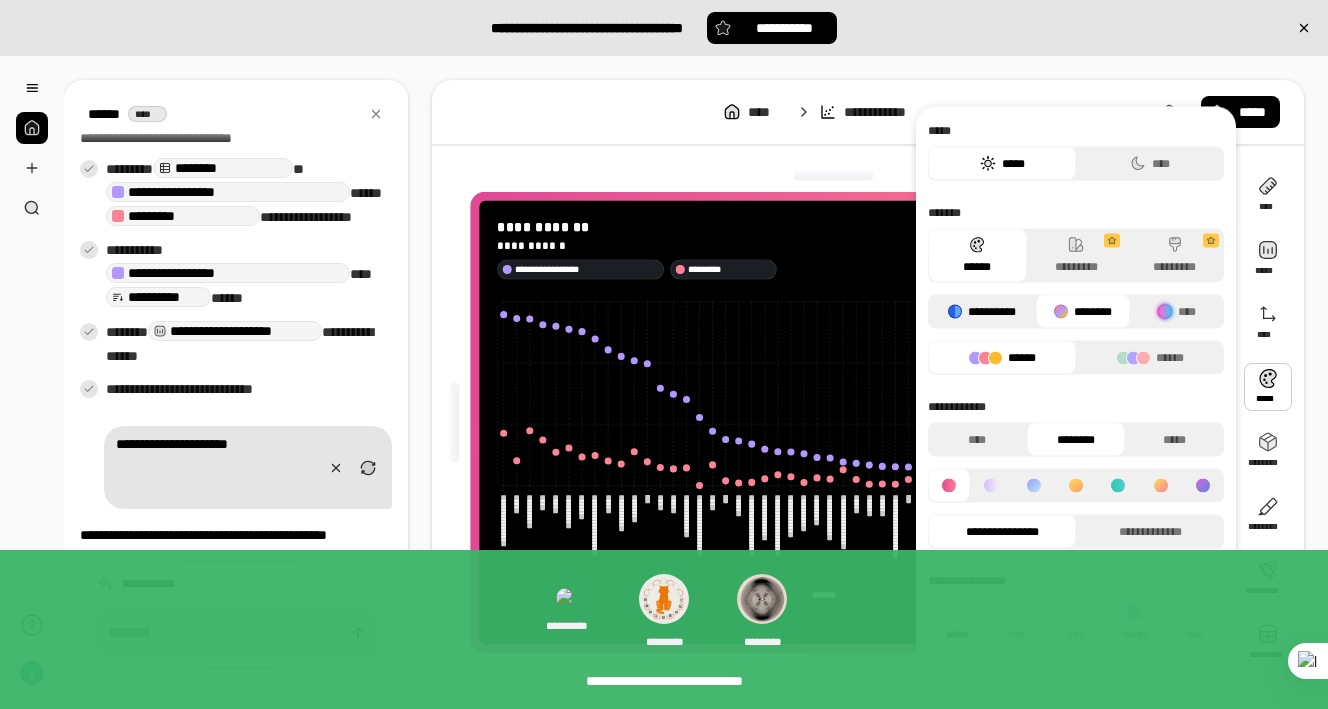 click on "**********" at bounding box center (982, 312) 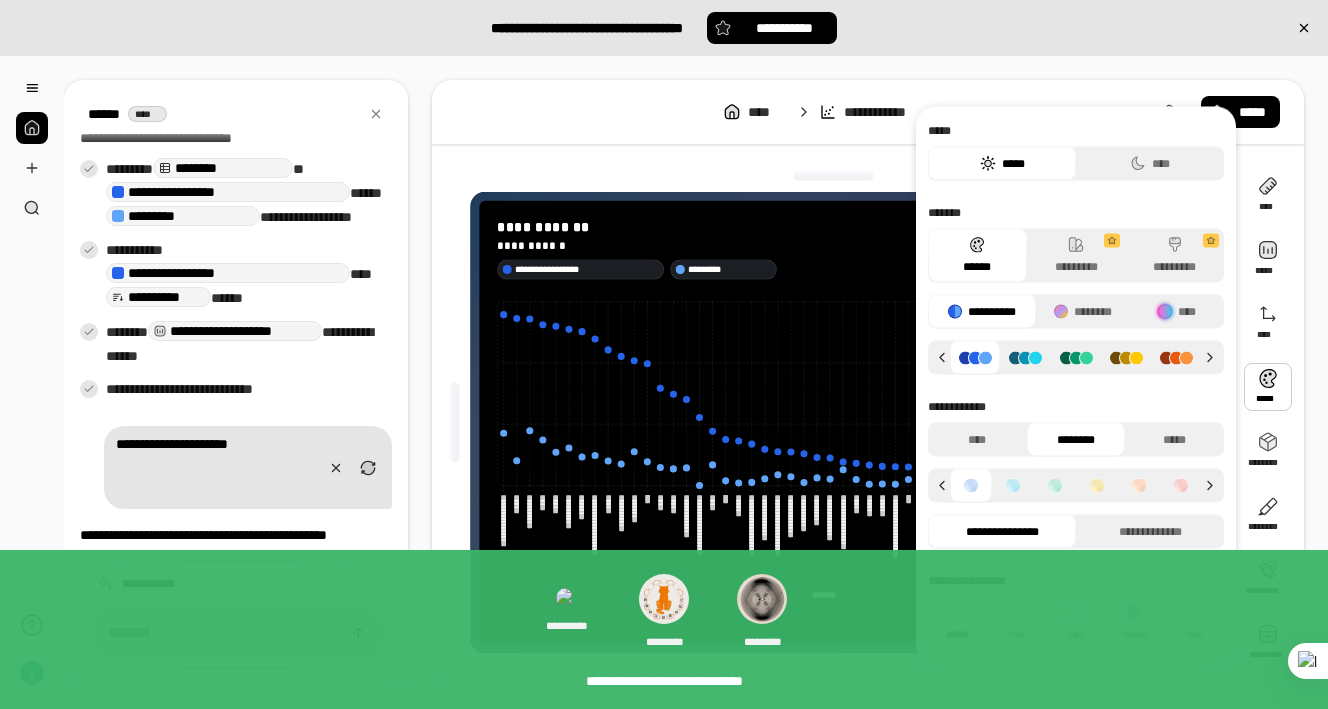 click on "**********" at bounding box center [982, 312] 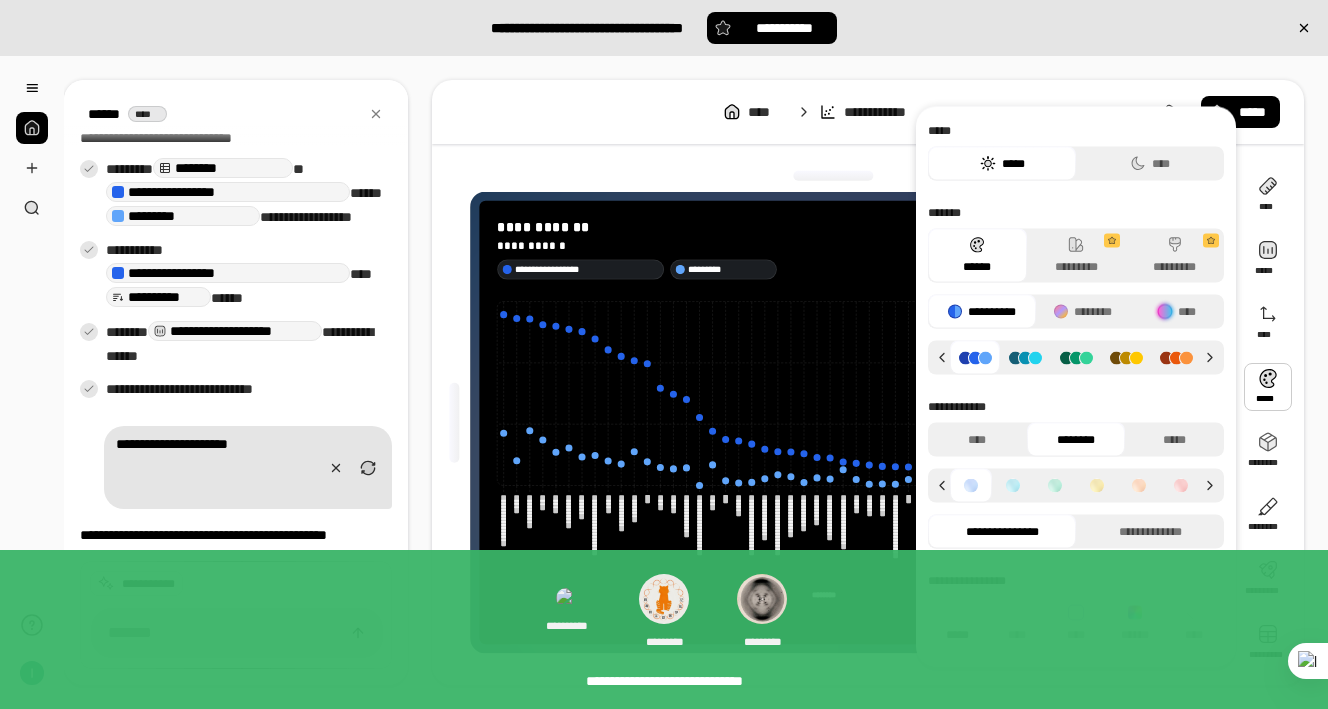 click at bounding box center (1025, 357) 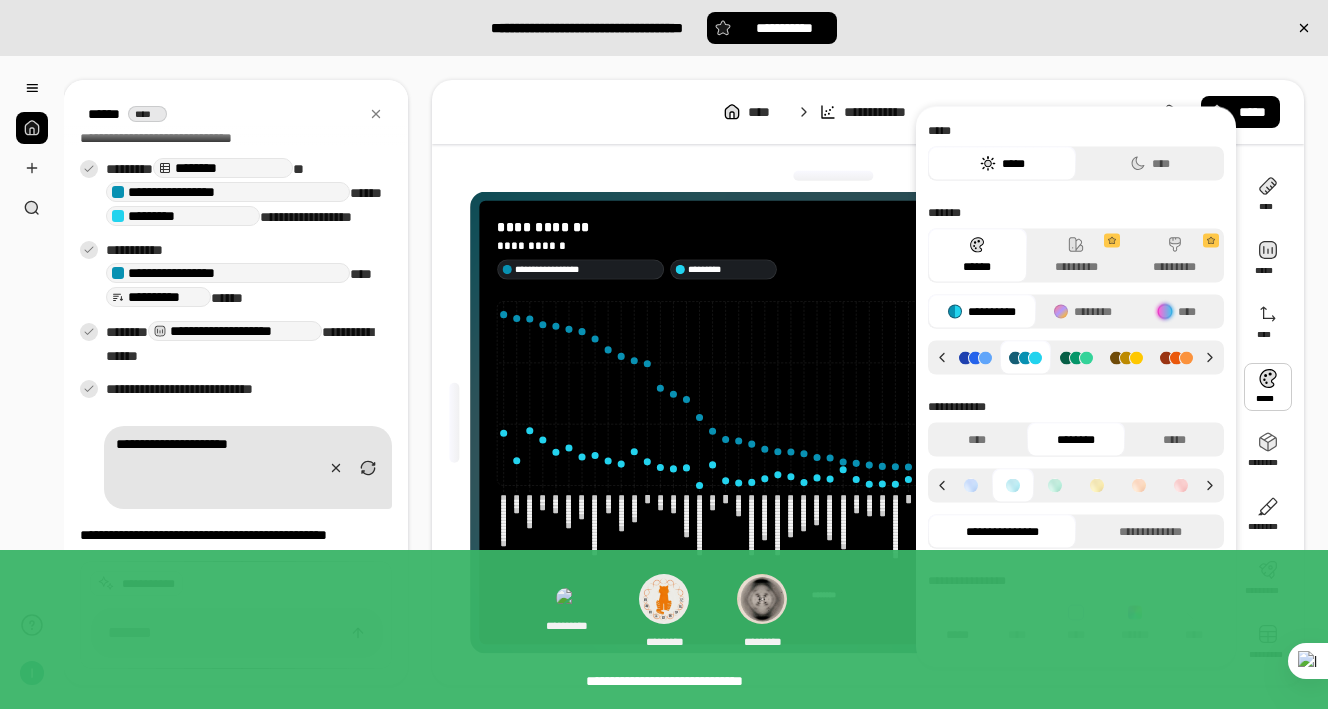 click on "**********" at bounding box center (982, 312) 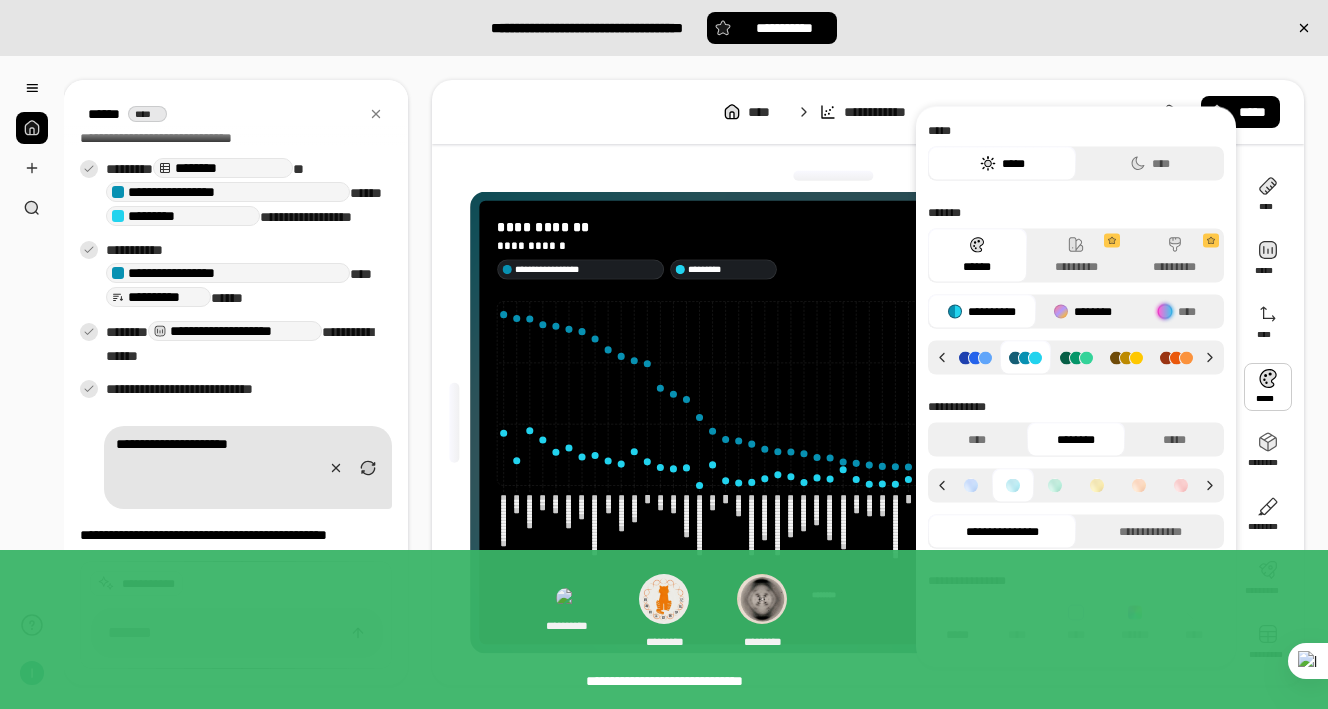click on "********" at bounding box center [1083, 312] 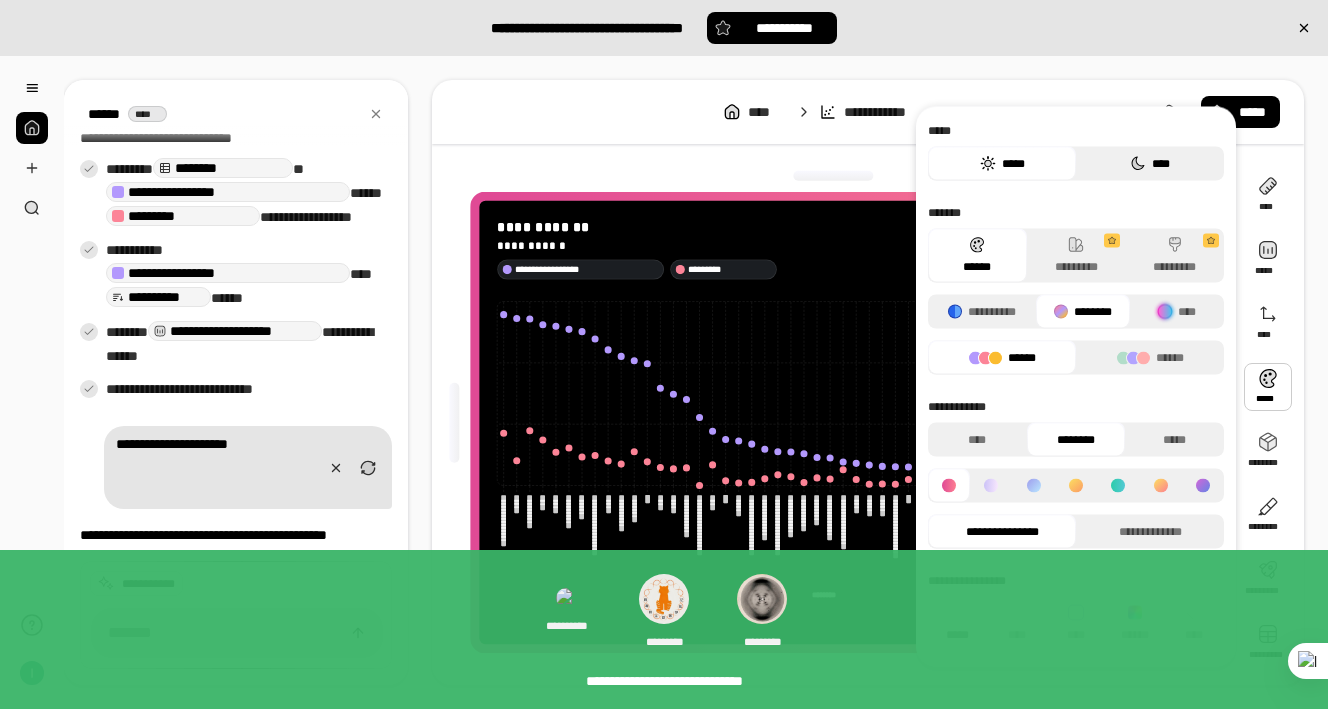 click 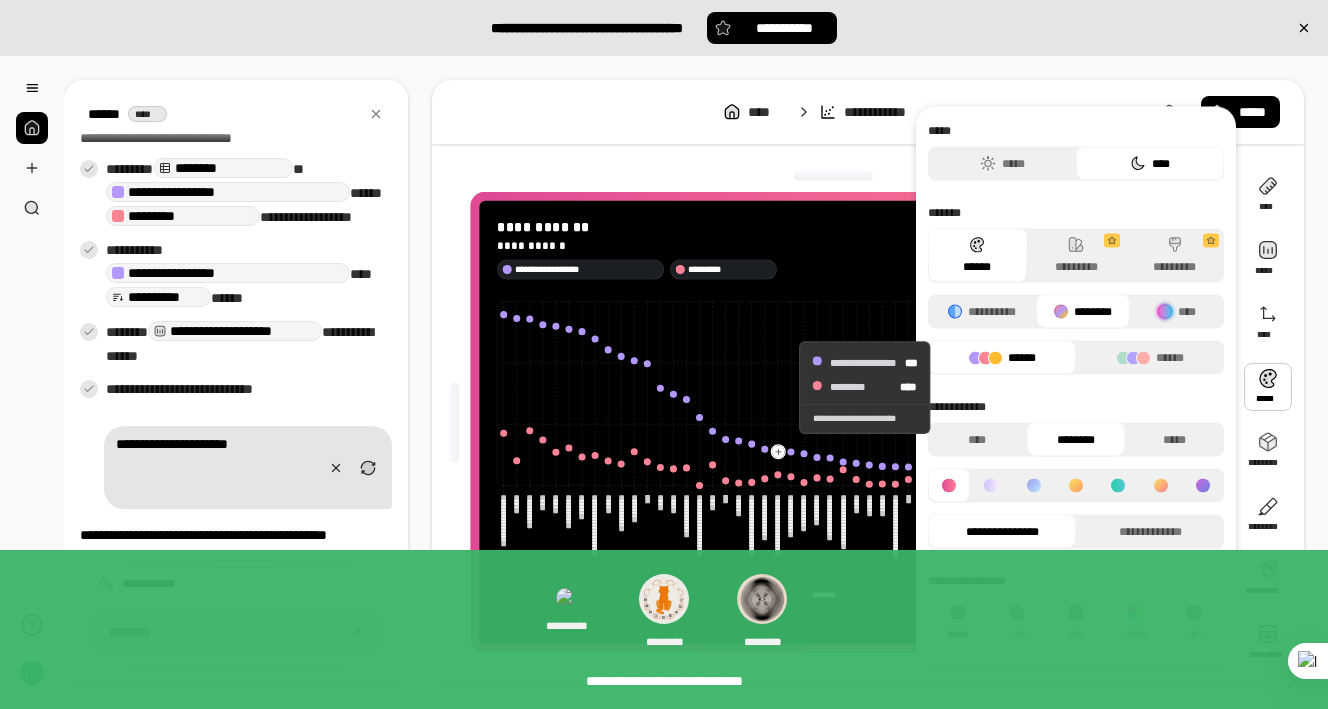 click 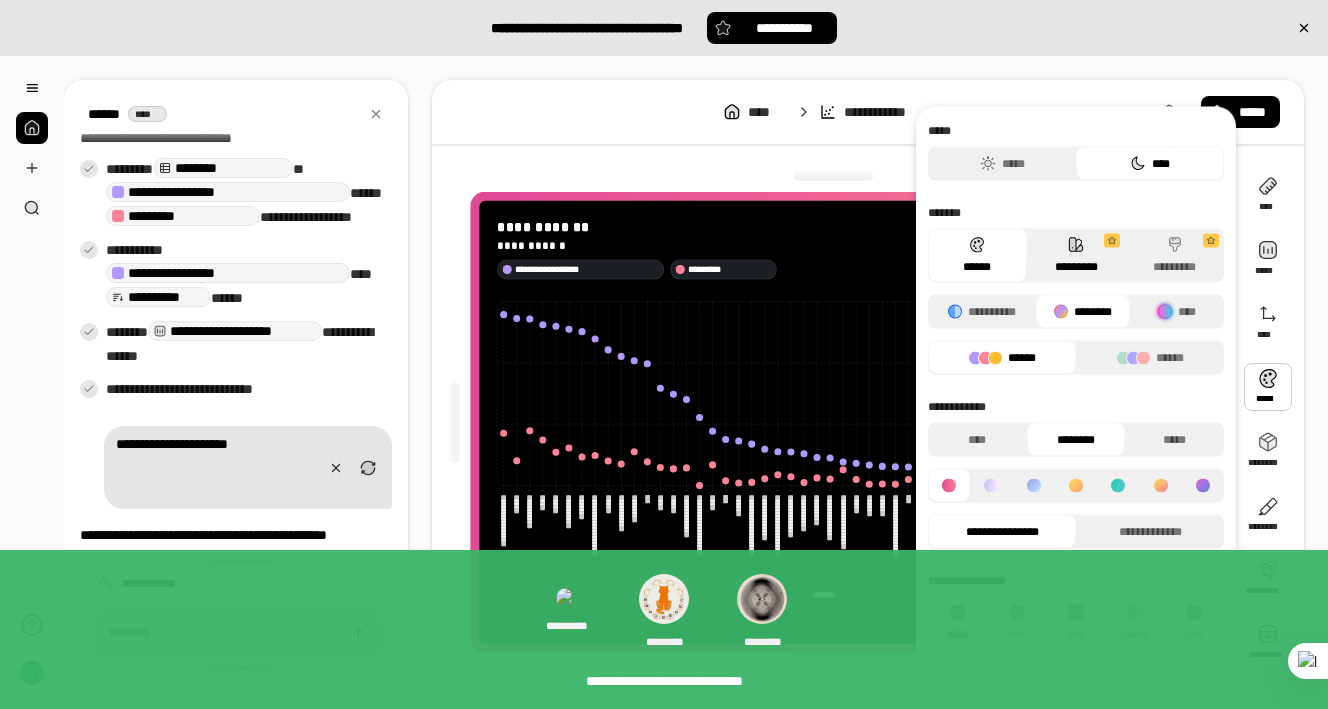 click on "*********" at bounding box center (1076, 256) 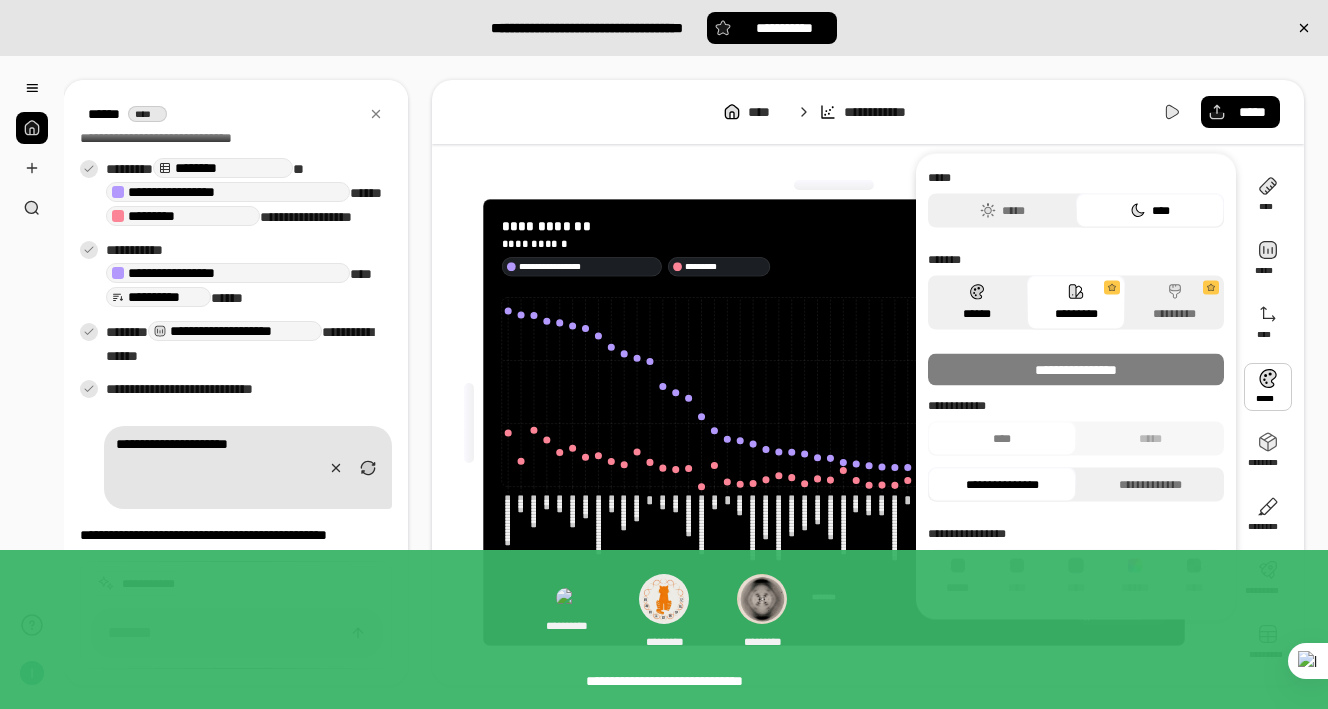 click on "******" at bounding box center [977, 303] 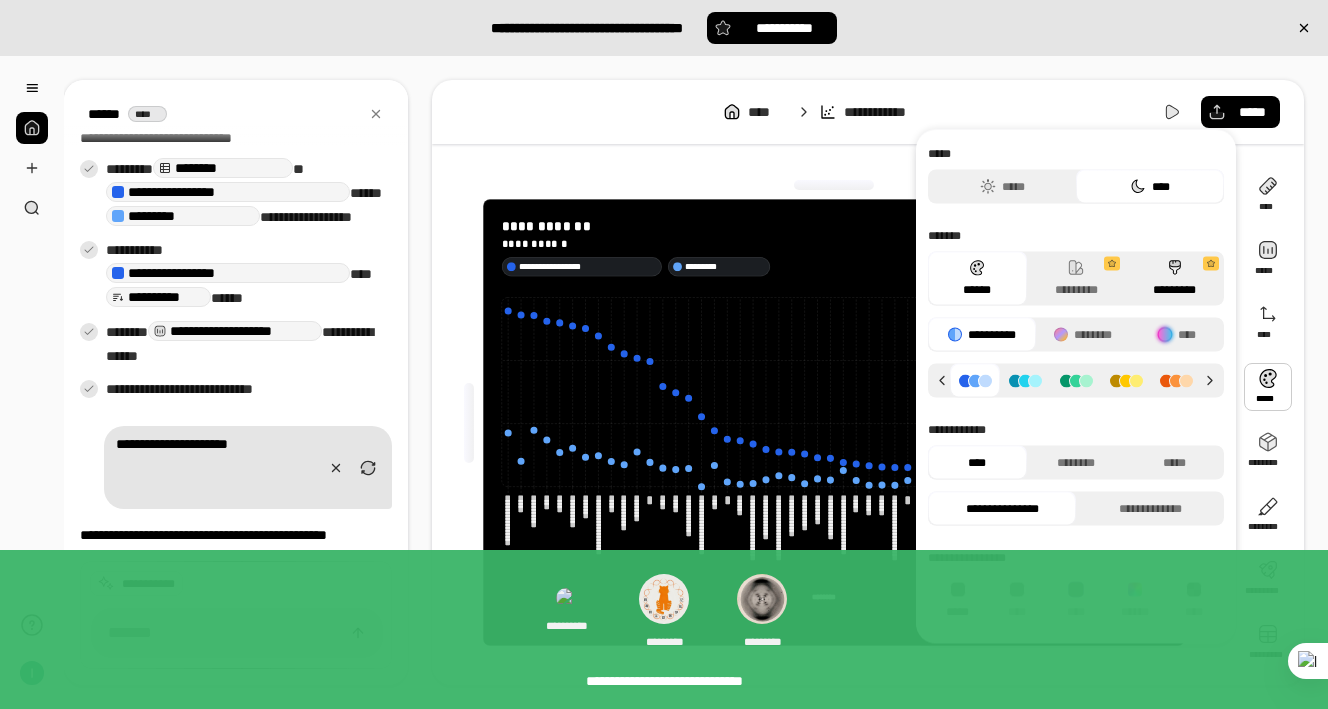 click 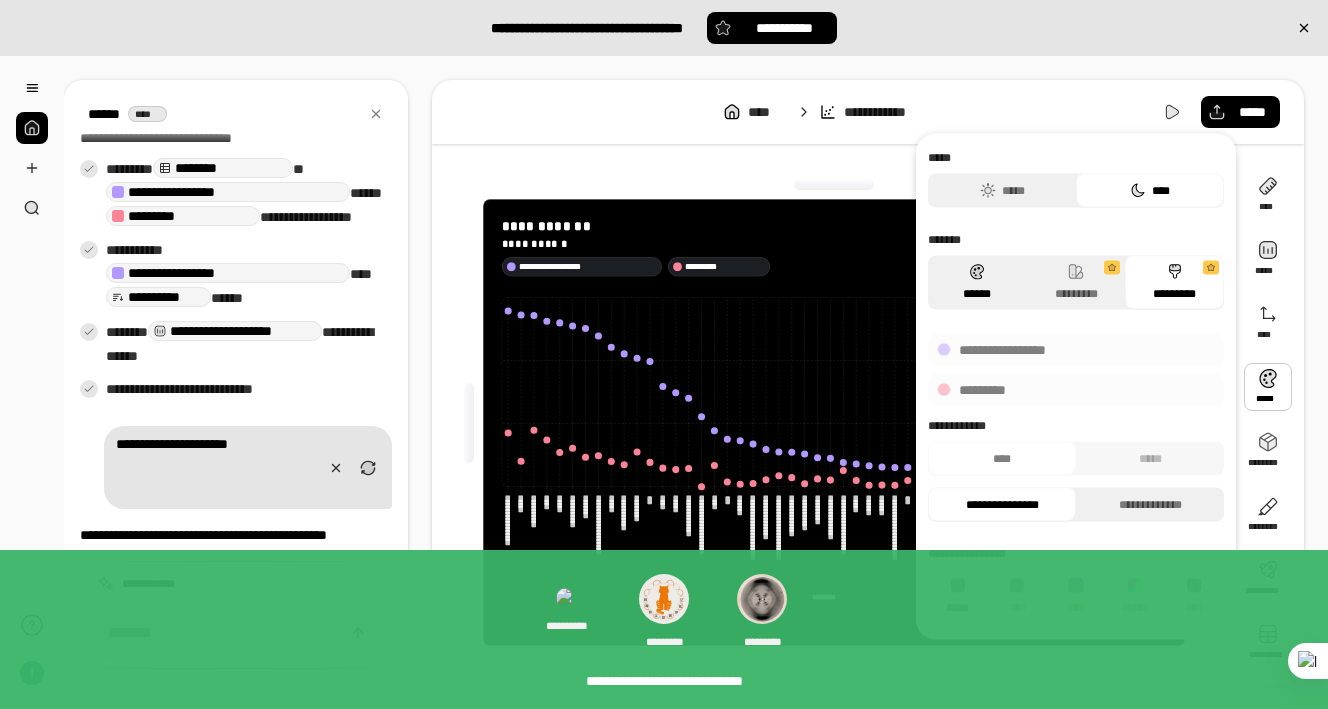 click on "******" at bounding box center (977, 283) 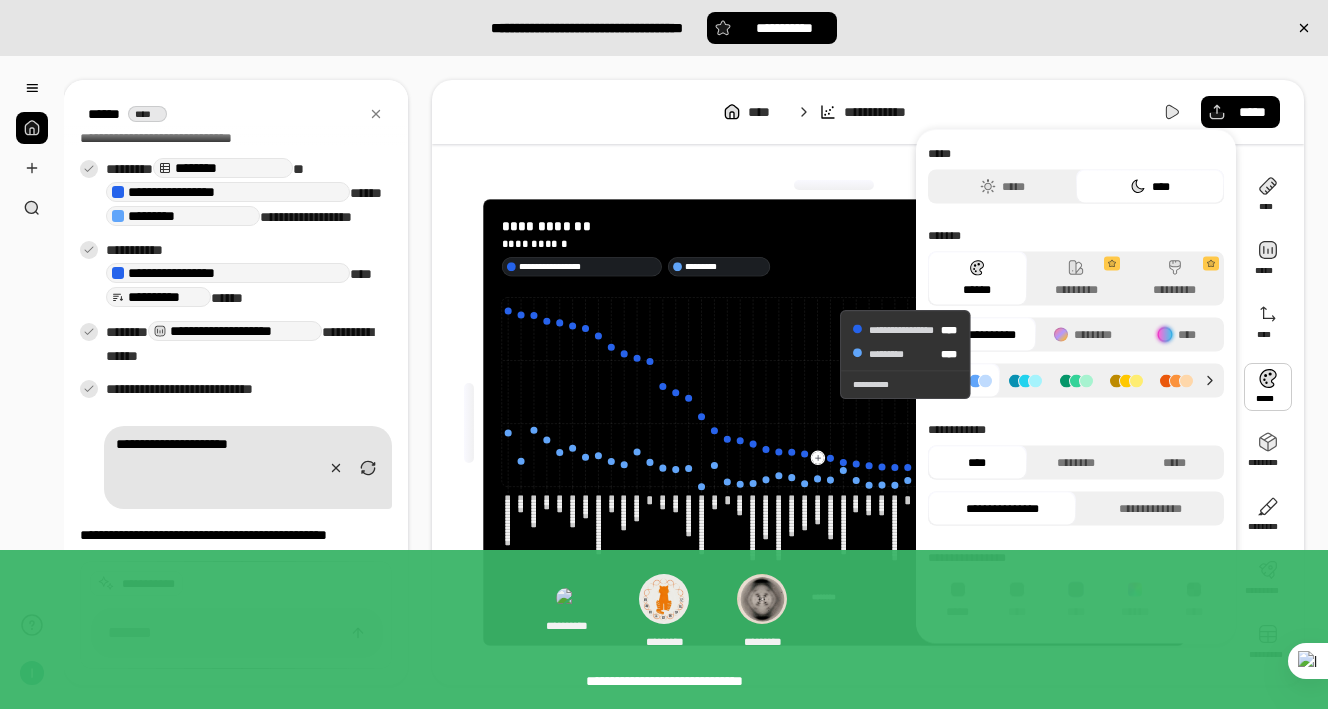 click 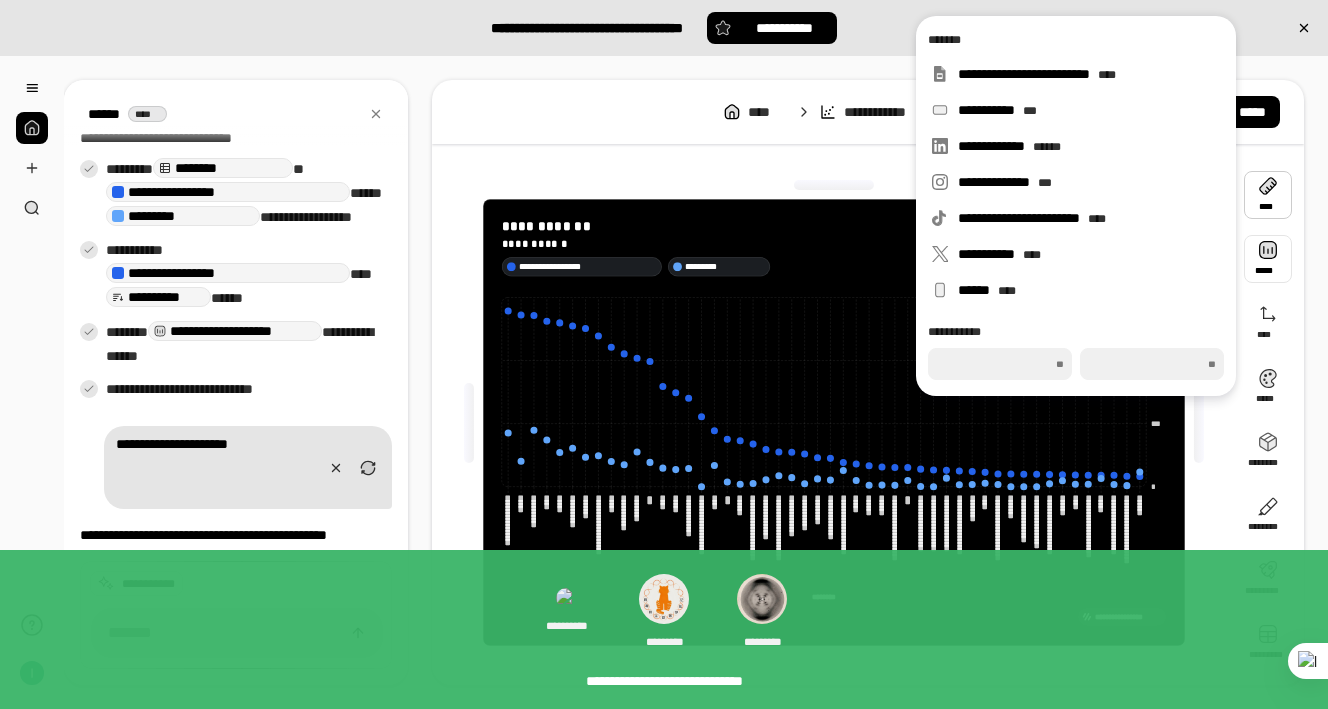 click at bounding box center (1268, 259) 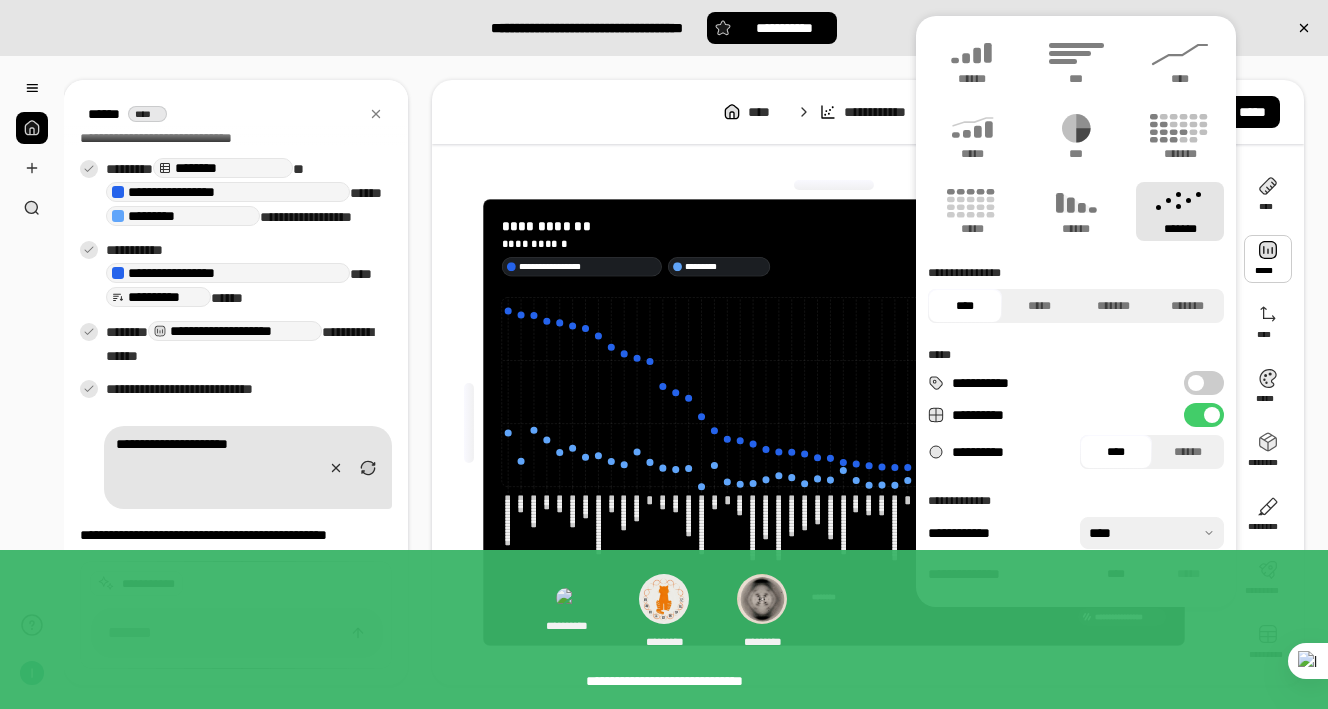 click at bounding box center [1268, 259] 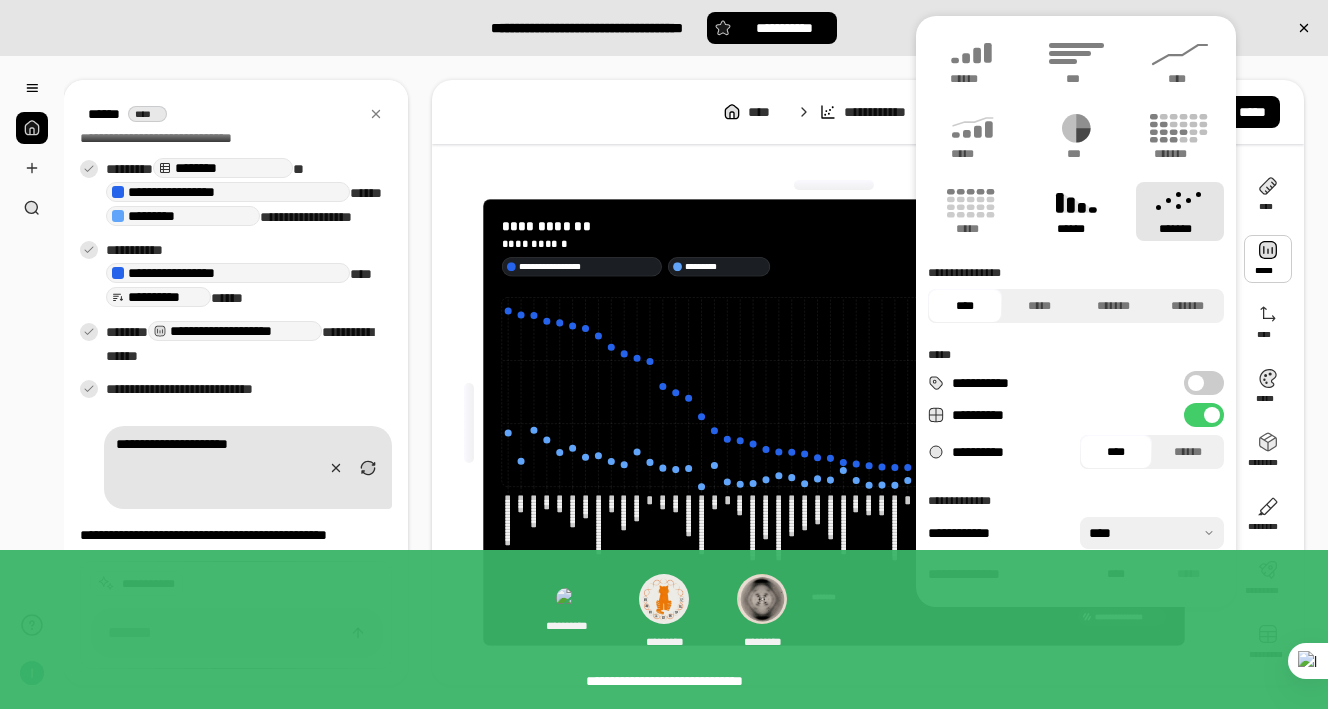 click 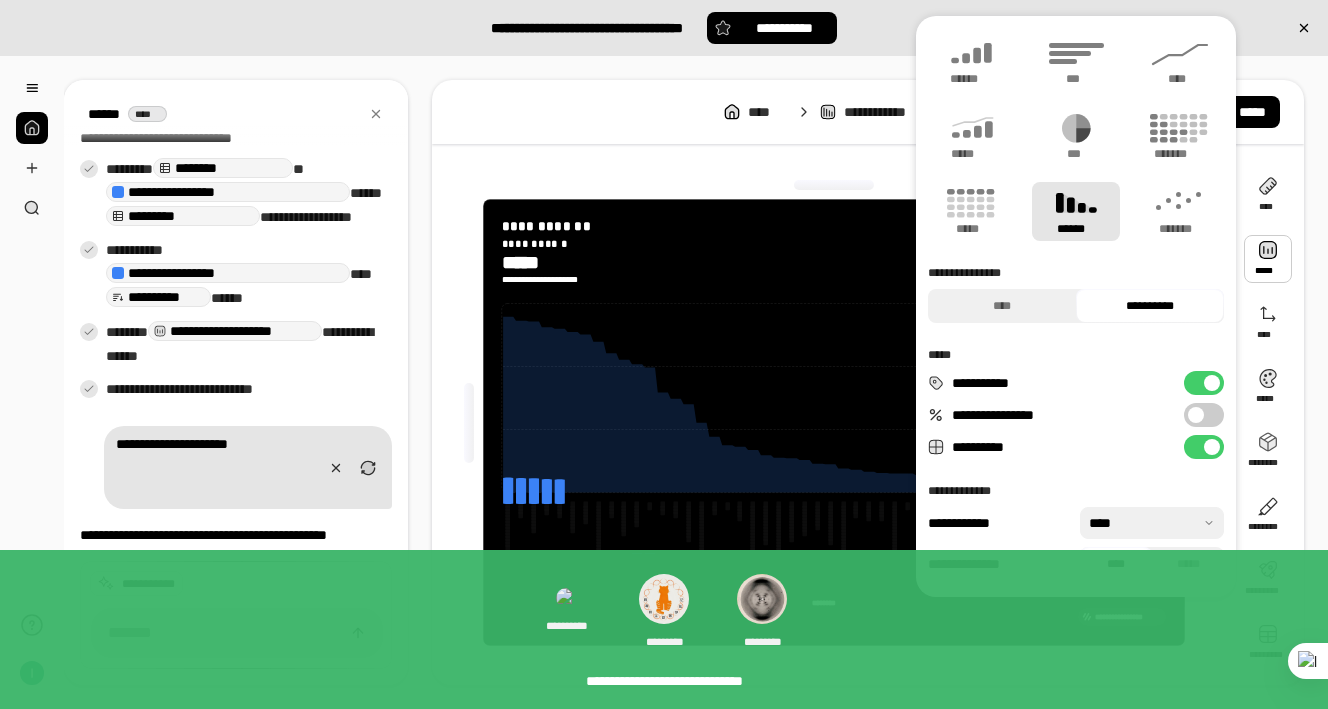 type on "**********" 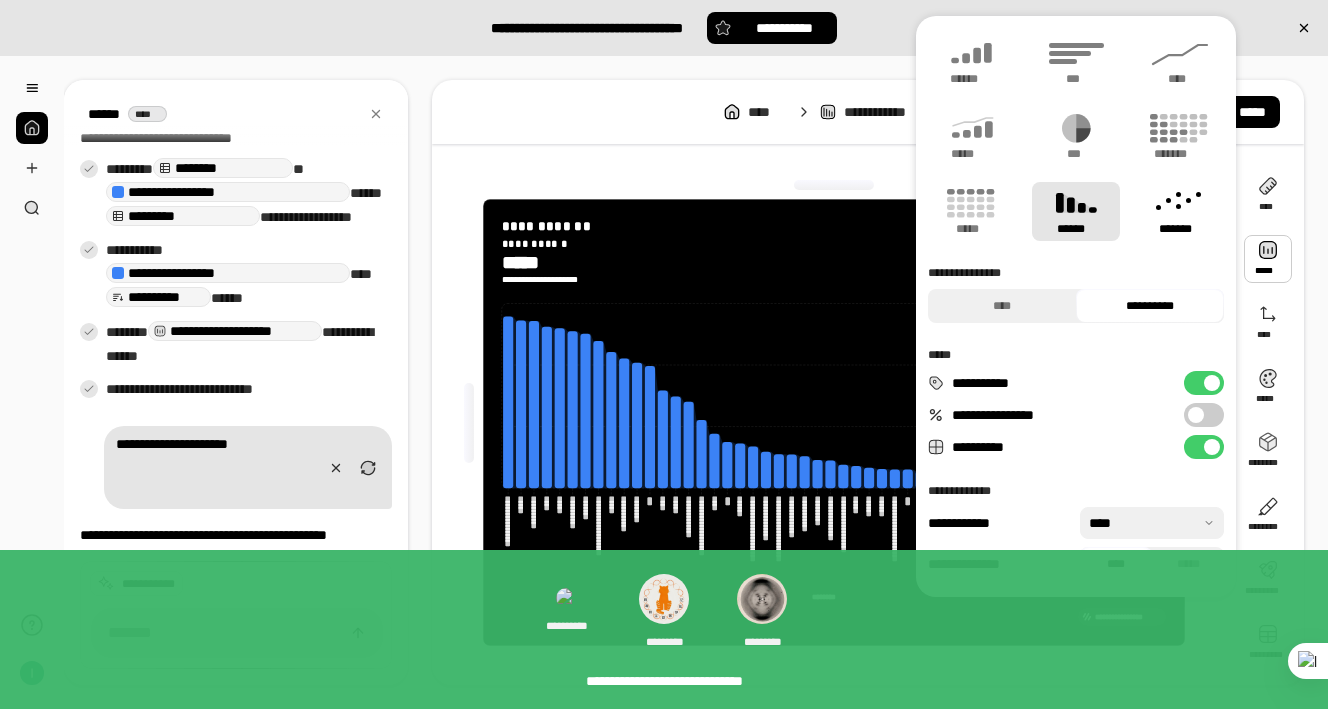 click on "*******" at bounding box center [1180, 211] 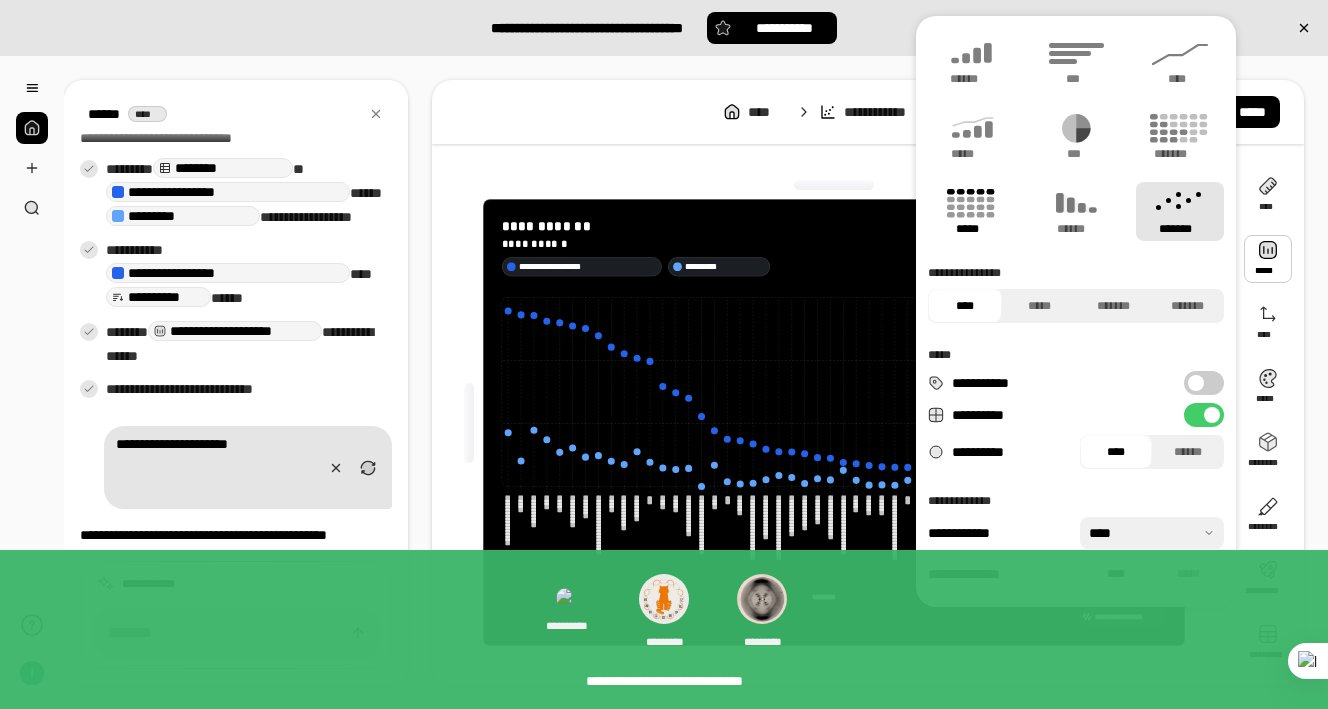 click 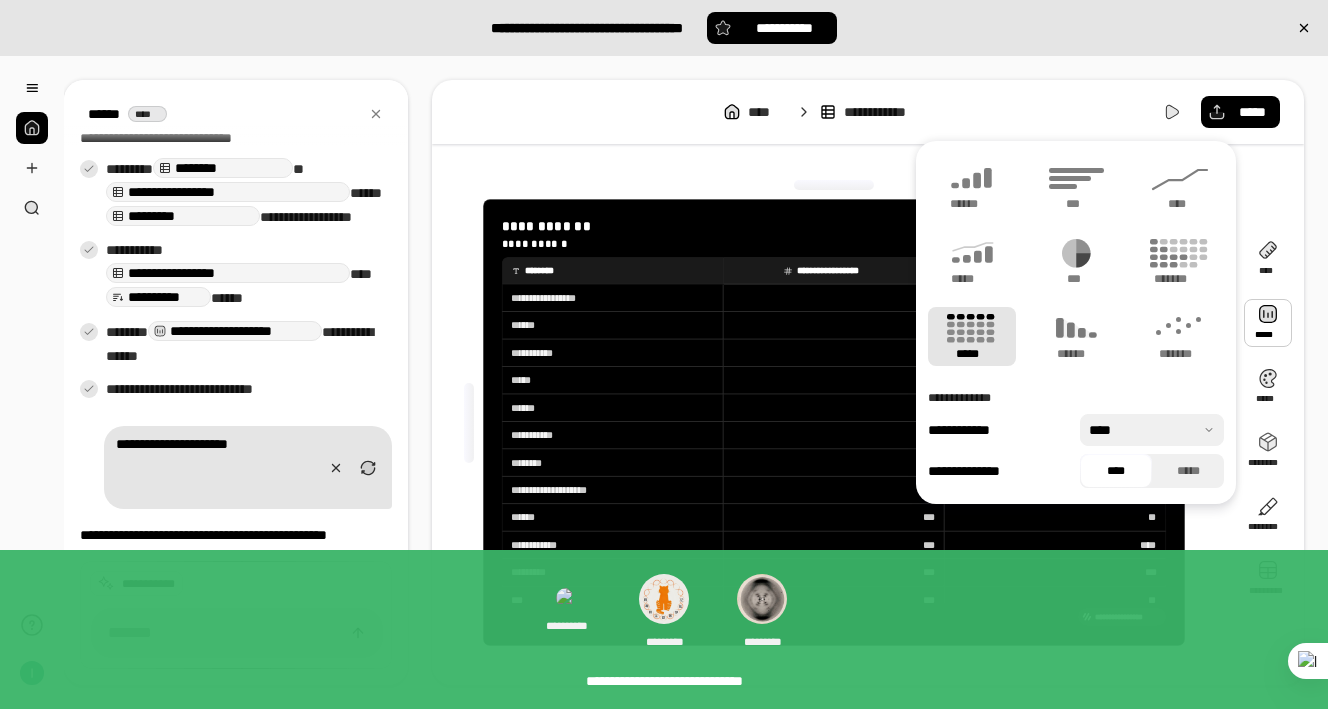 click on "**********" at bounding box center [664, 28] 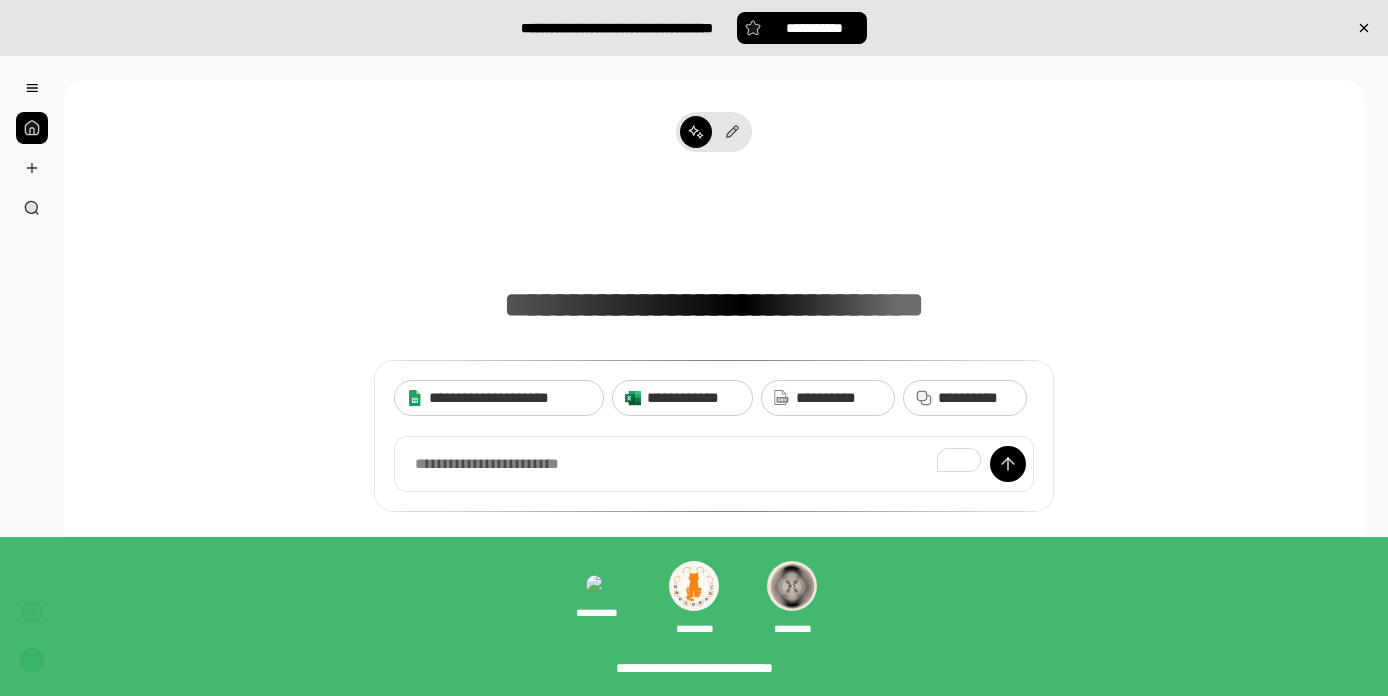 scroll, scrollTop: 0, scrollLeft: 0, axis: both 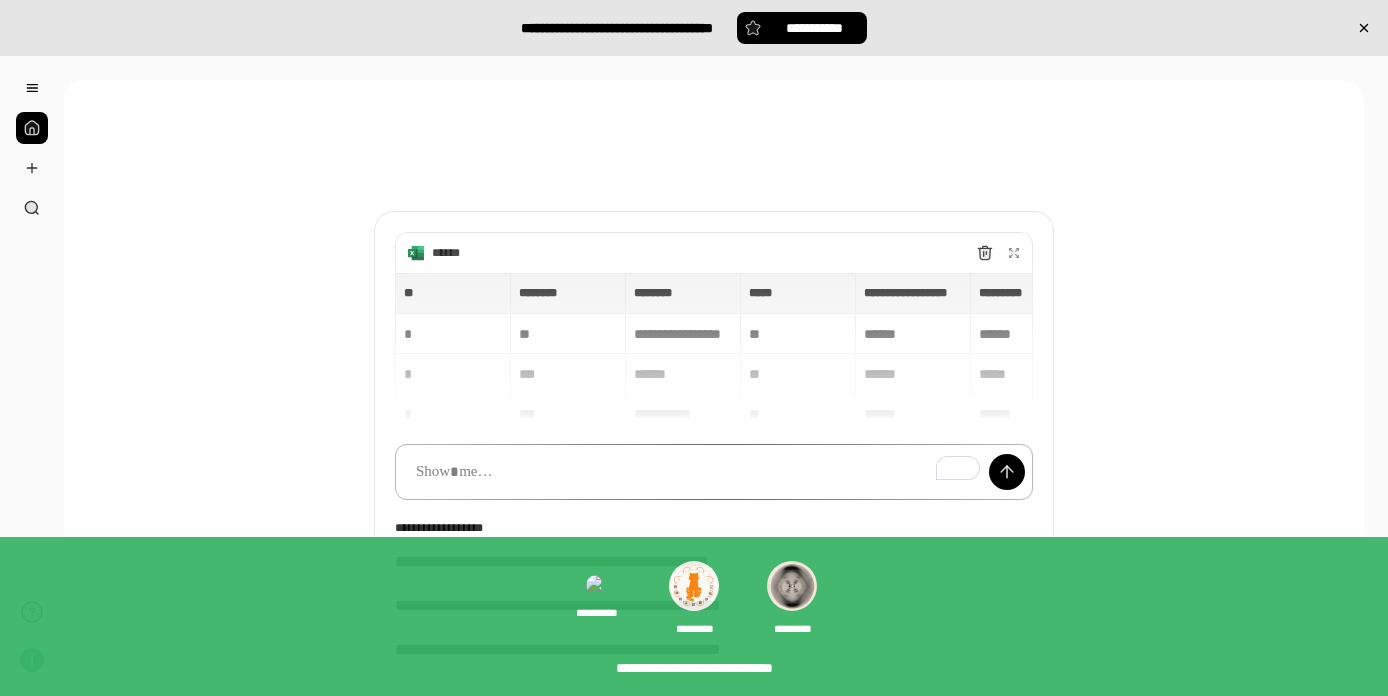 type 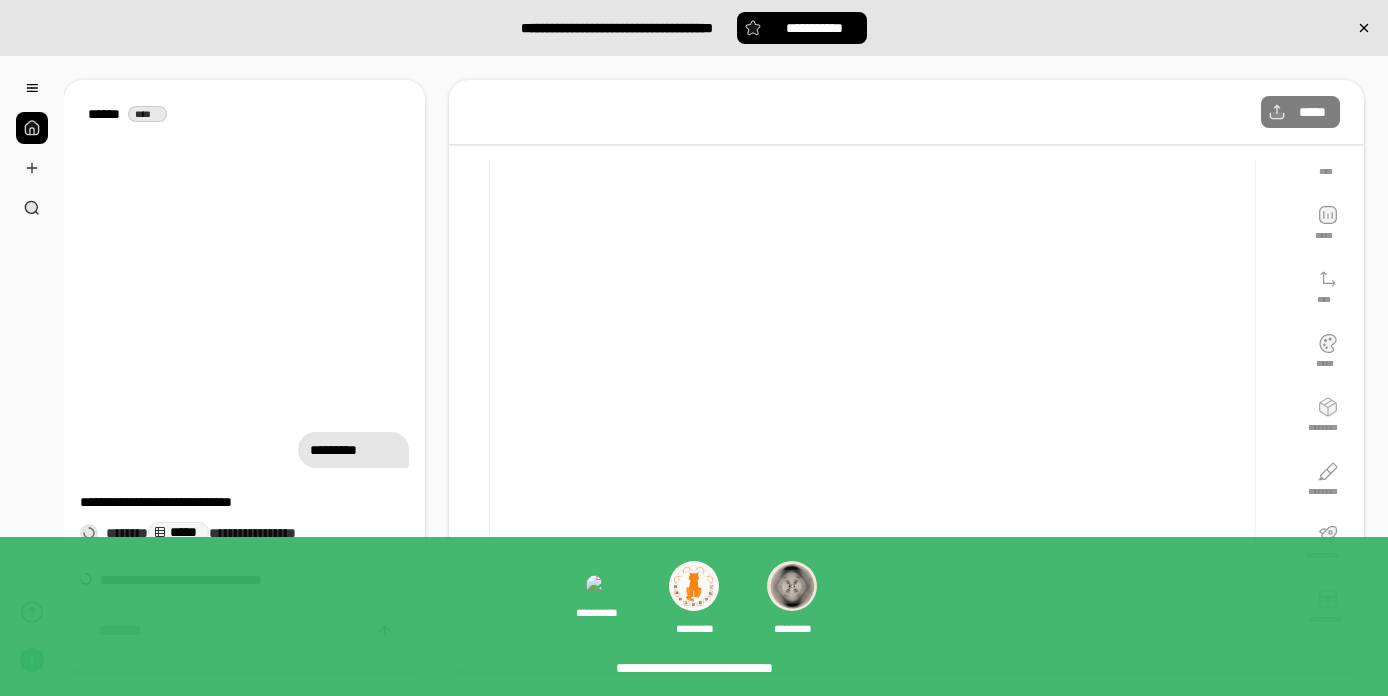 scroll, scrollTop: 0, scrollLeft: 0, axis: both 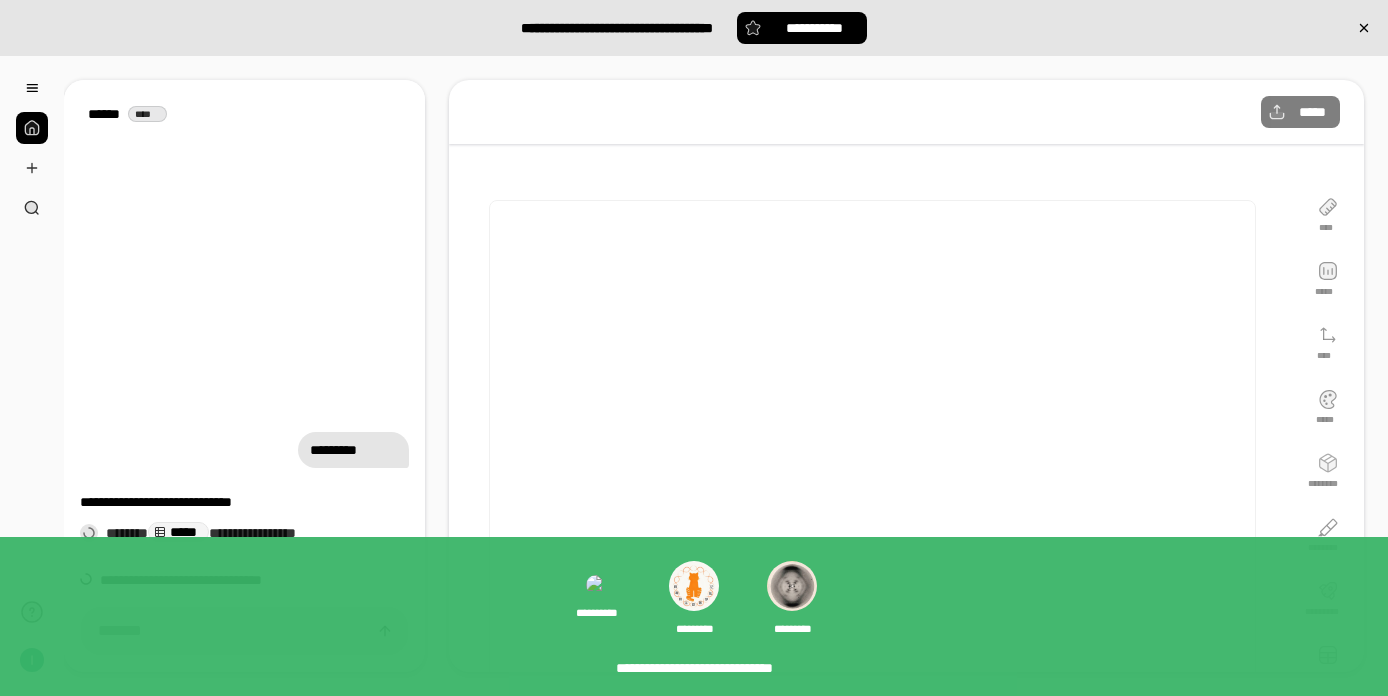 click on "****" at bounding box center (147, 114) 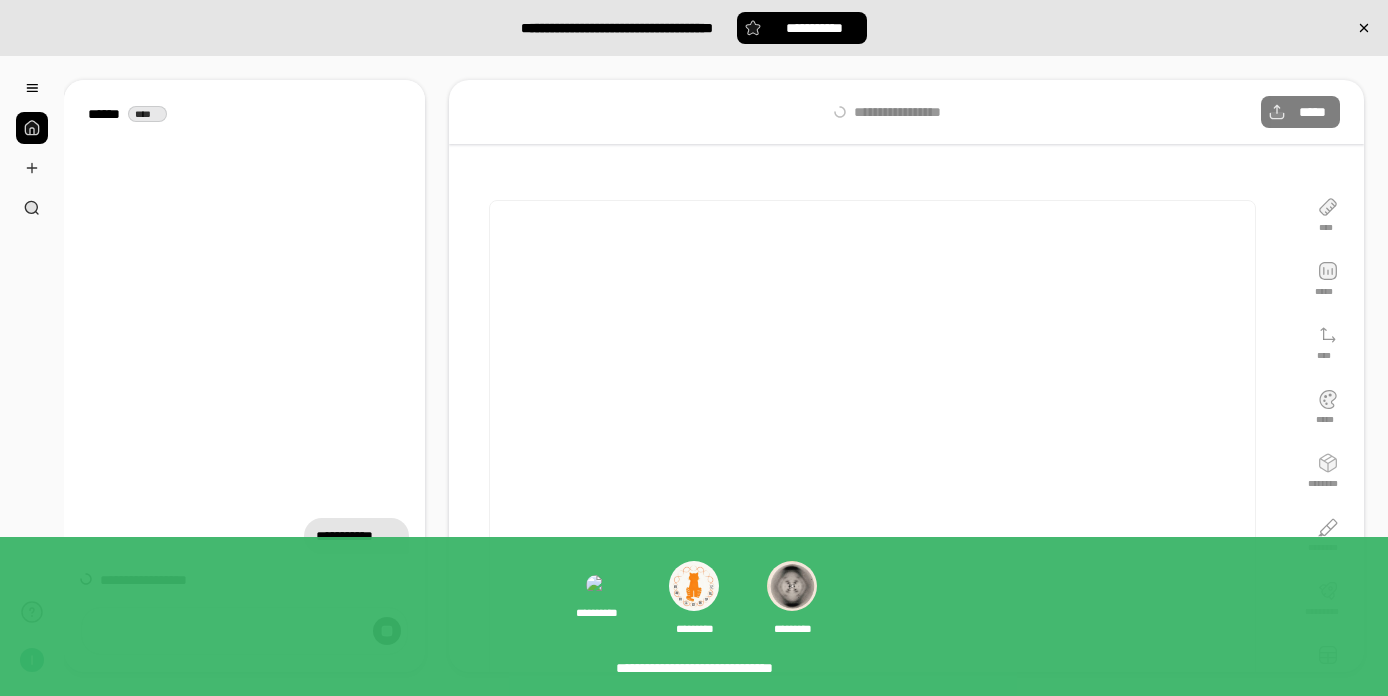 scroll, scrollTop: 0, scrollLeft: 0, axis: both 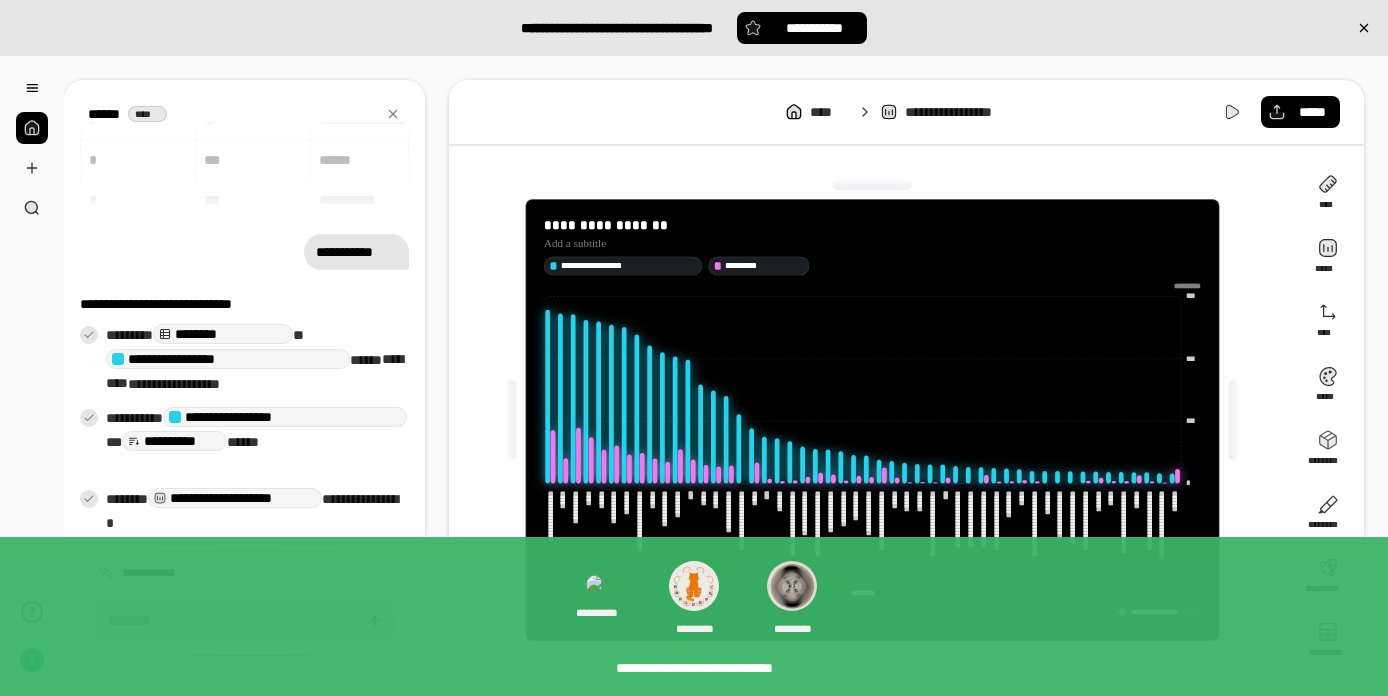 click on "**********" at bounding box center (872, 609) 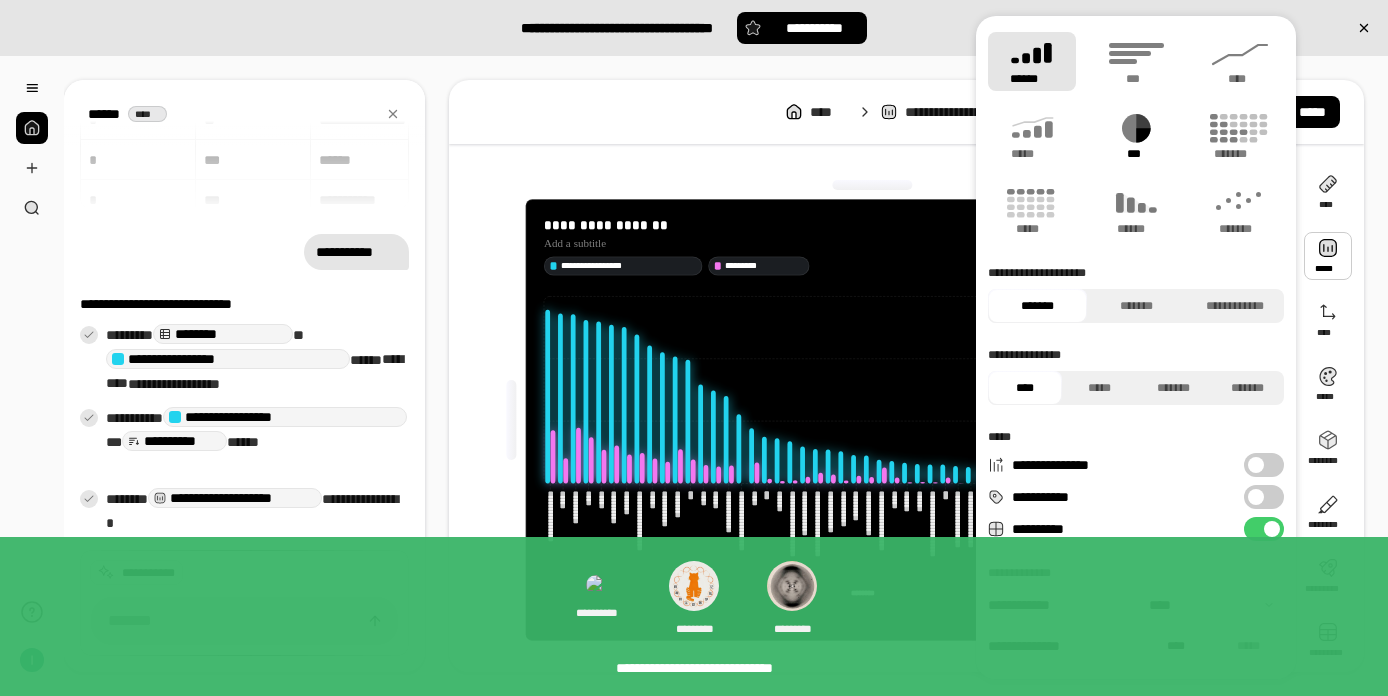 click 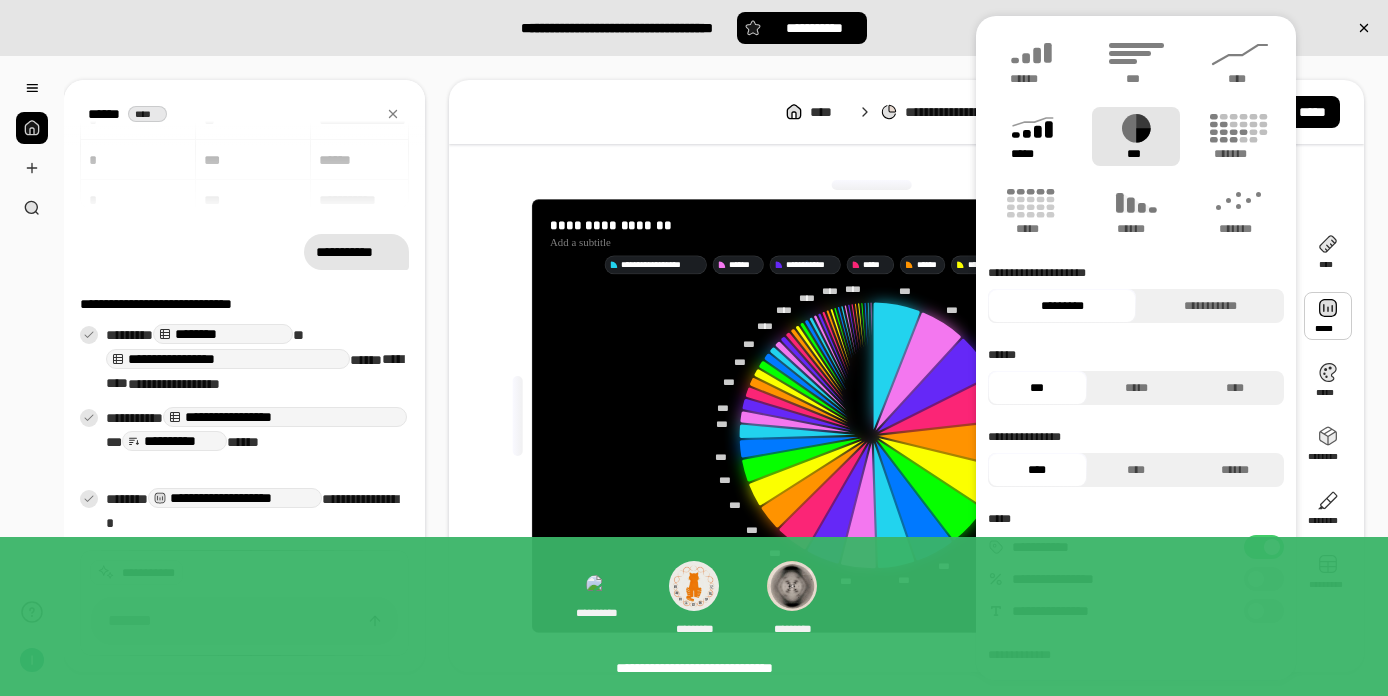 click 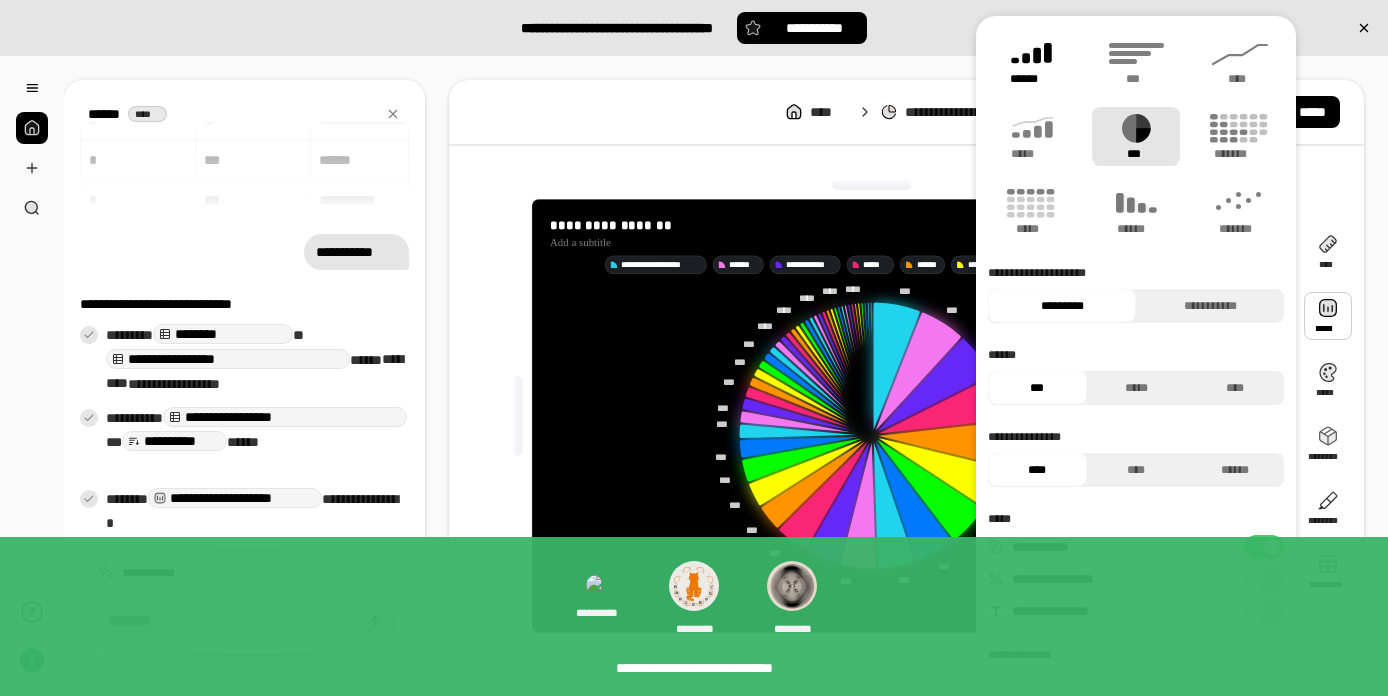 click 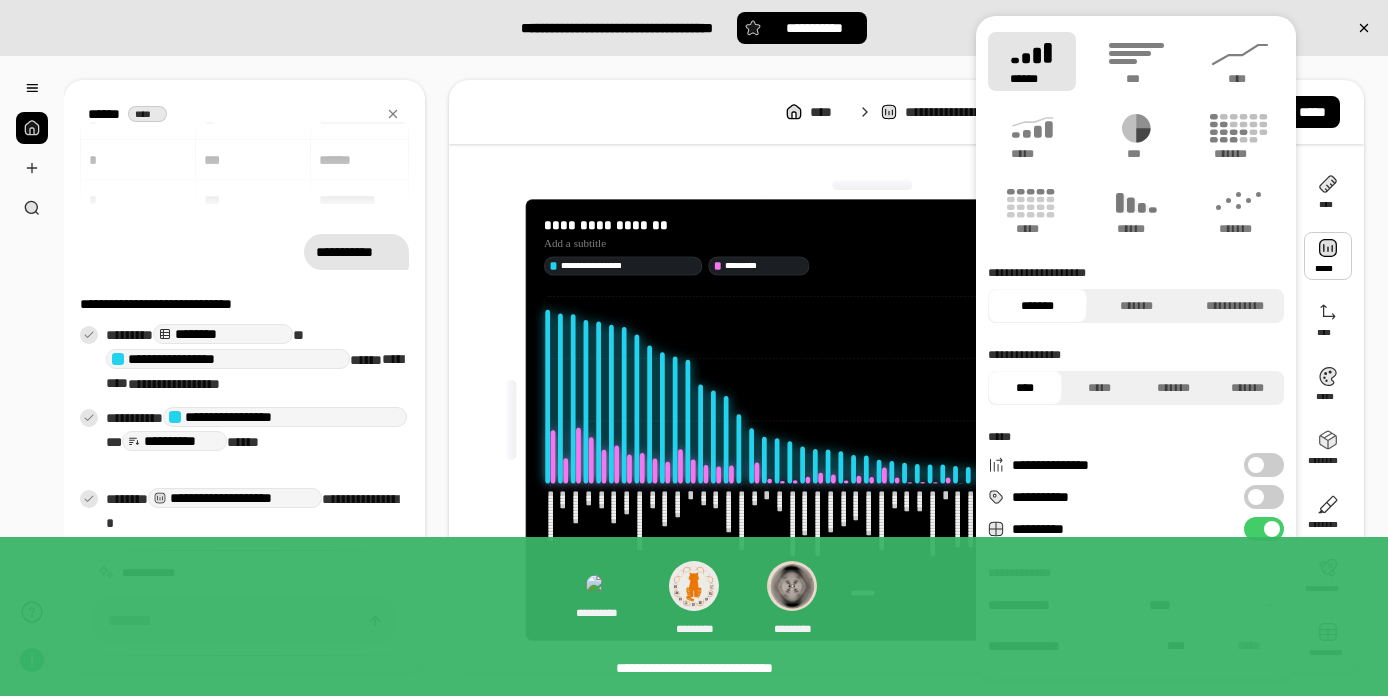 click on "**********" at bounding box center (1264, 497) 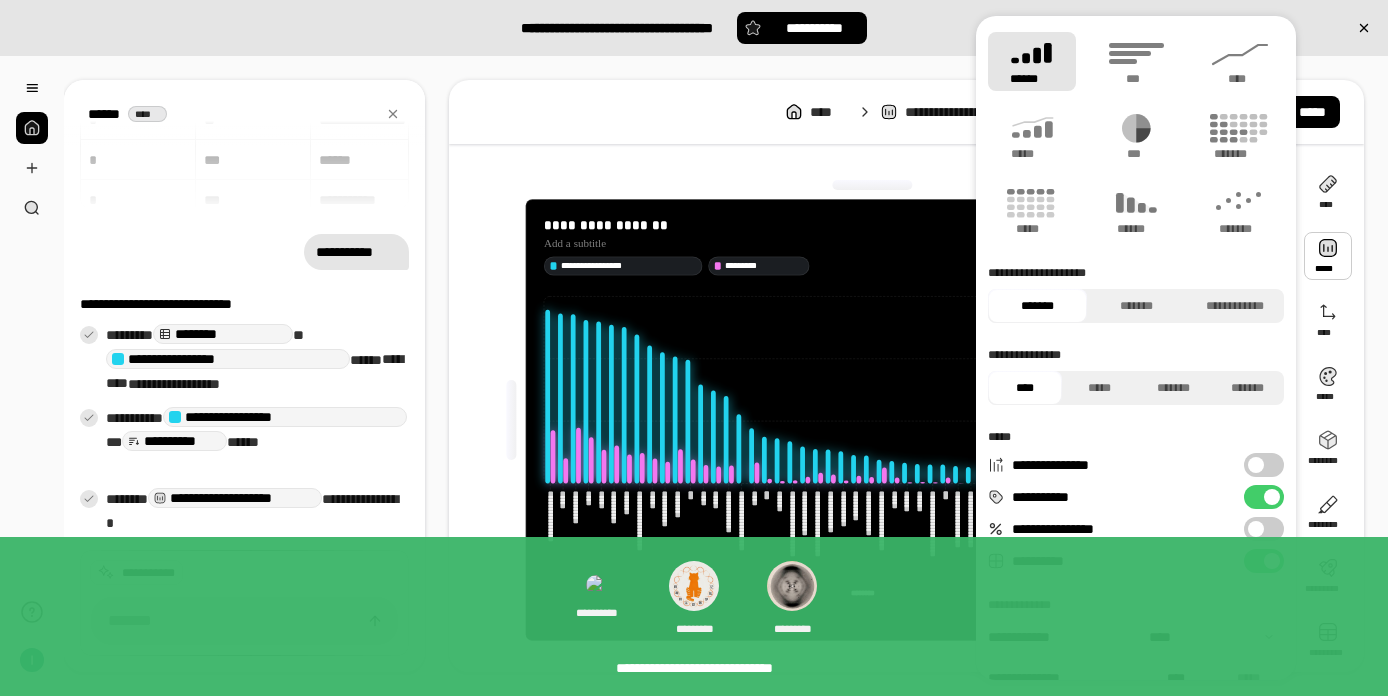 click on "**********" at bounding box center [1264, 529] 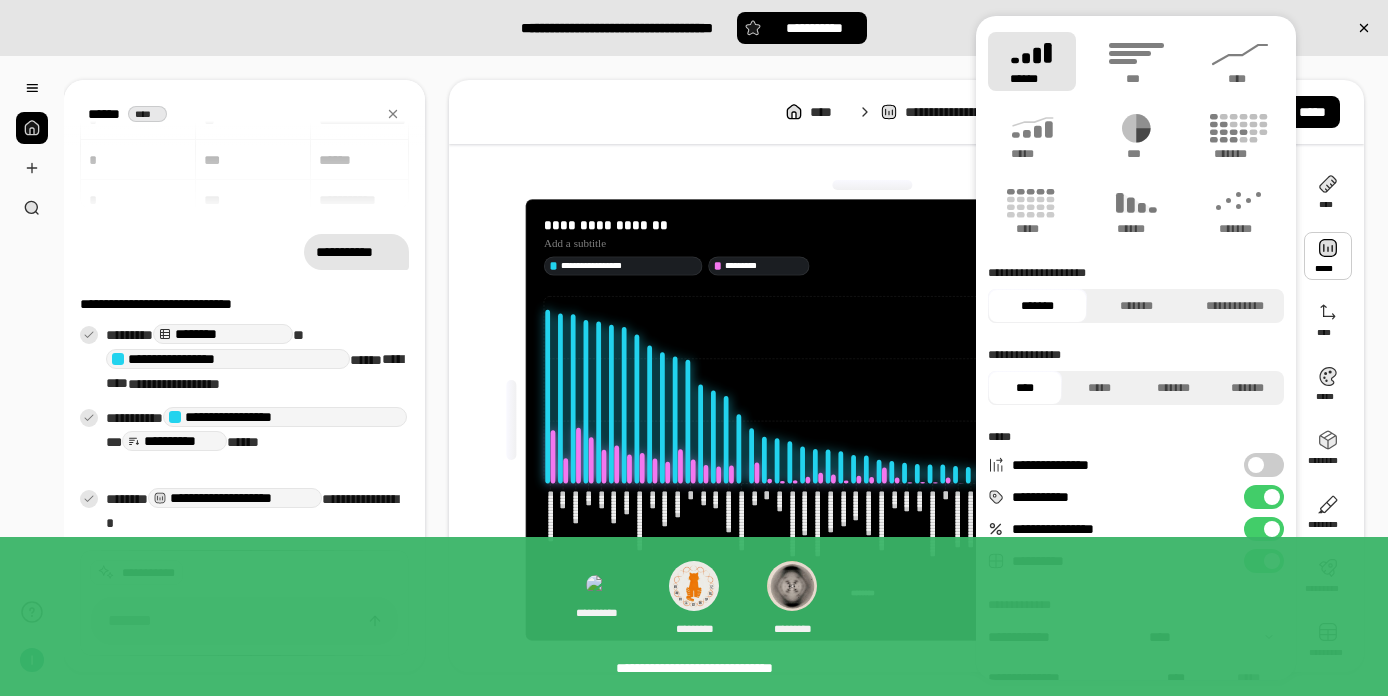scroll, scrollTop: 31, scrollLeft: 0, axis: vertical 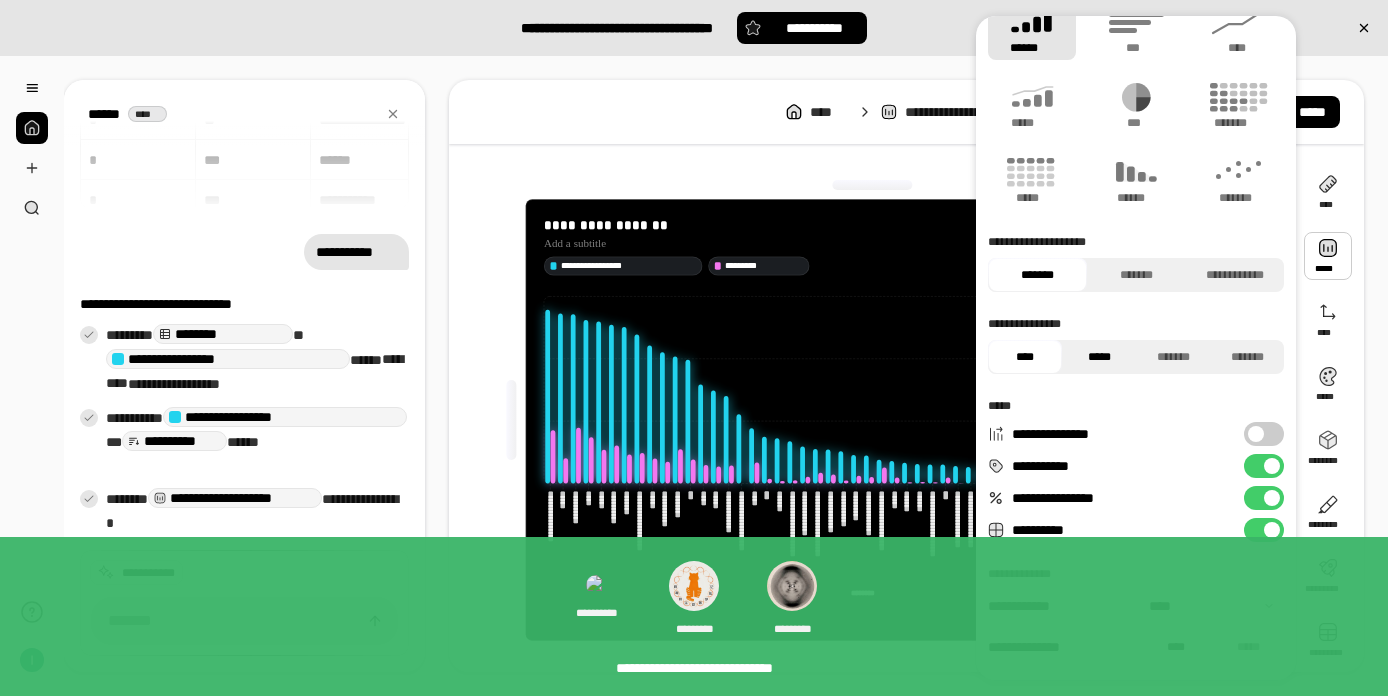 click on "*****" at bounding box center (1099, 357) 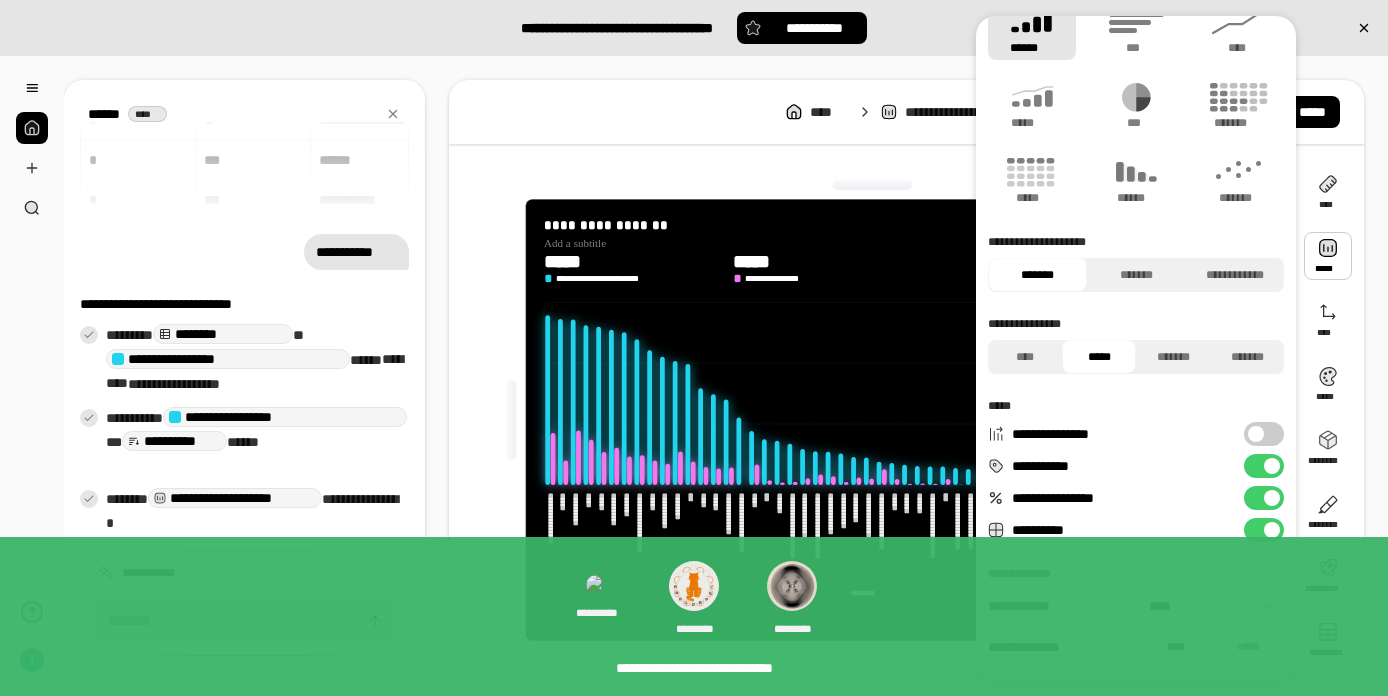 click on "*****" at bounding box center [1099, 357] 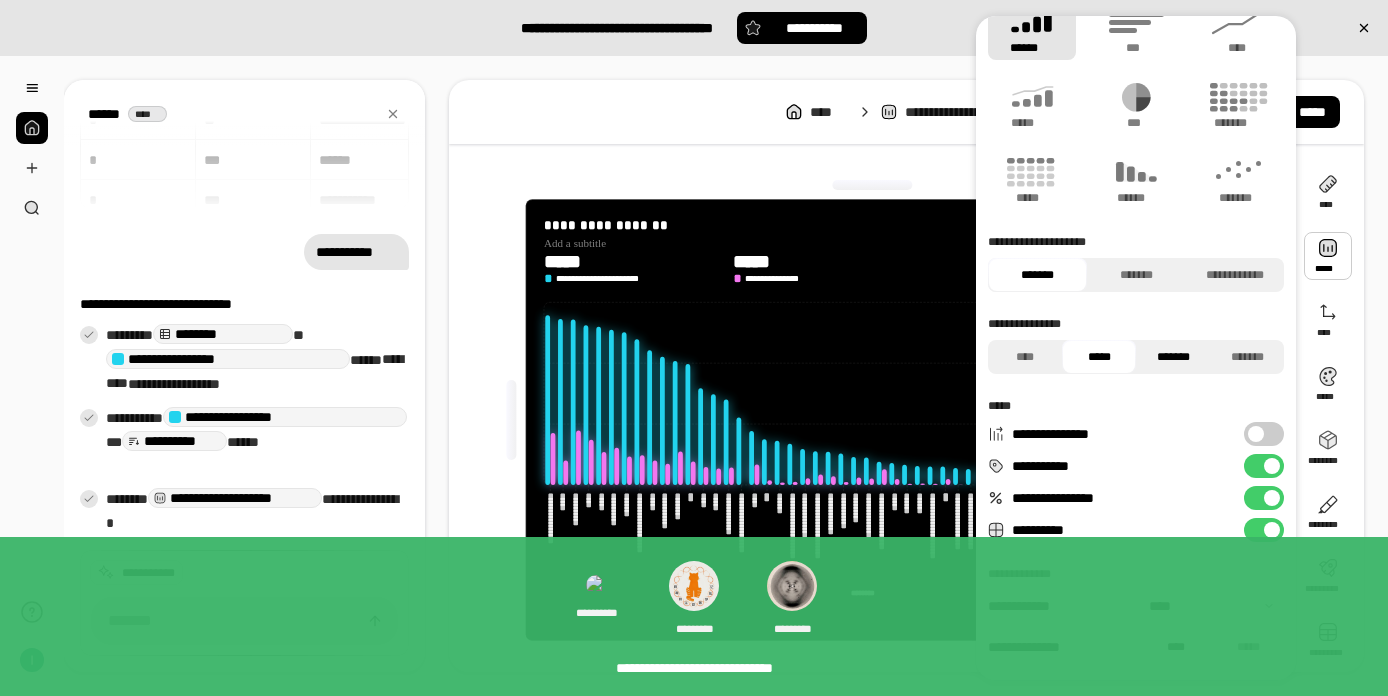 click on "*******" at bounding box center (1173, 357) 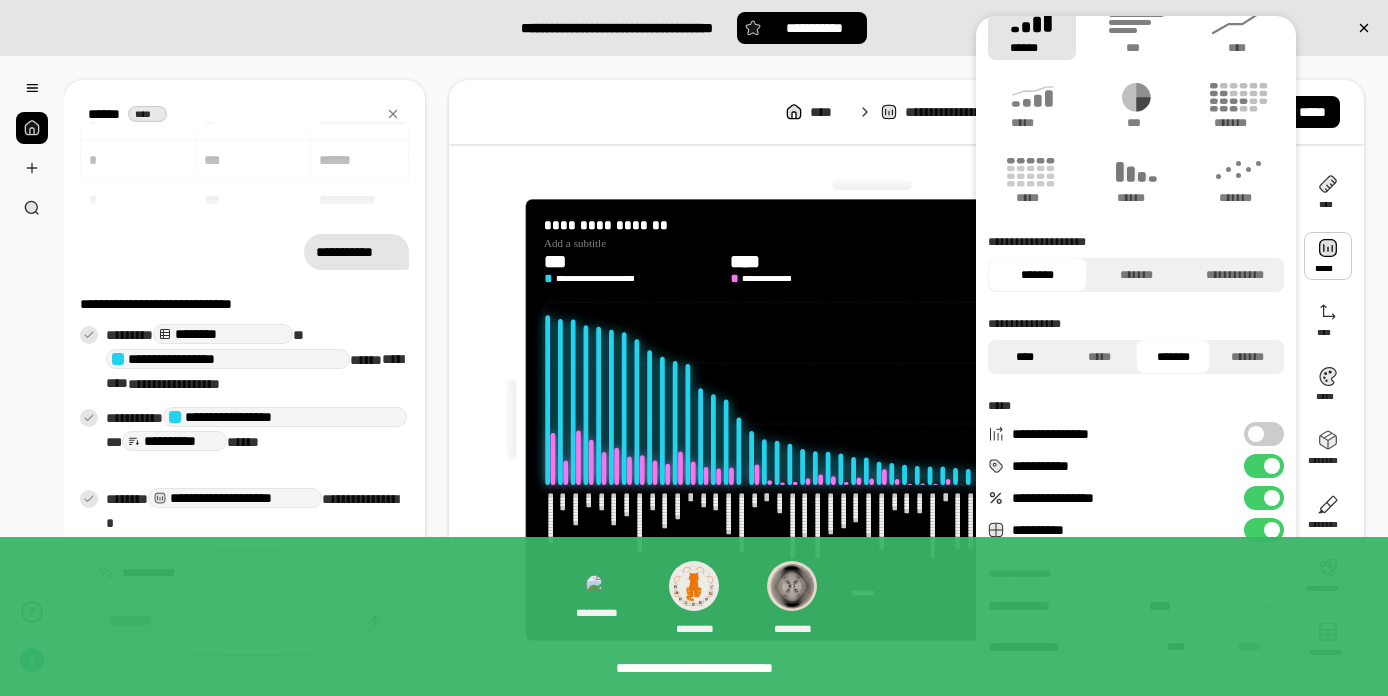 click on "****" at bounding box center (1025, 357) 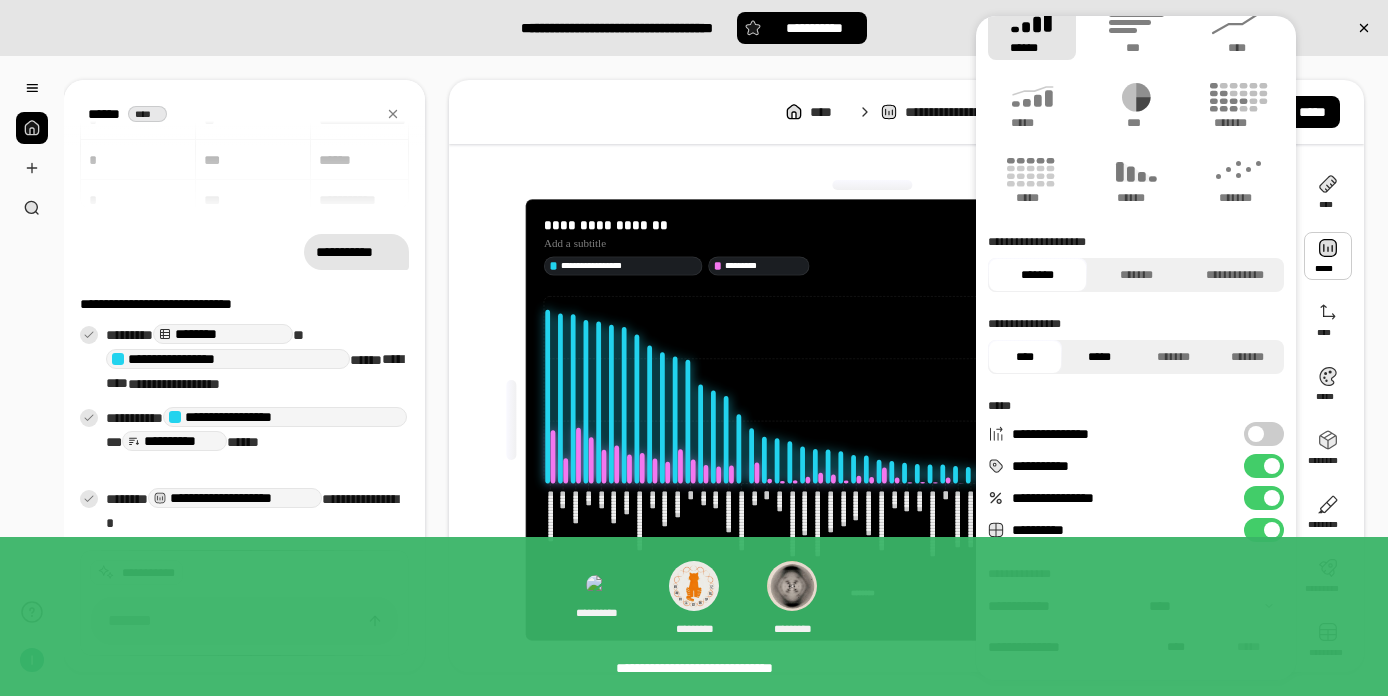 click on "*****" at bounding box center (1099, 357) 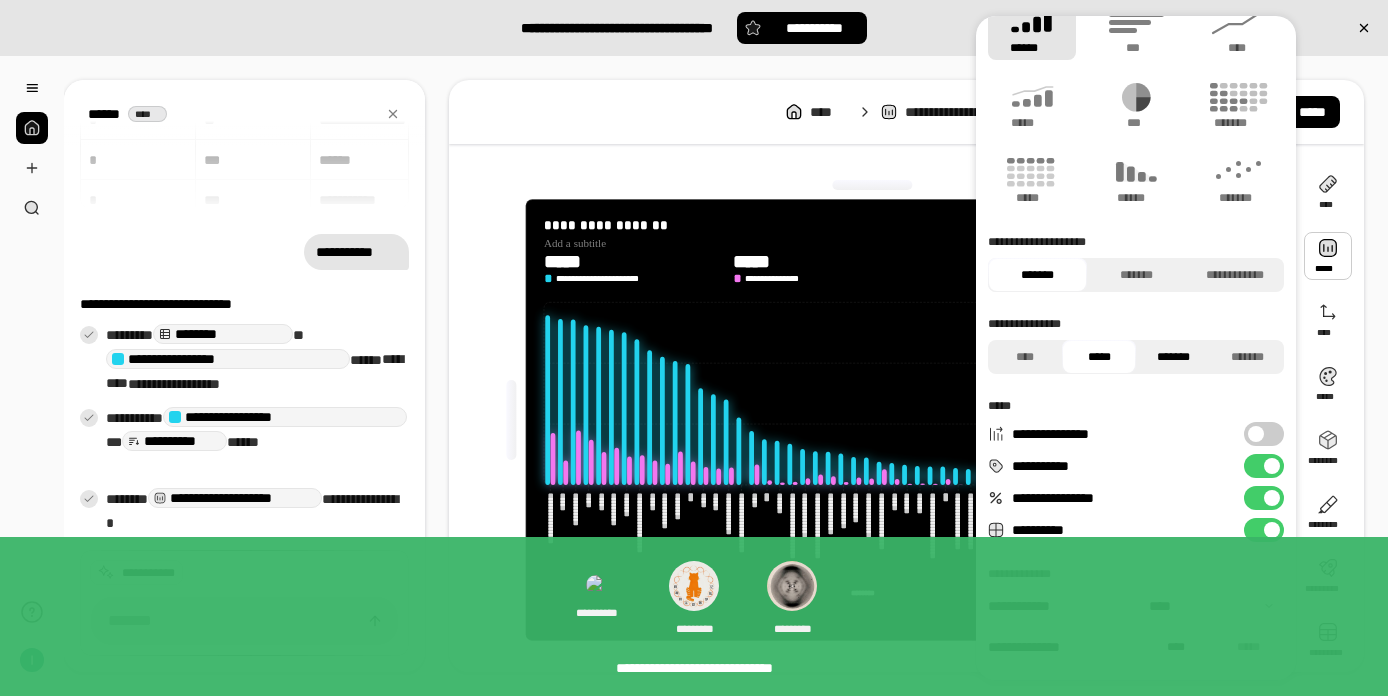 click on "*******" at bounding box center (1173, 357) 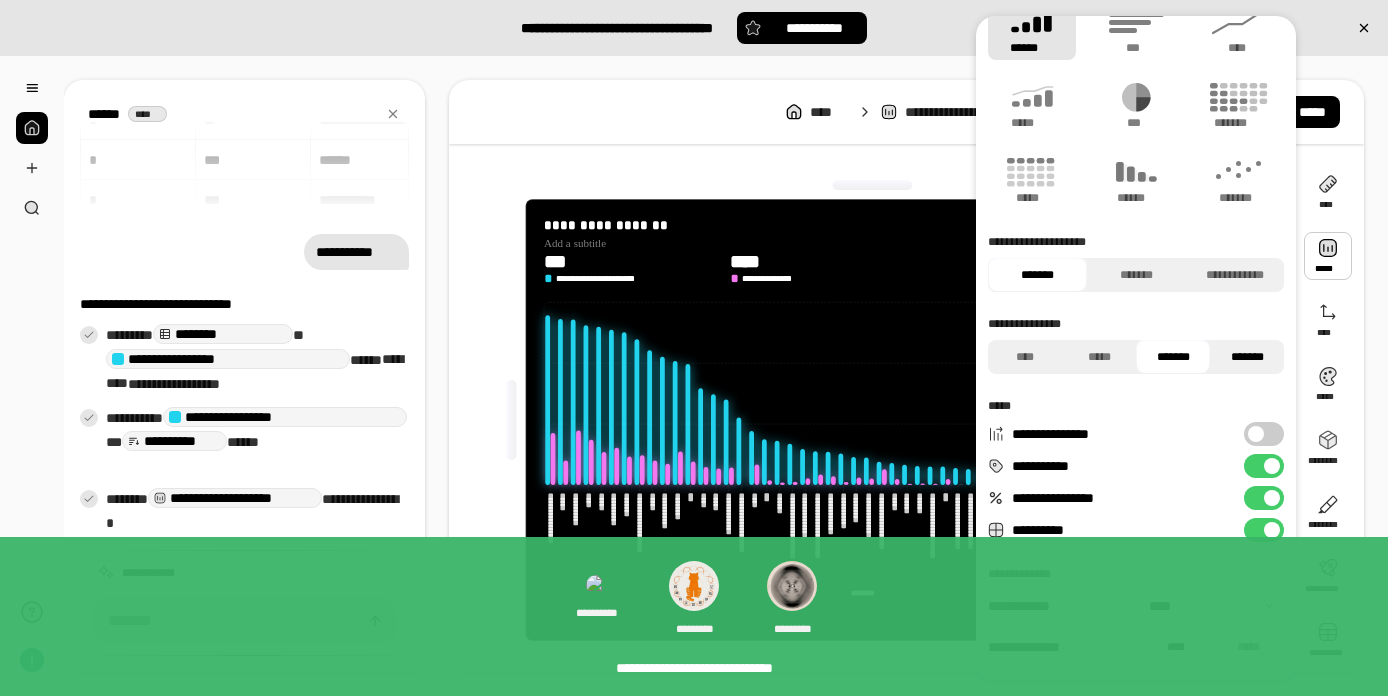 click on "*******" at bounding box center (1247, 357) 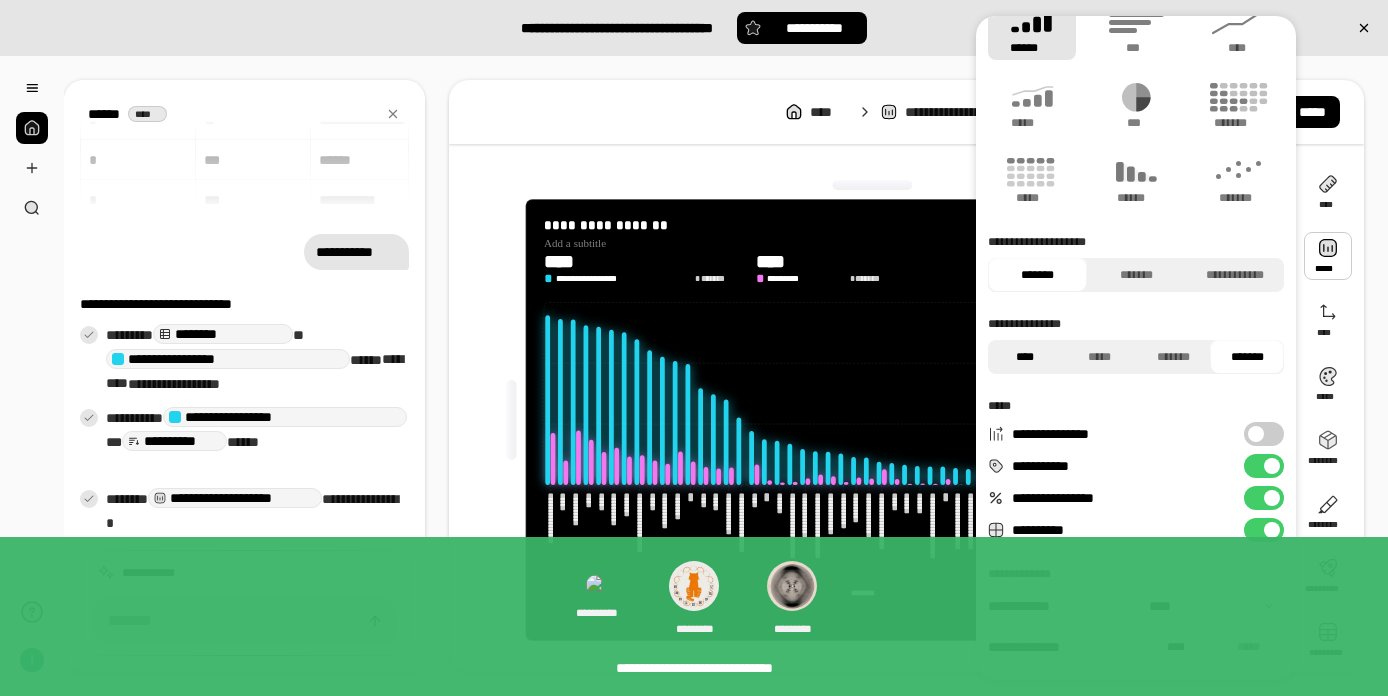 click on "****" at bounding box center [1025, 357] 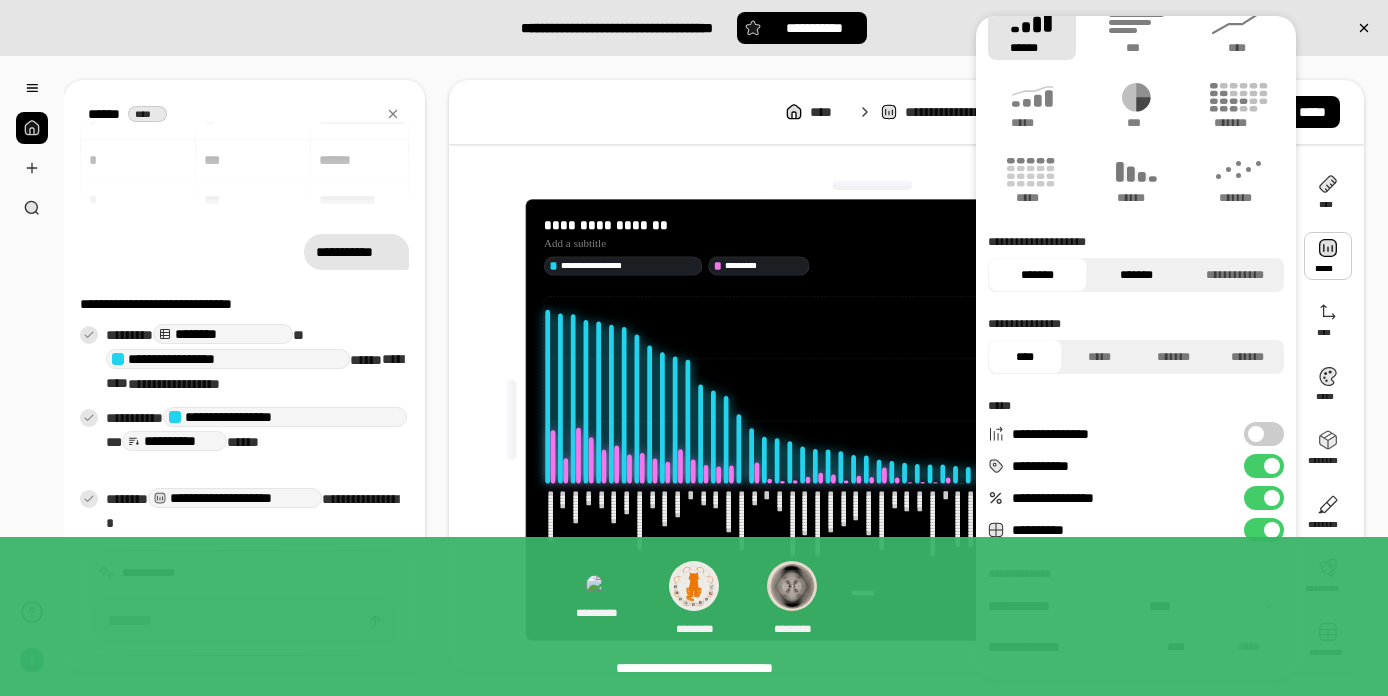 click on "*******" at bounding box center (1136, 275) 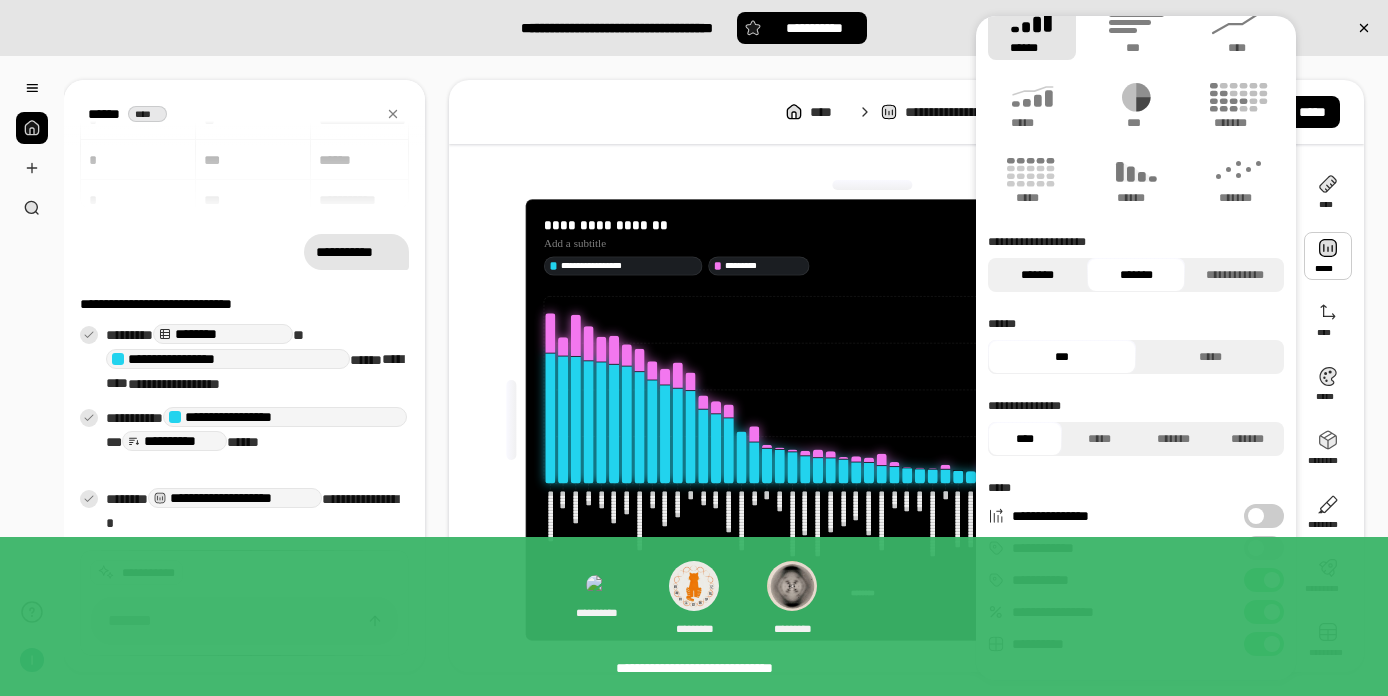 click on "*******" at bounding box center (1037, 275) 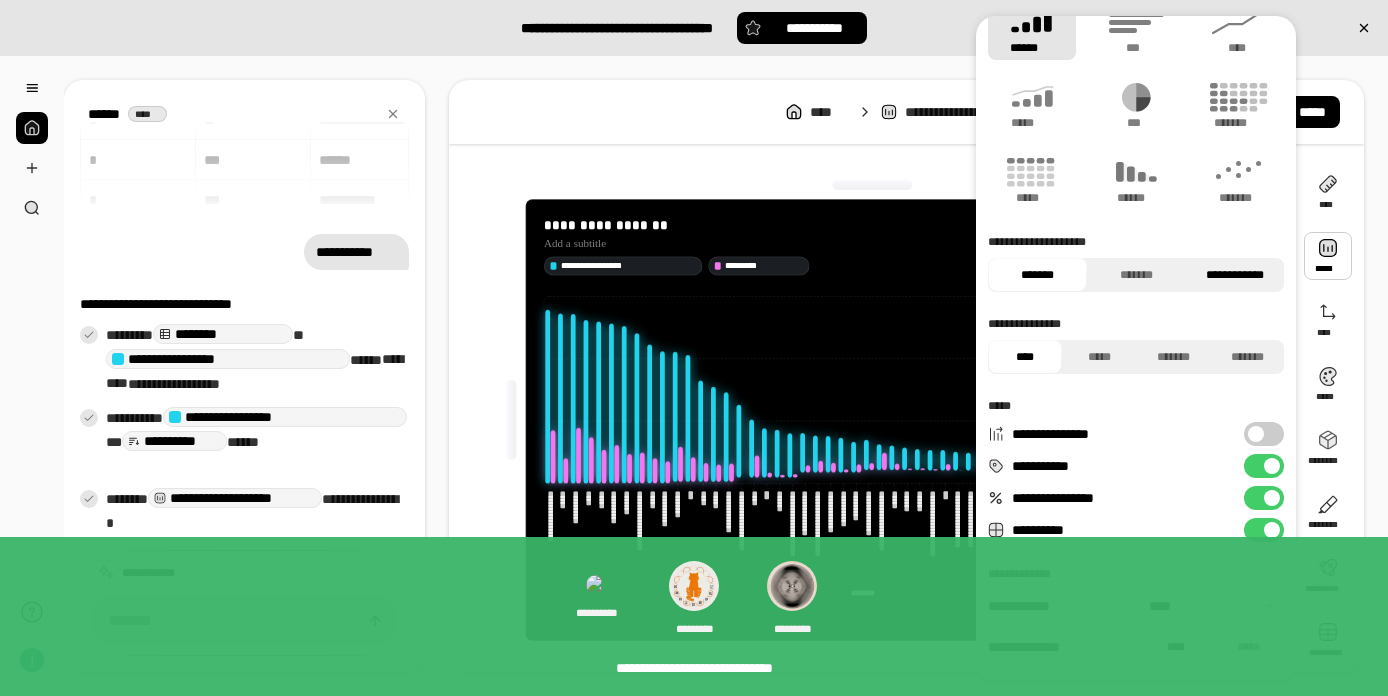 click on "**********" at bounding box center [1234, 275] 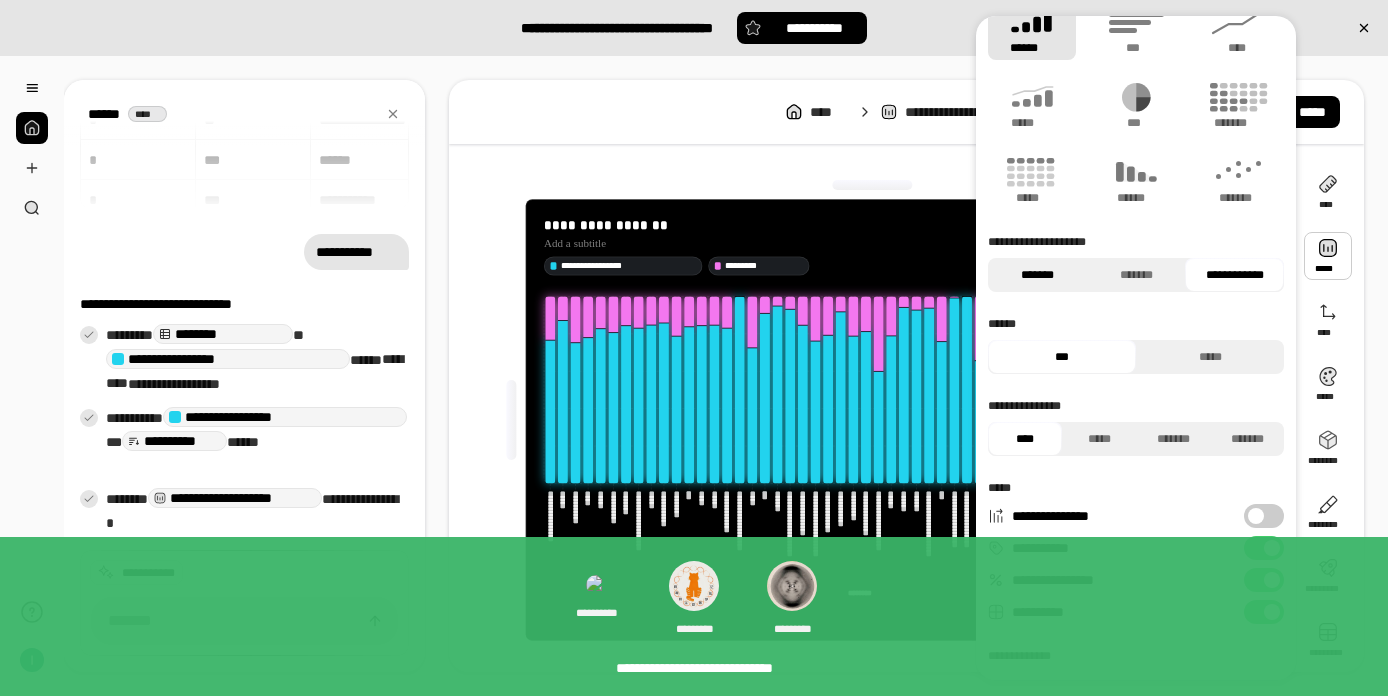 click on "*******" at bounding box center (1037, 275) 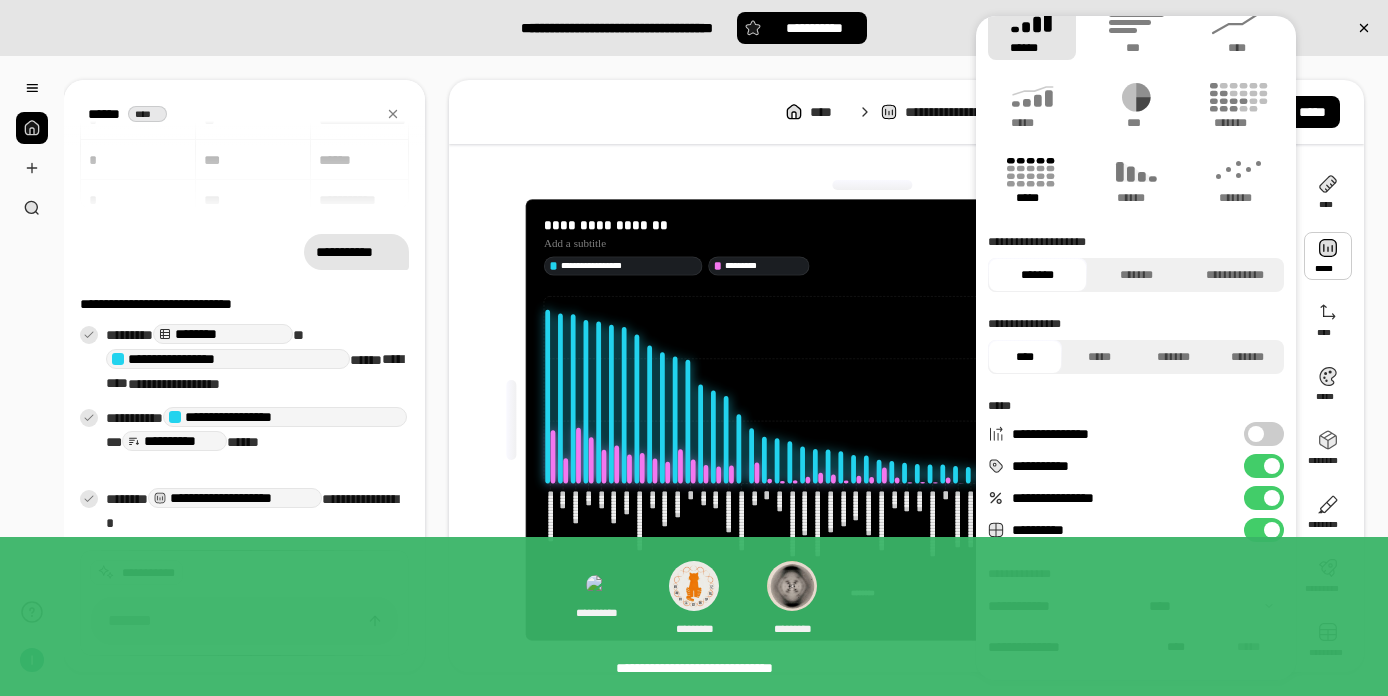 click on "*****" at bounding box center [1031, 198] 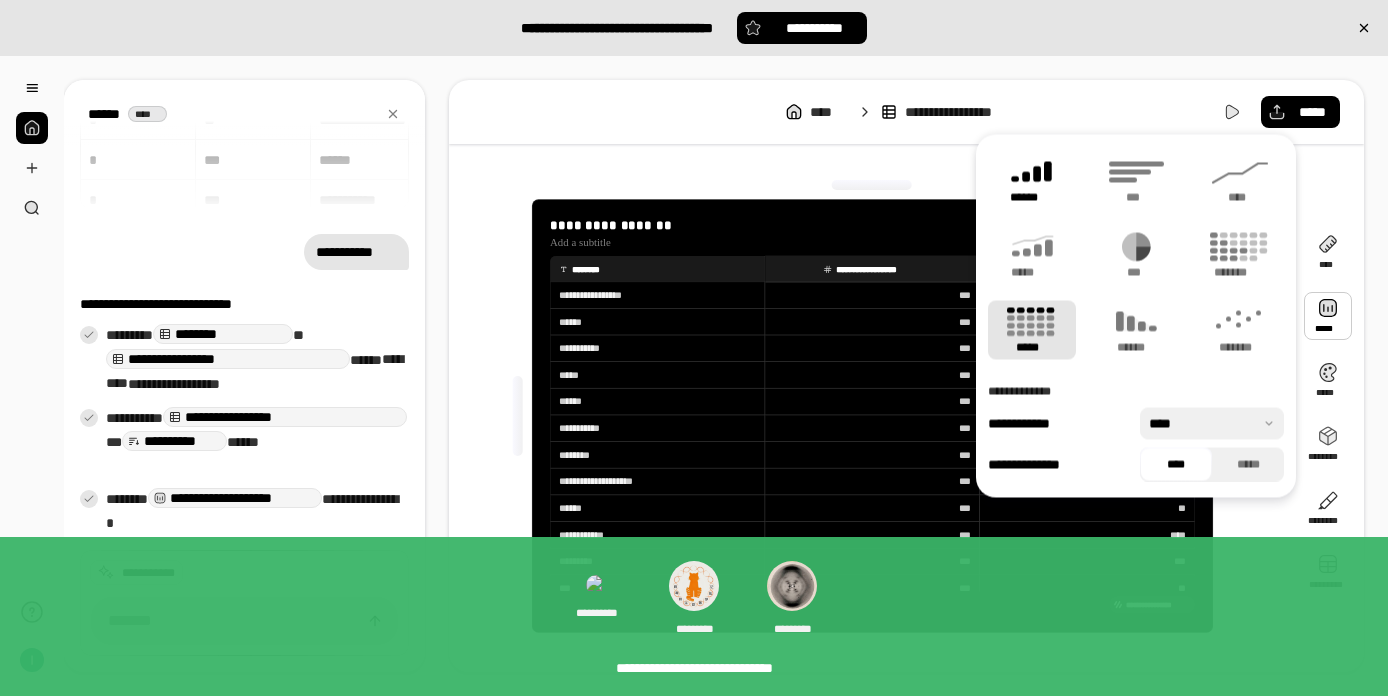 click 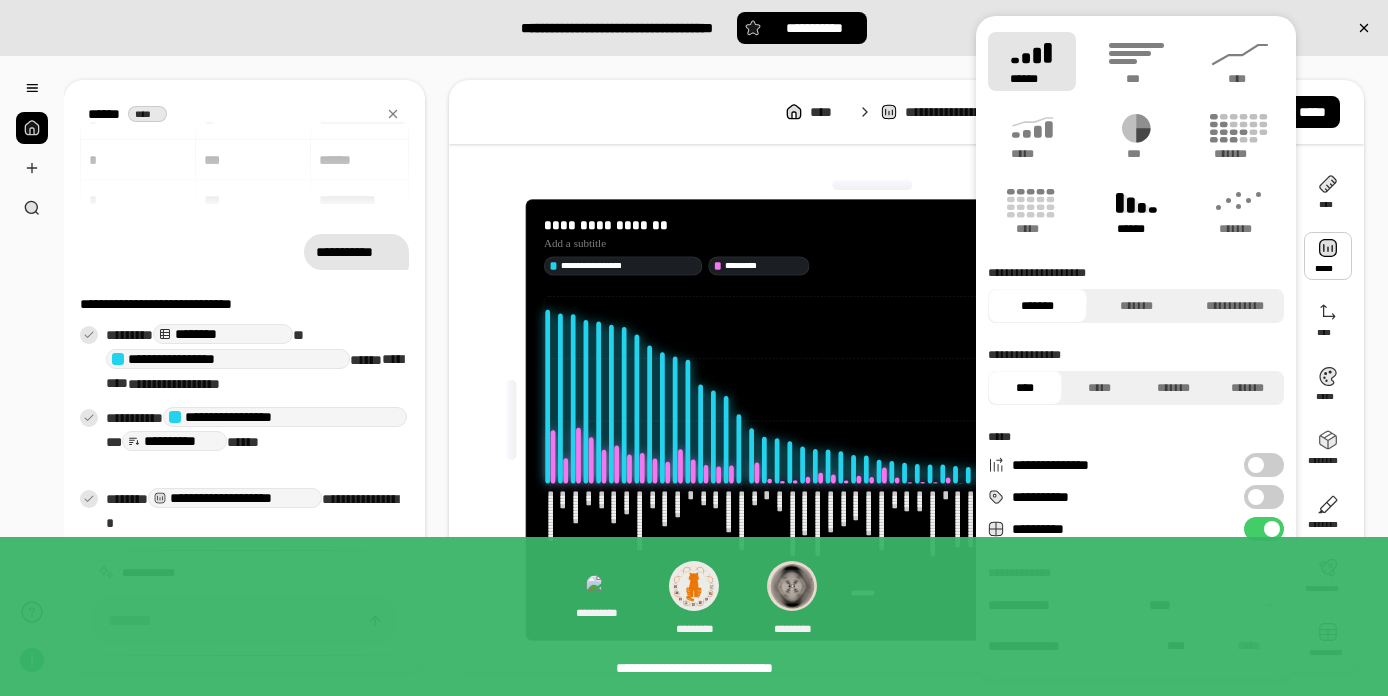 click 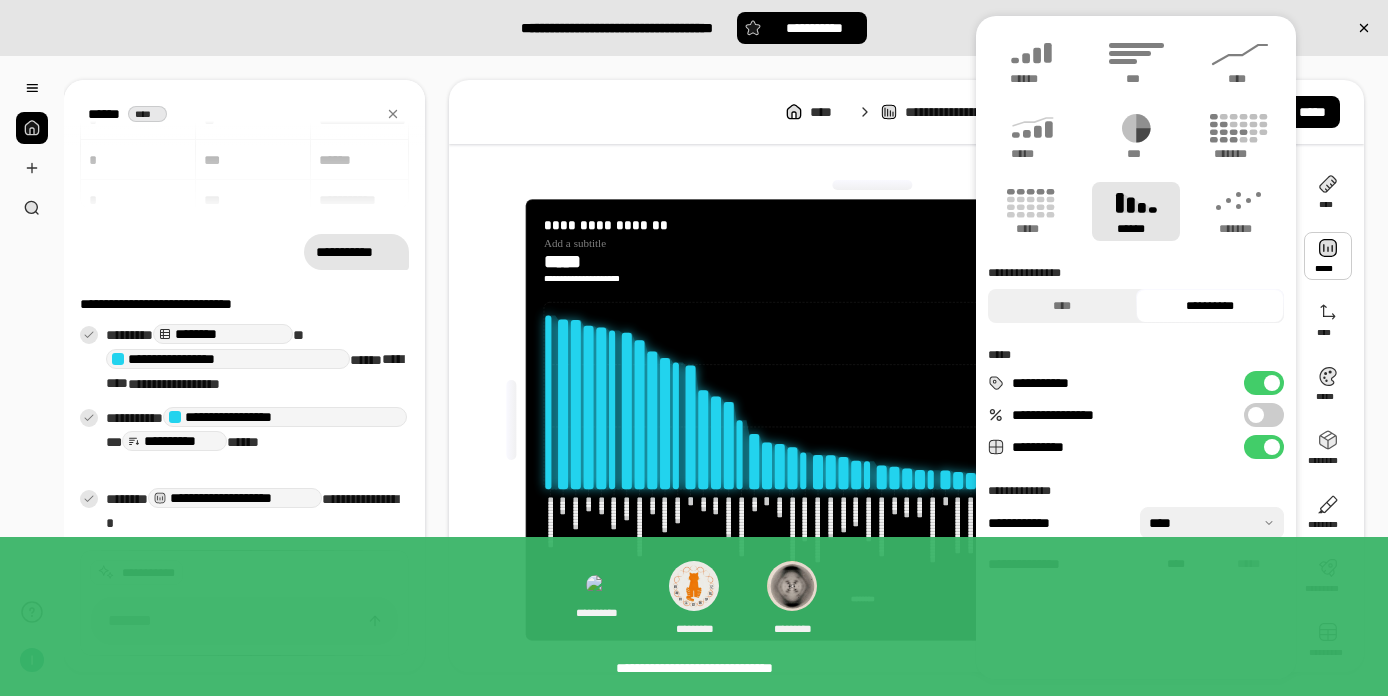 type on "**********" 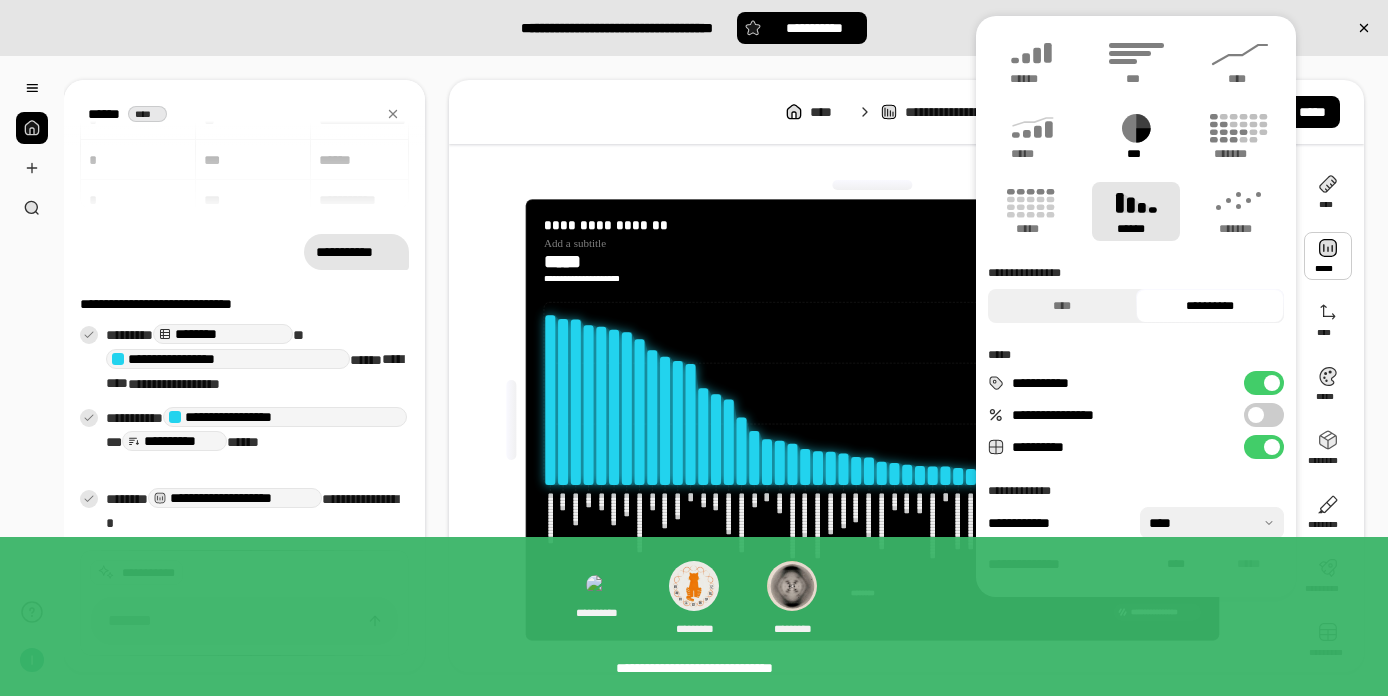click 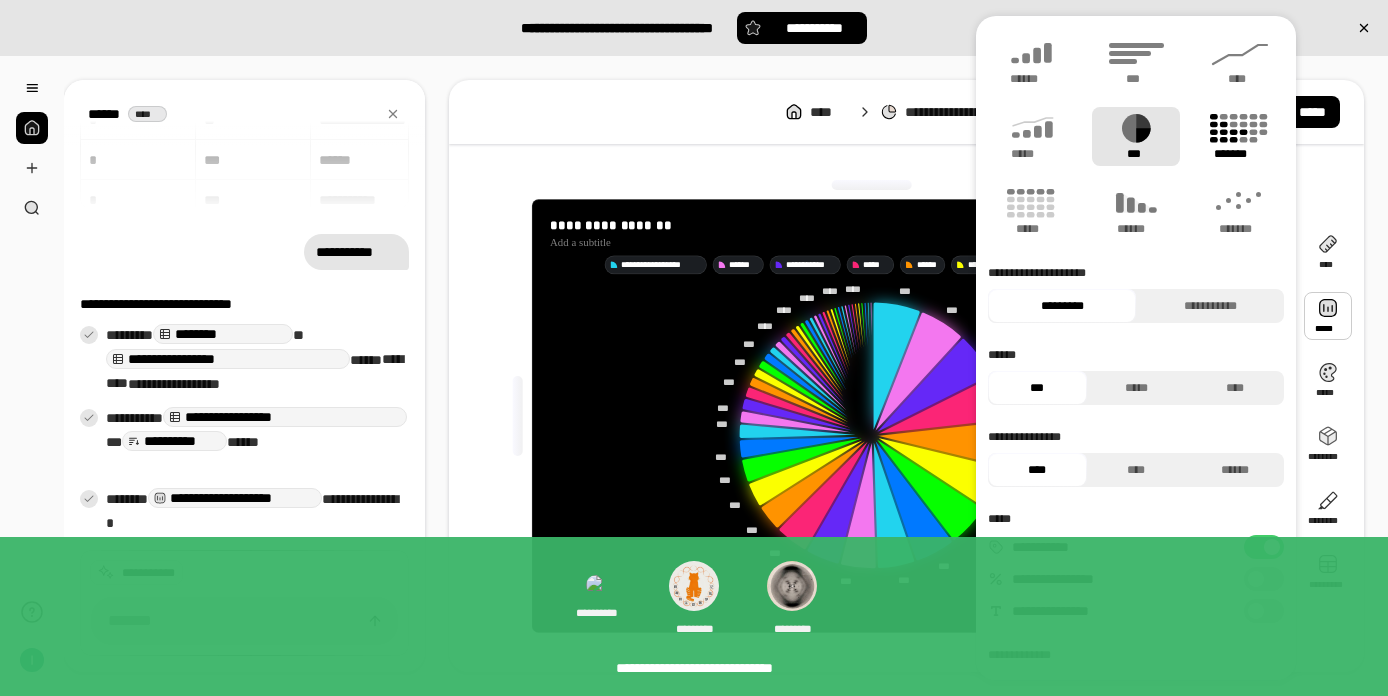 click on "*******" at bounding box center (1240, 154) 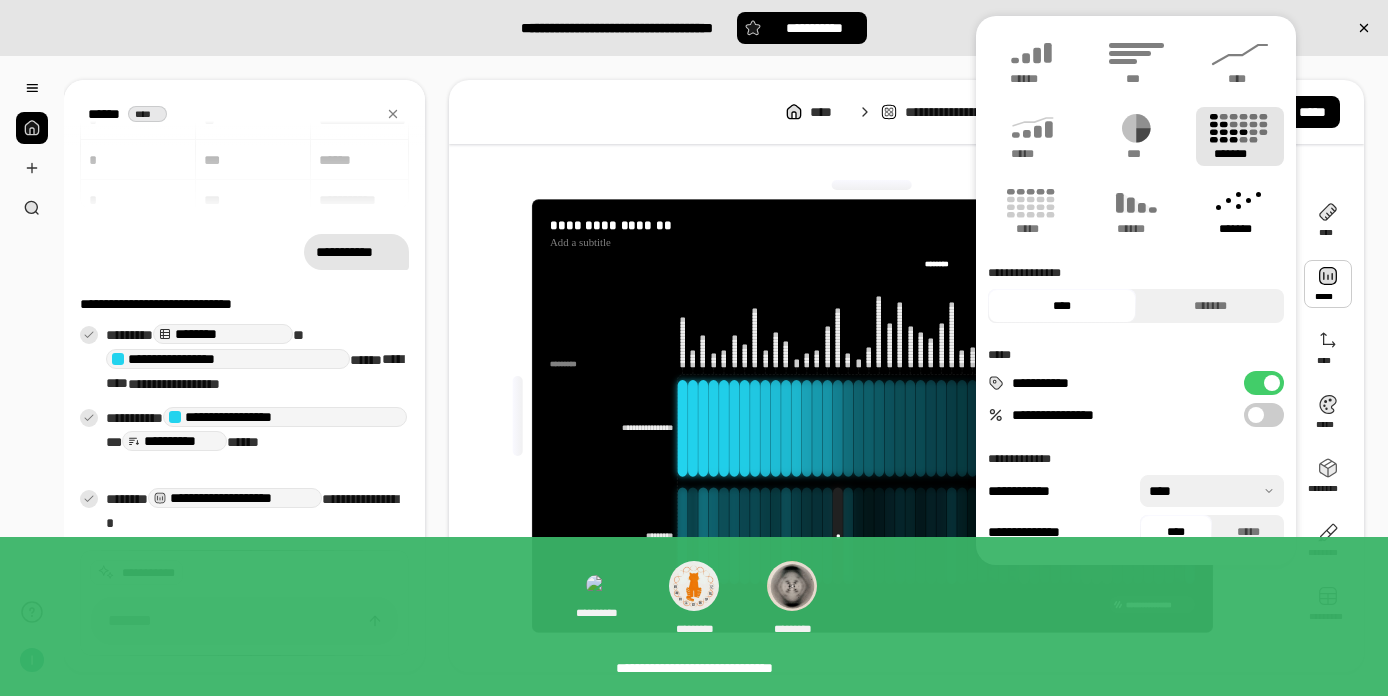 click 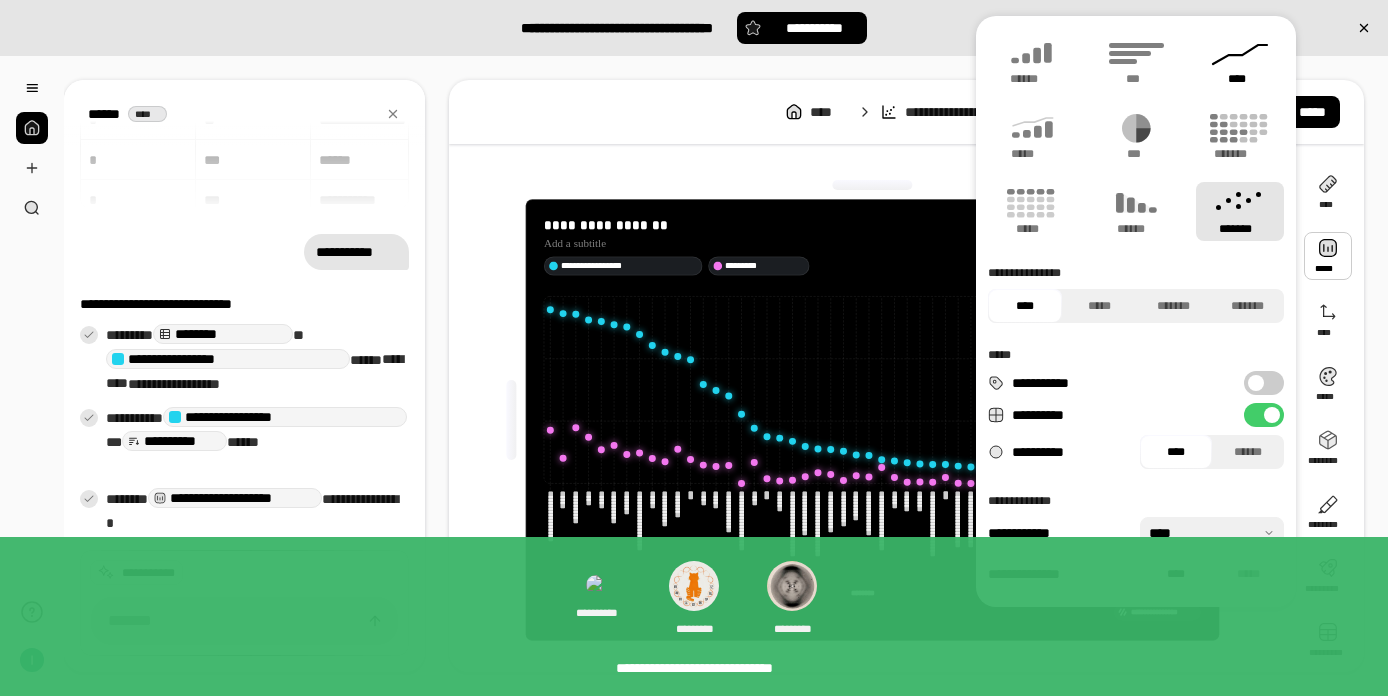 click on "****" at bounding box center (1240, 79) 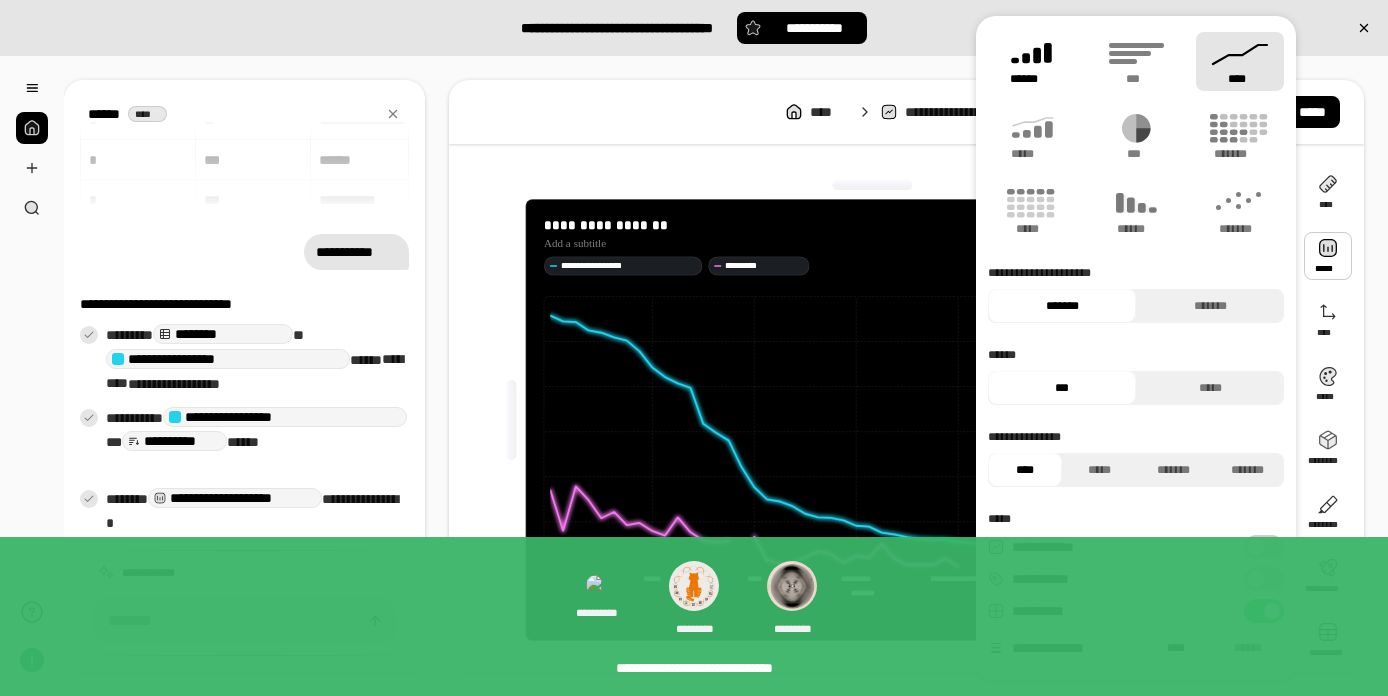 click on "******" at bounding box center [1032, 79] 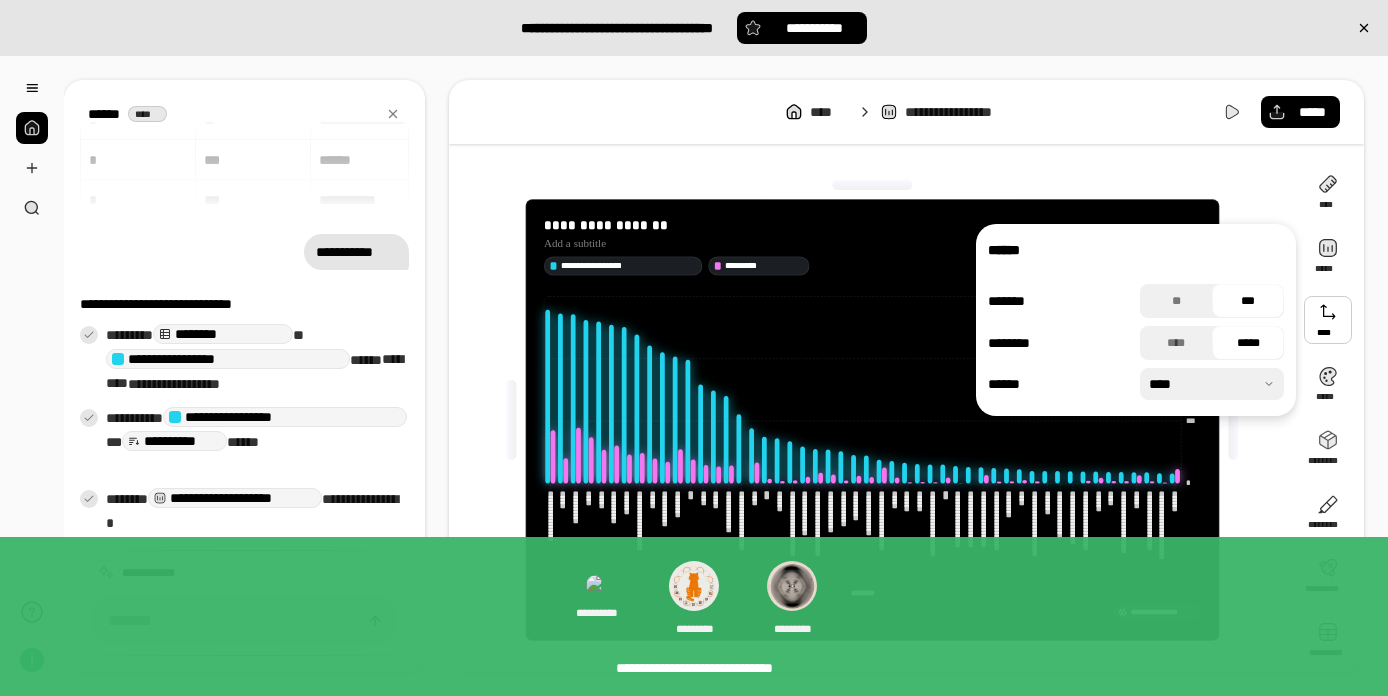 click at bounding box center (1328, 320) 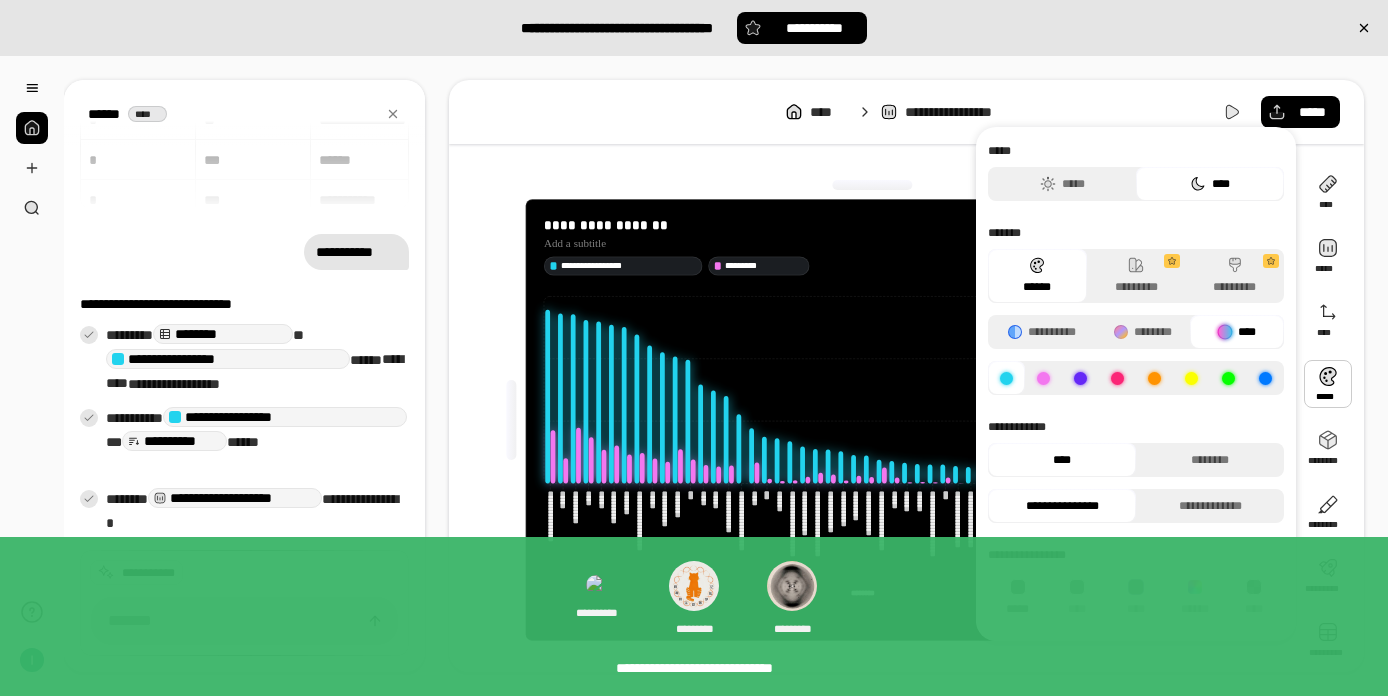 click at bounding box center (1328, 384) 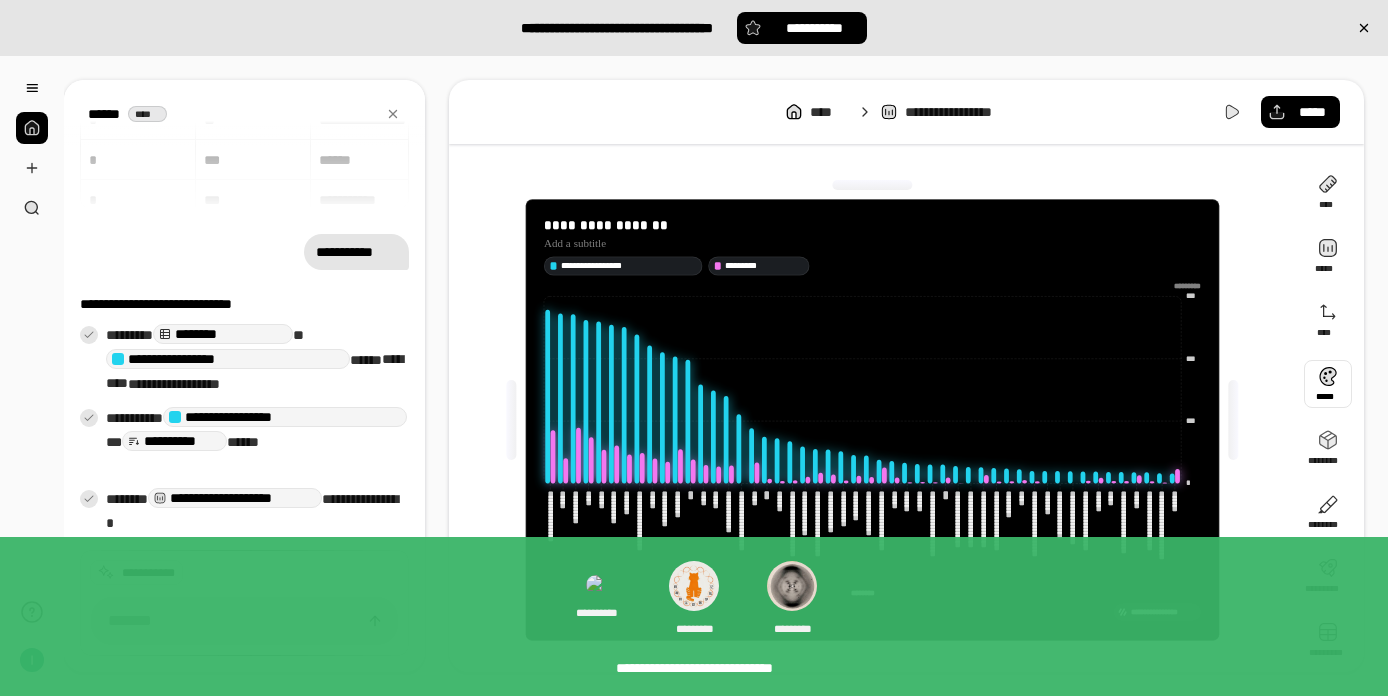 click at bounding box center (1328, 384) 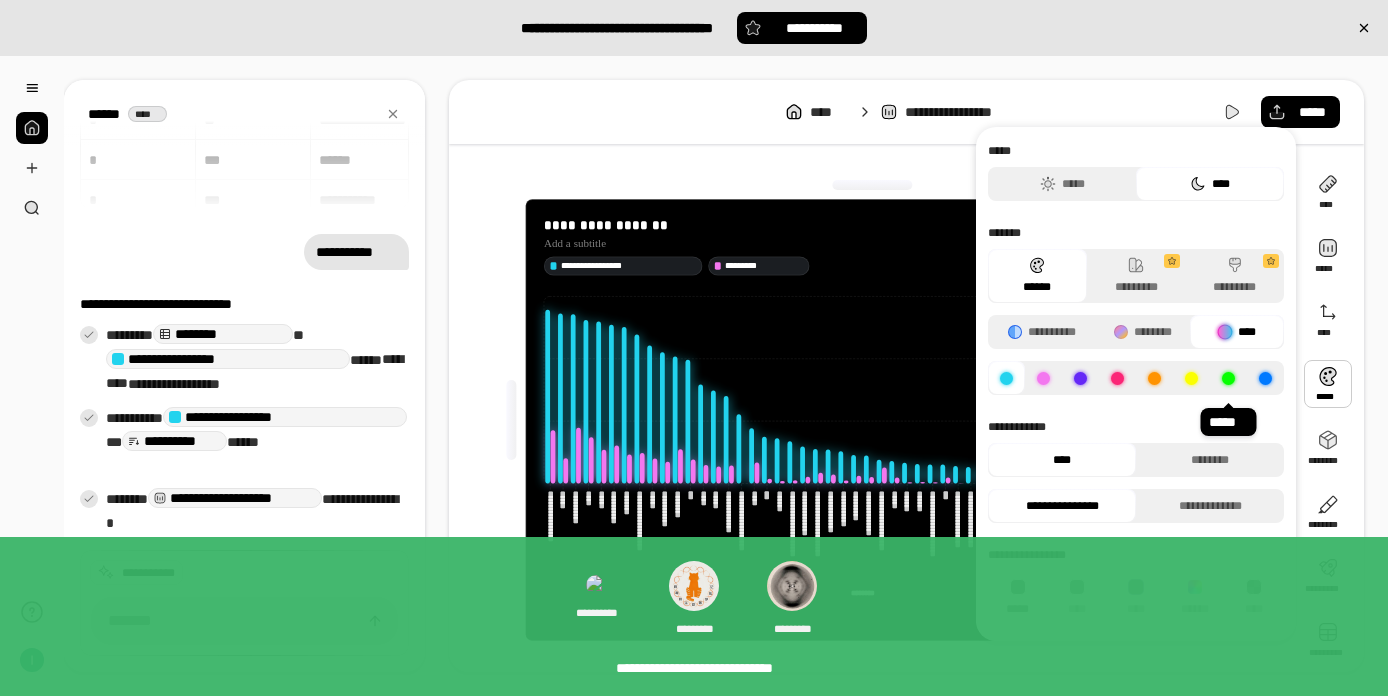 click 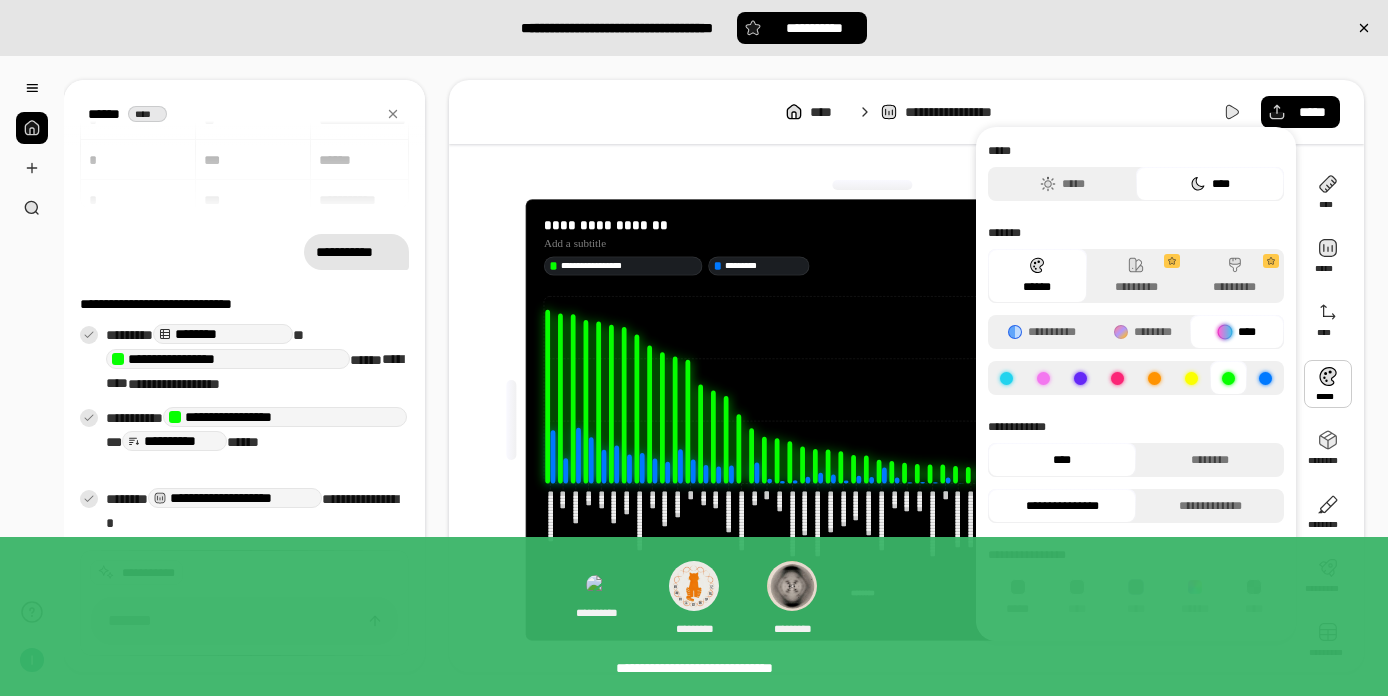 click at bounding box center [1191, 378] 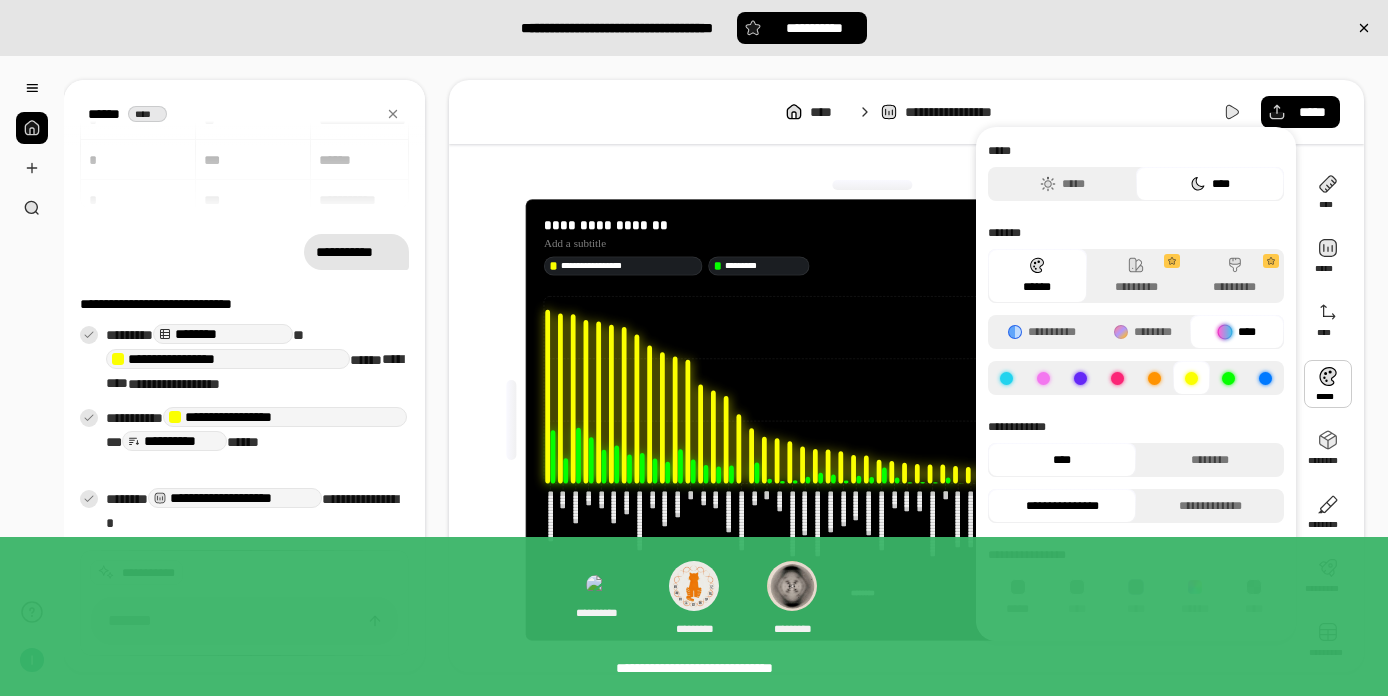click 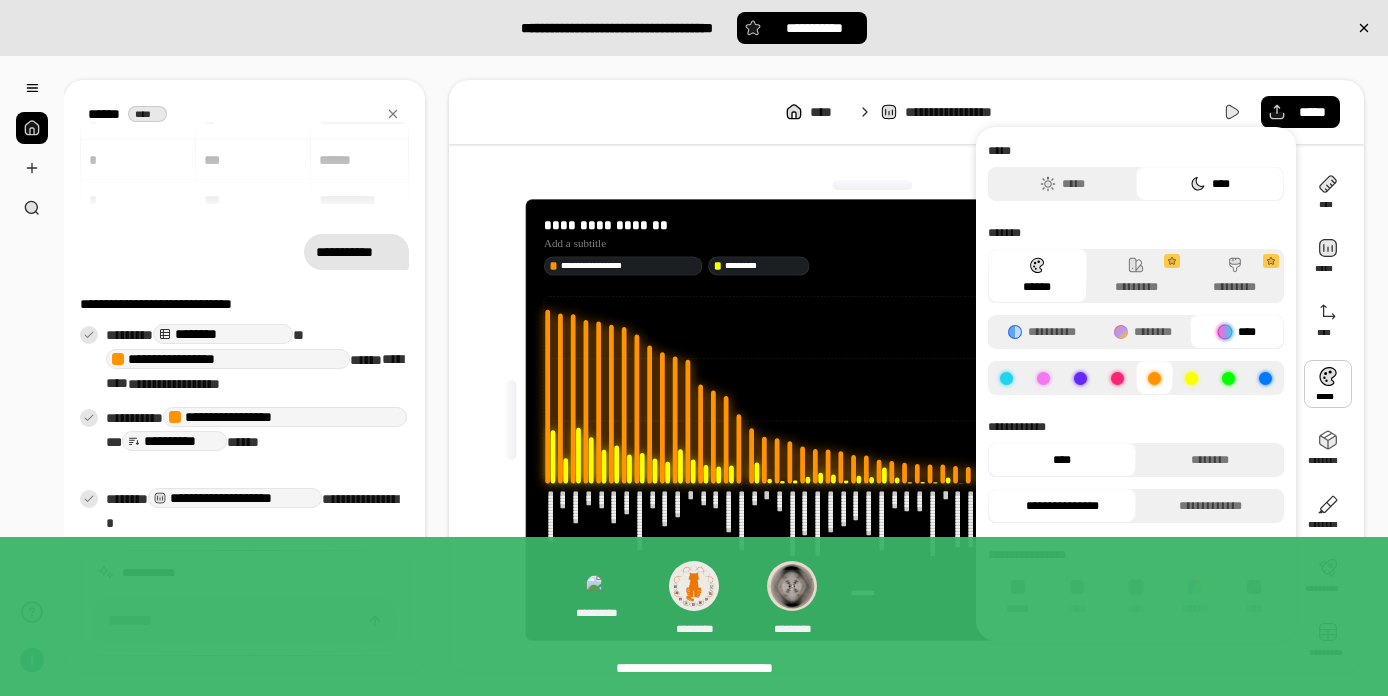 click 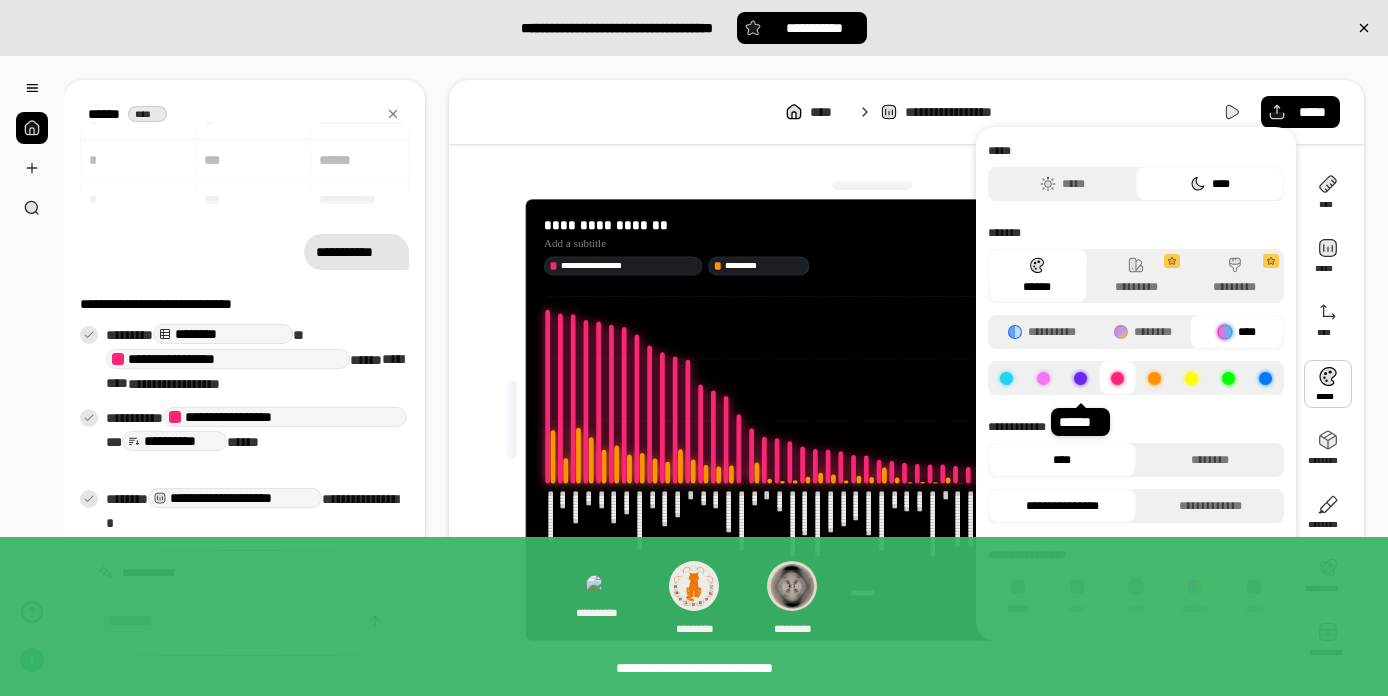 click at bounding box center (1080, 378) 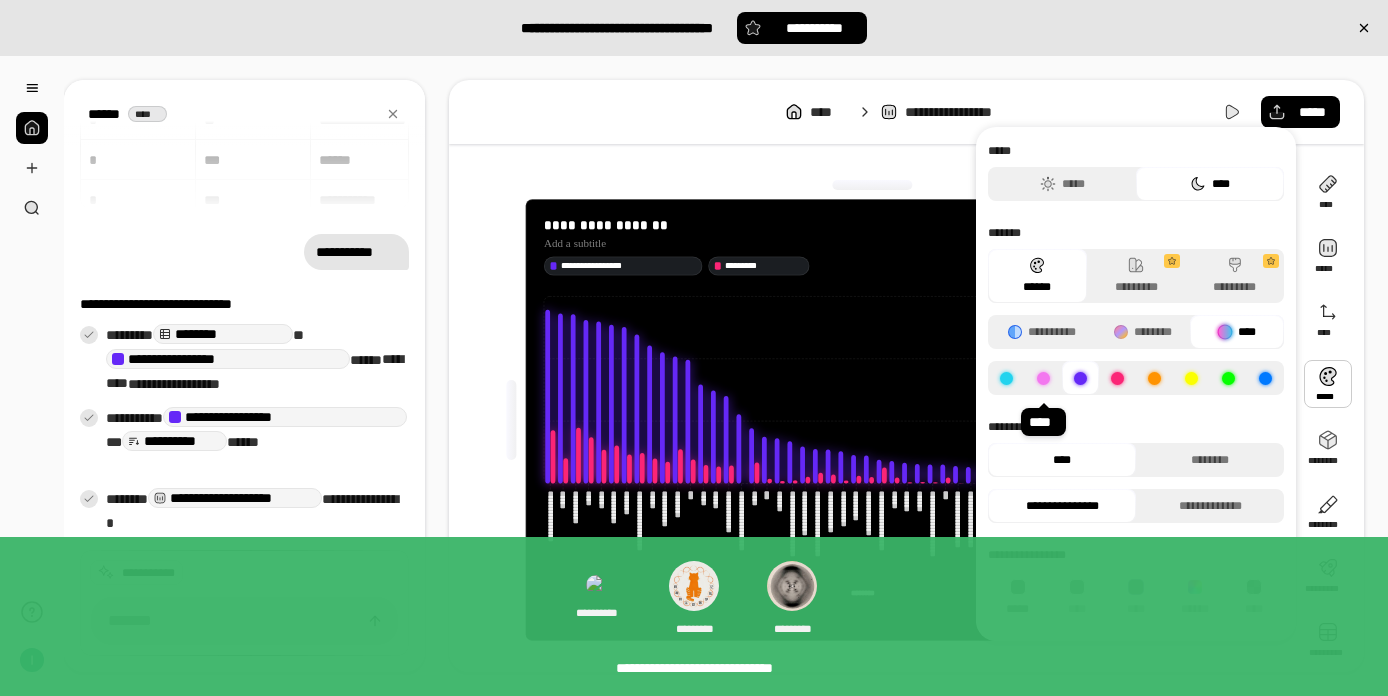 click 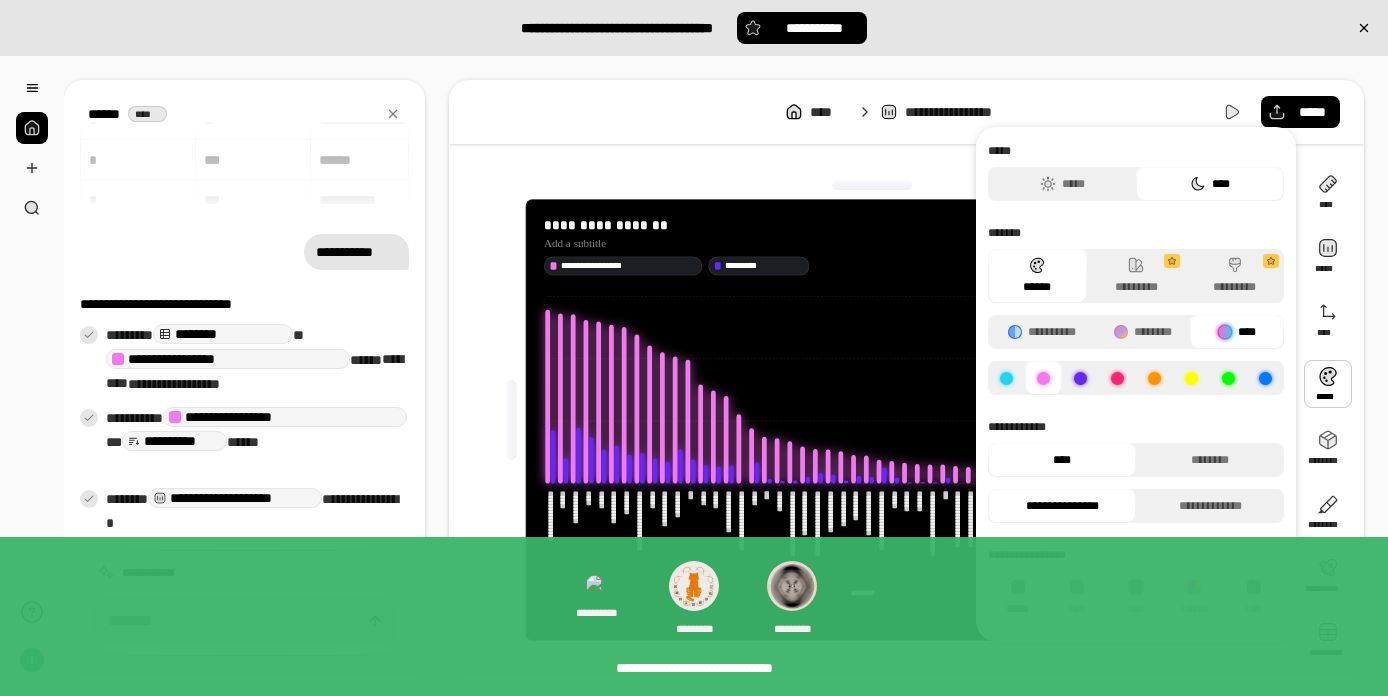 click at bounding box center (1080, 378) 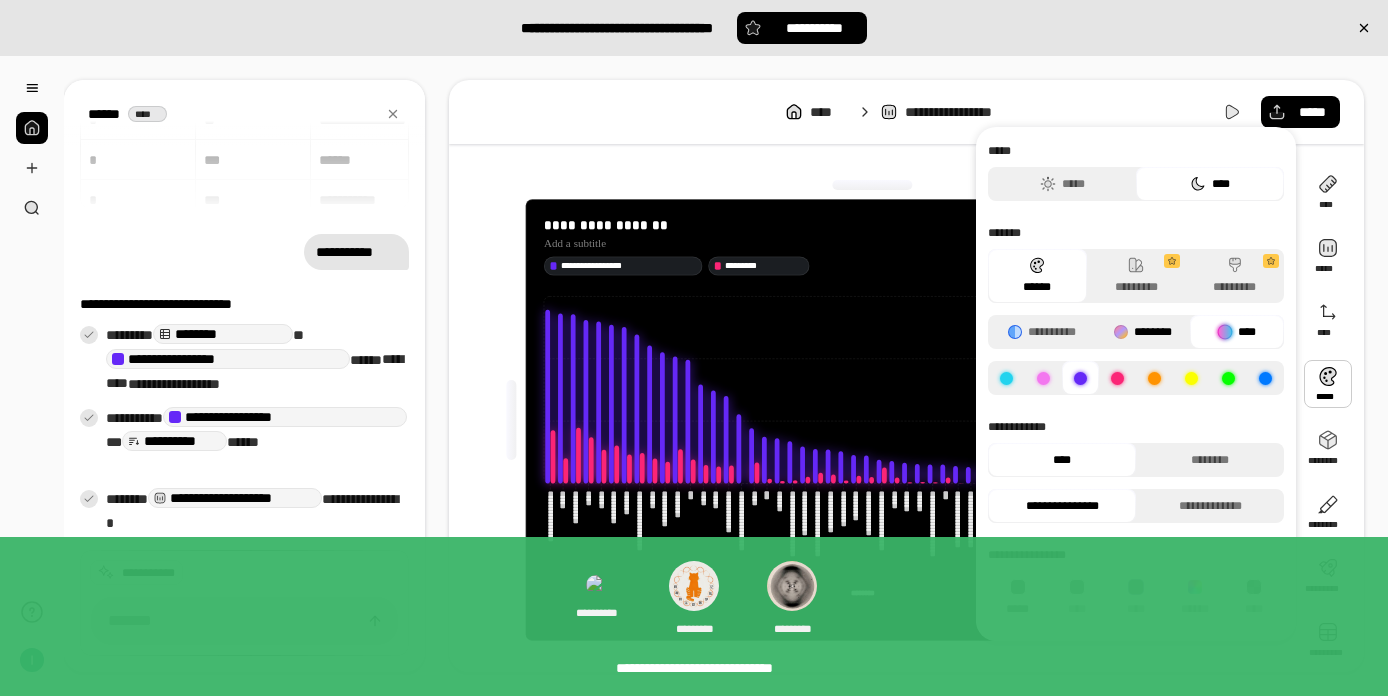 click on "********" at bounding box center [1143, 332] 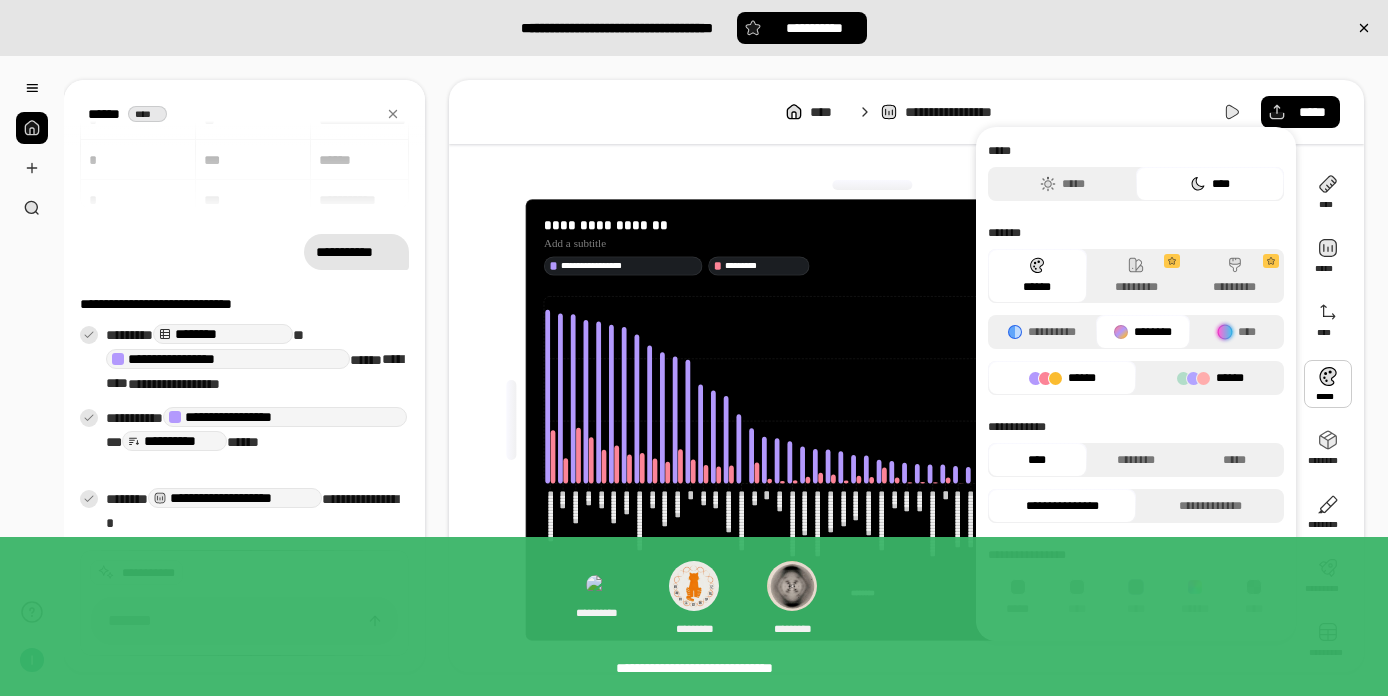 click on "******" at bounding box center [1210, 378] 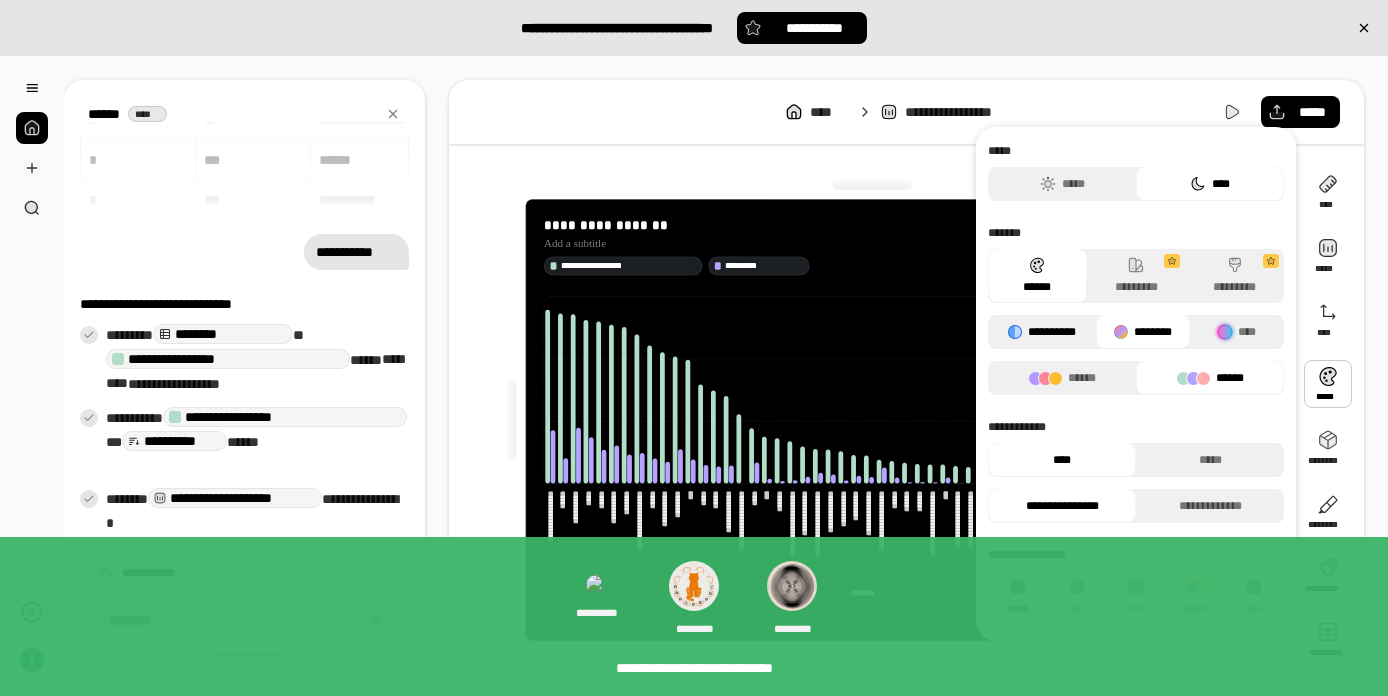 click on "**********" at bounding box center [1042, 332] 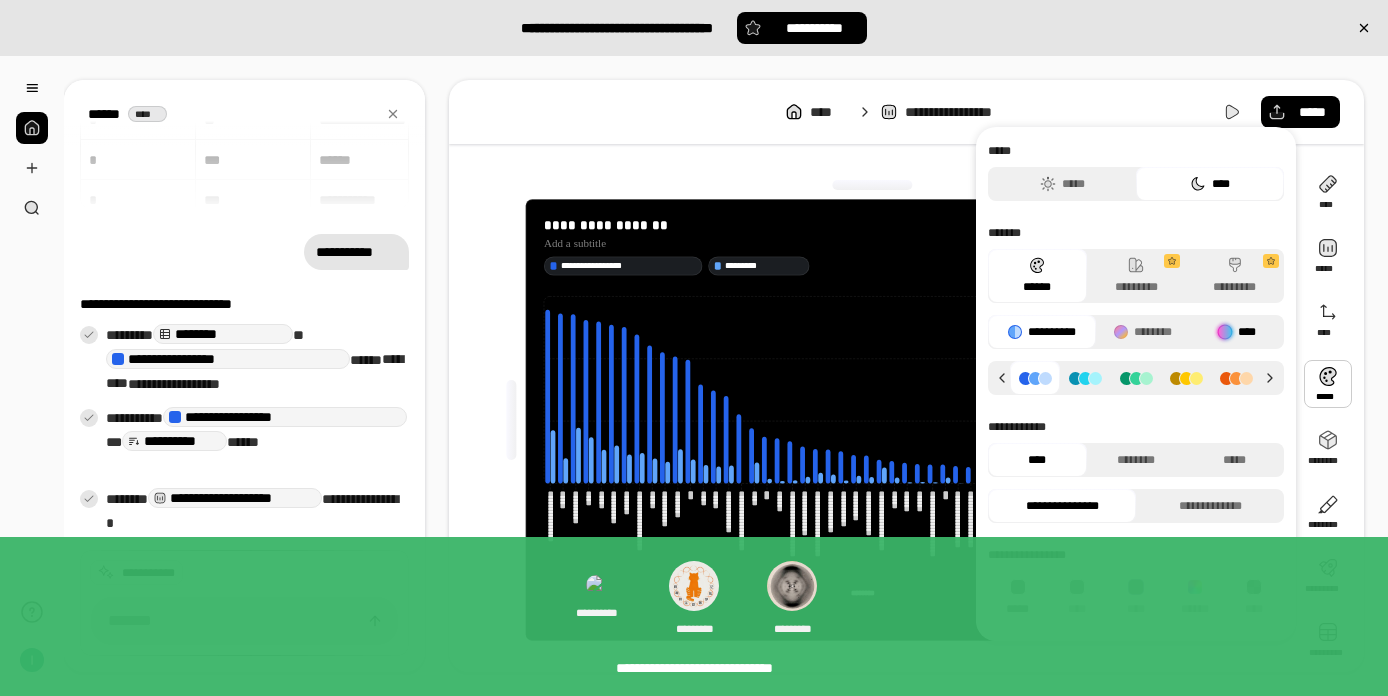 click at bounding box center (1225, 332) 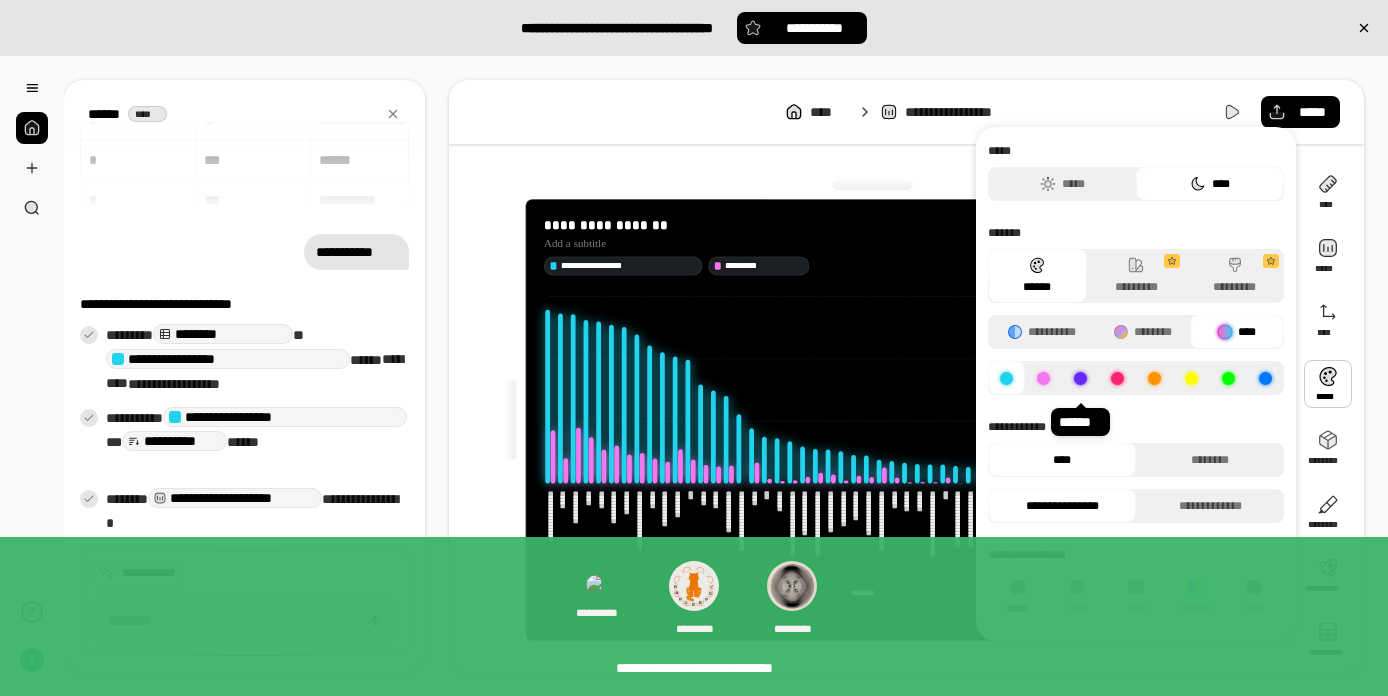 click 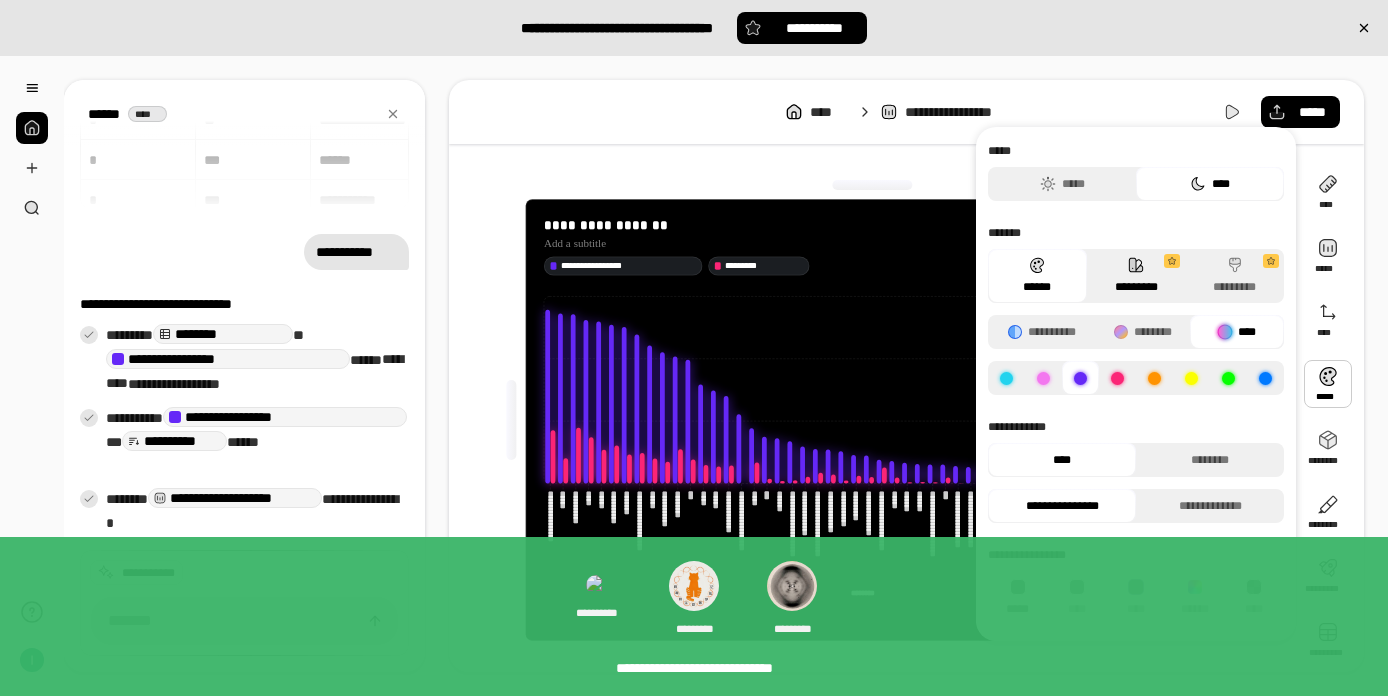 click on "*********" at bounding box center [1136, 276] 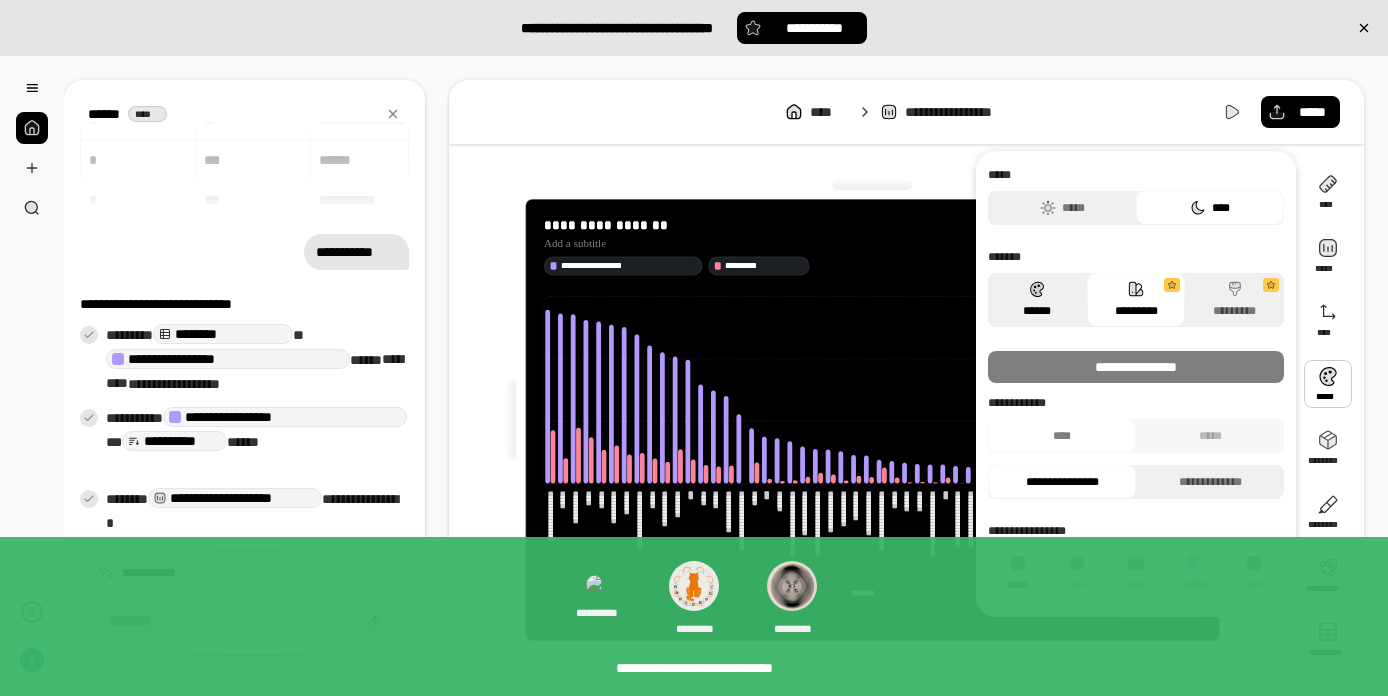 click on "******" at bounding box center (1037, 300) 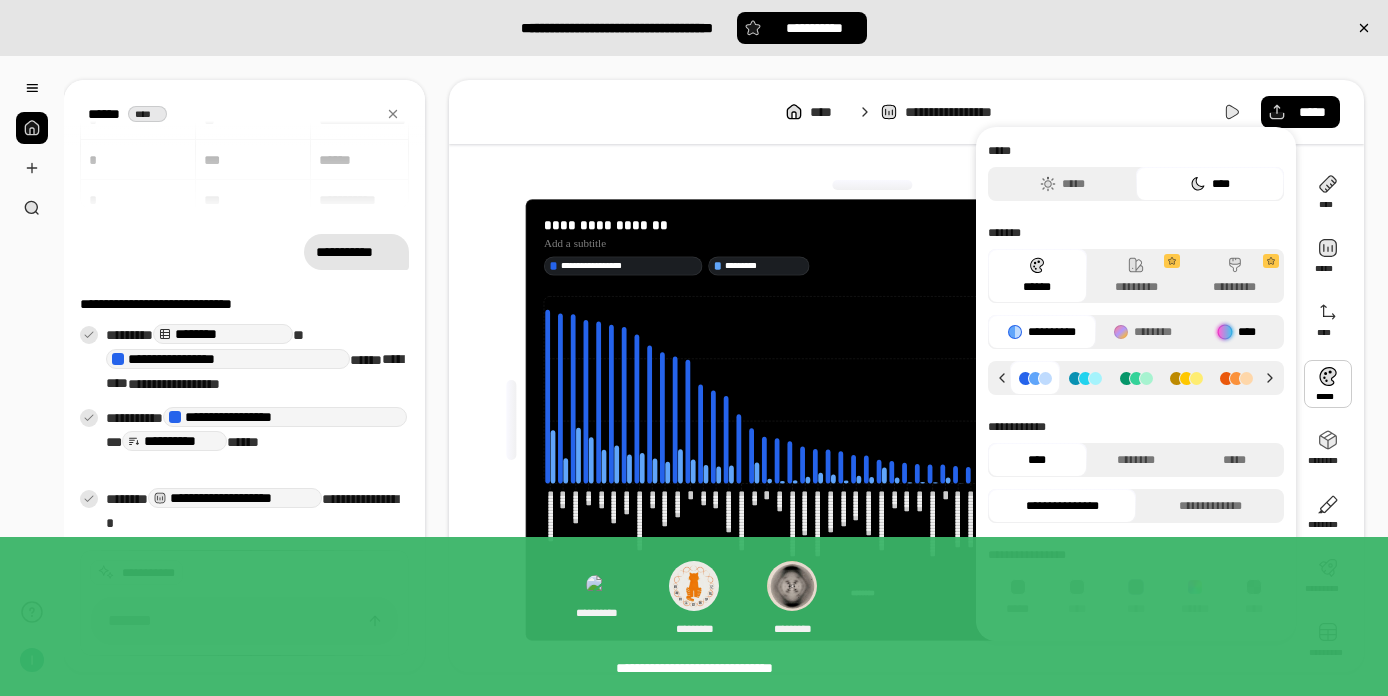 click on "****" at bounding box center (1237, 332) 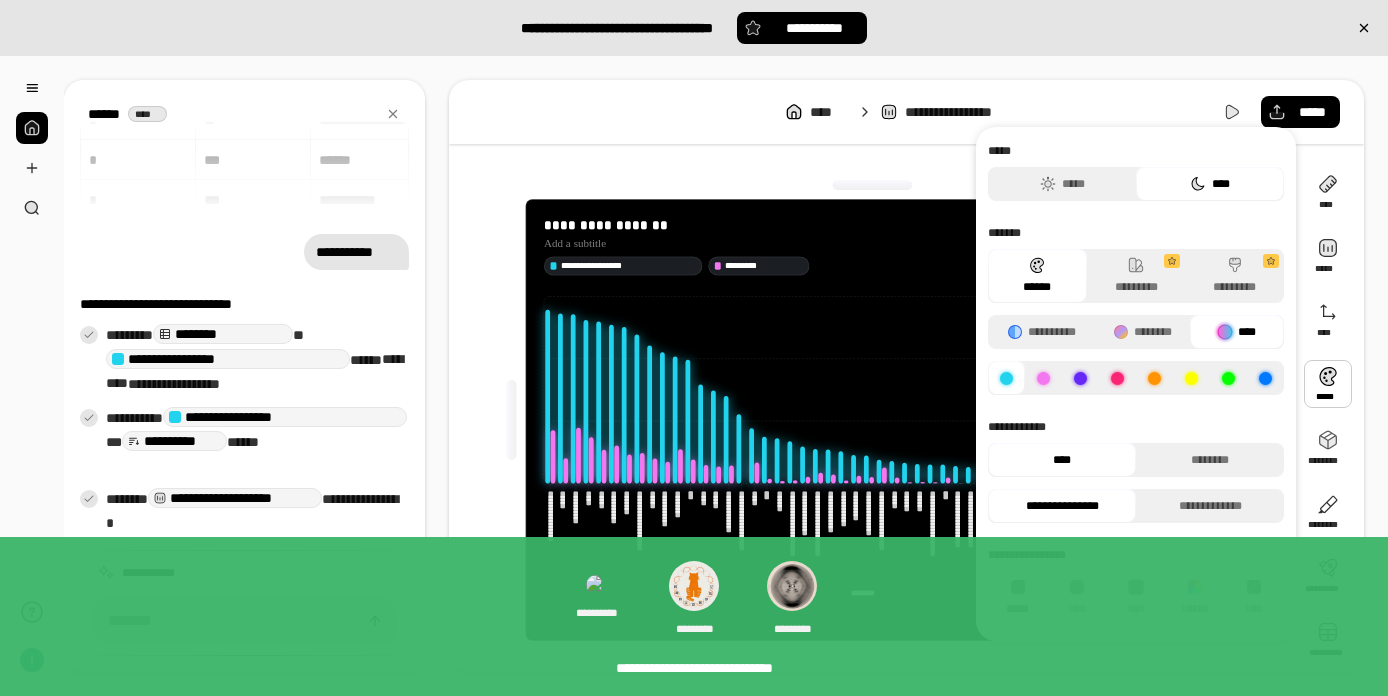 click 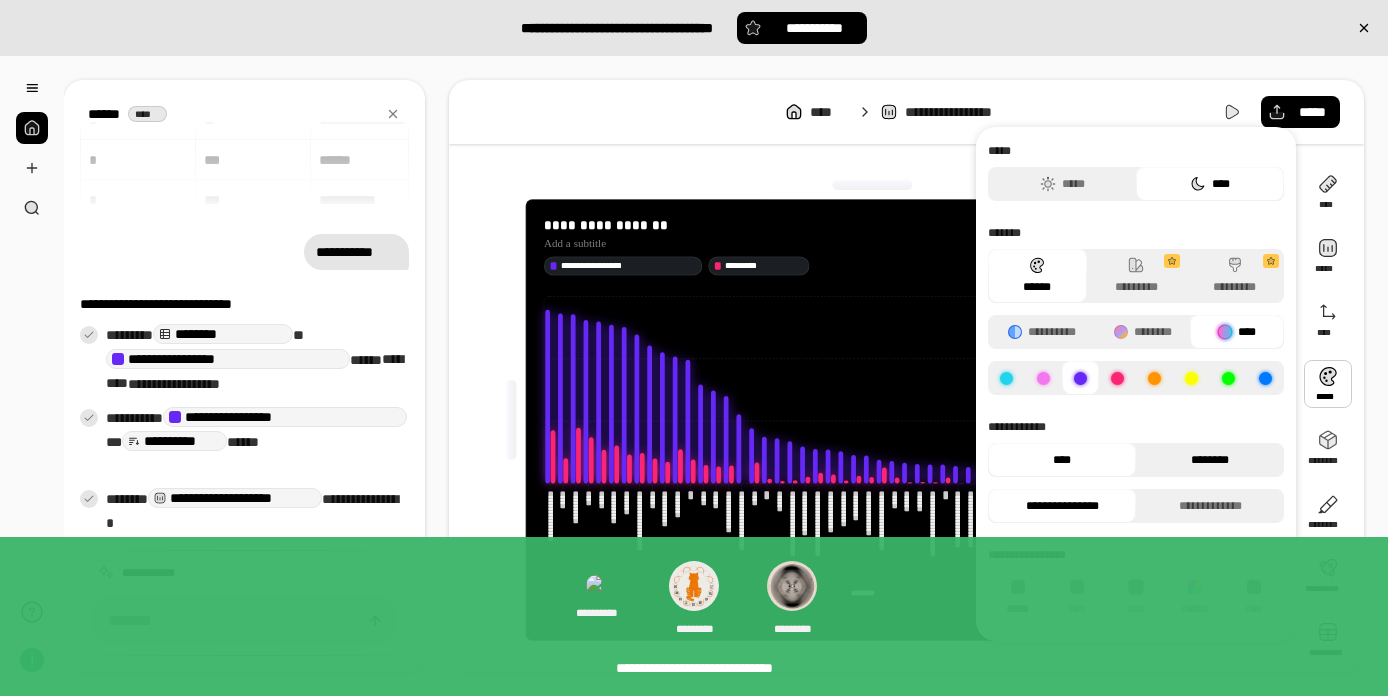 click on "********" at bounding box center (1210, 460) 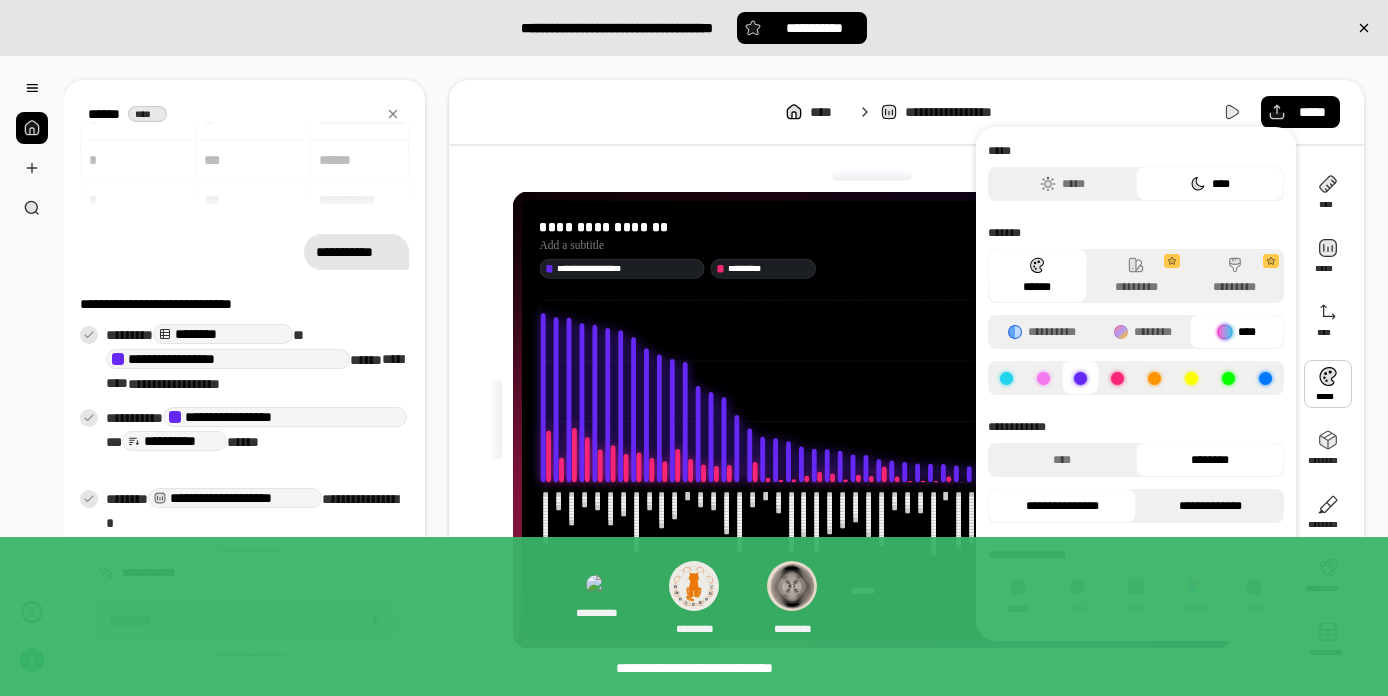 click on "**********" at bounding box center [1210, 506] 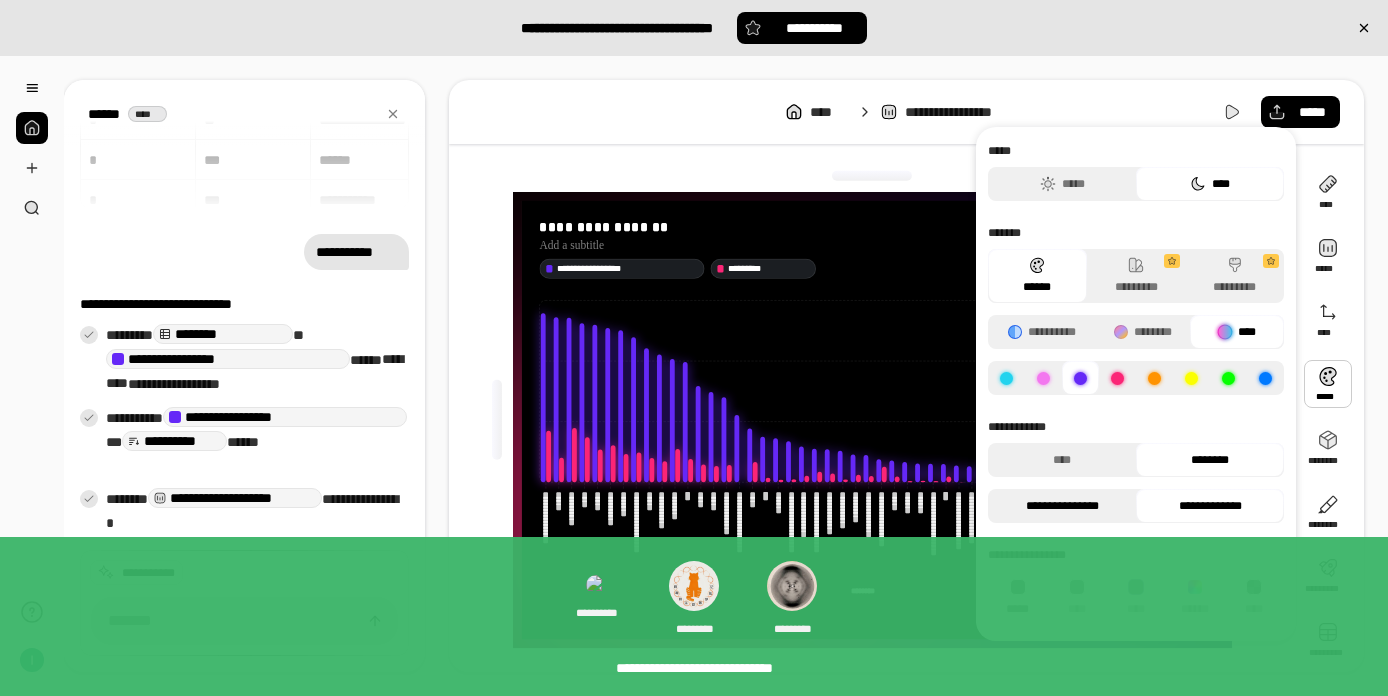 click on "**********" at bounding box center (1062, 506) 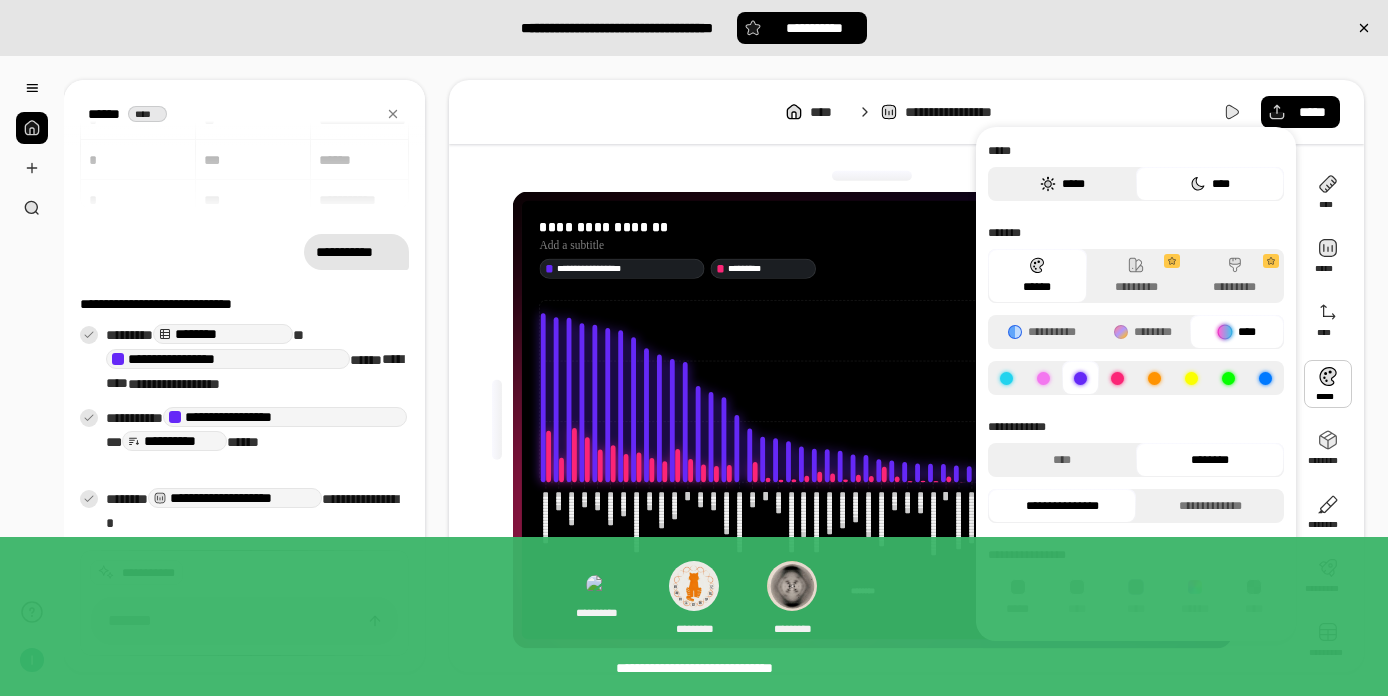 click on "*****" at bounding box center (1062, 184) 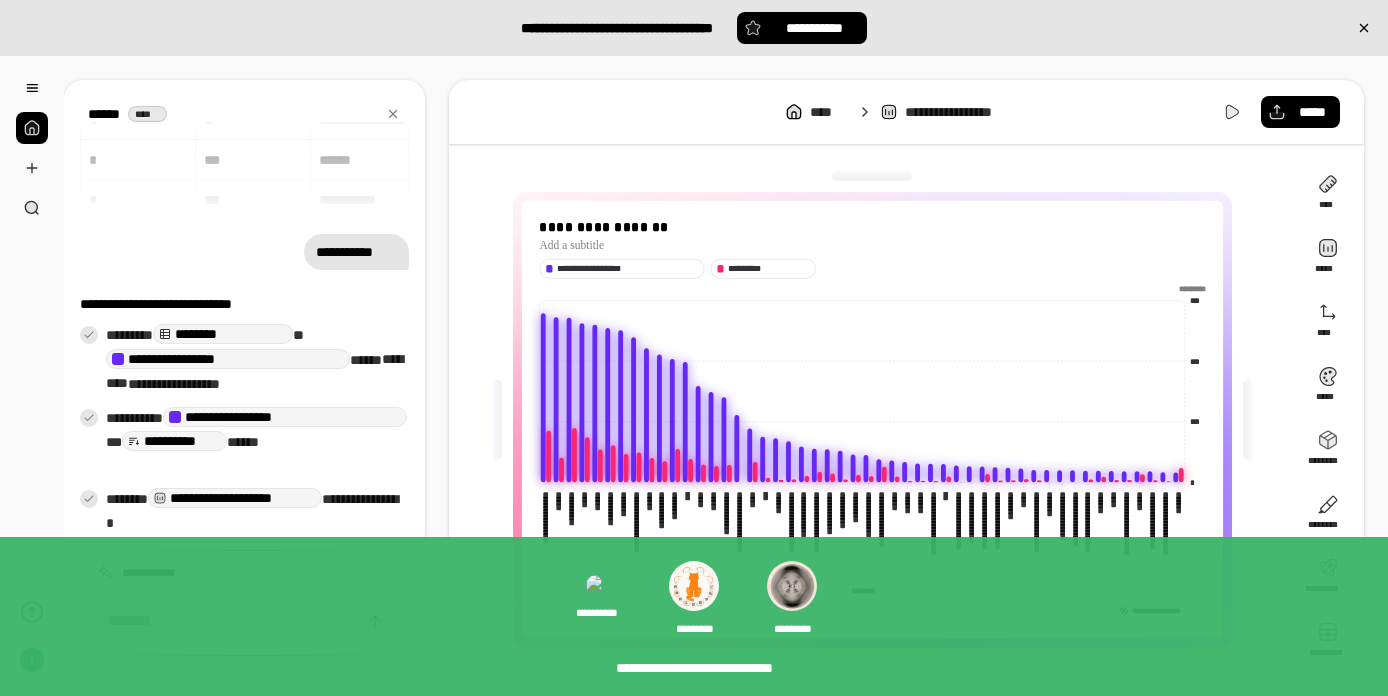 click on "**********" at bounding box center [872, 420] 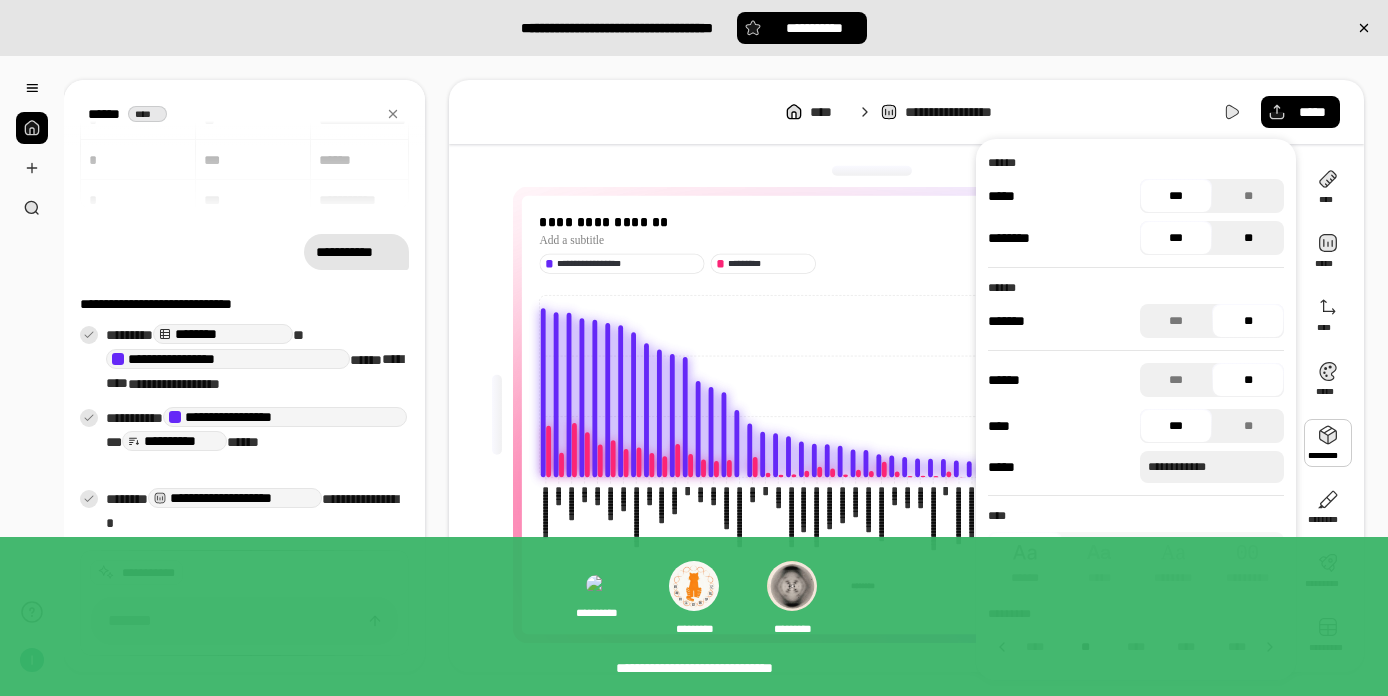 click on "**" at bounding box center [1248, 238] 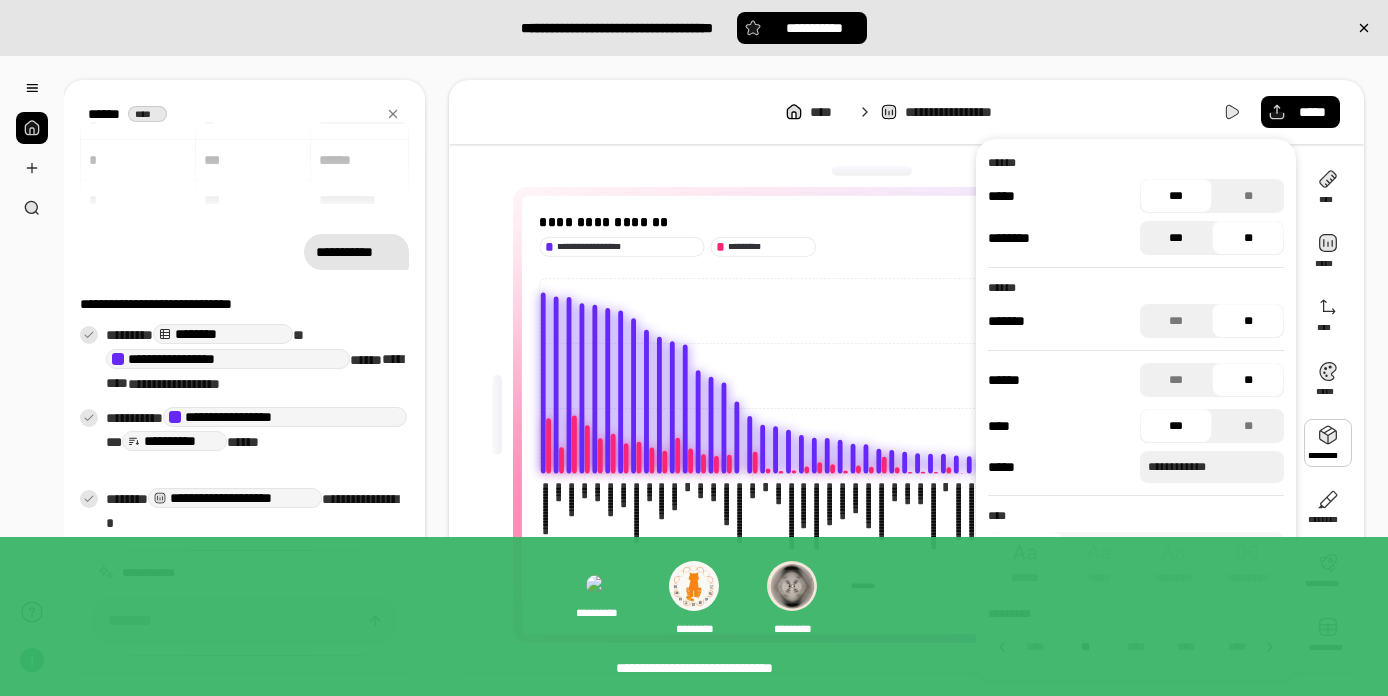click on "***" at bounding box center [1176, 238] 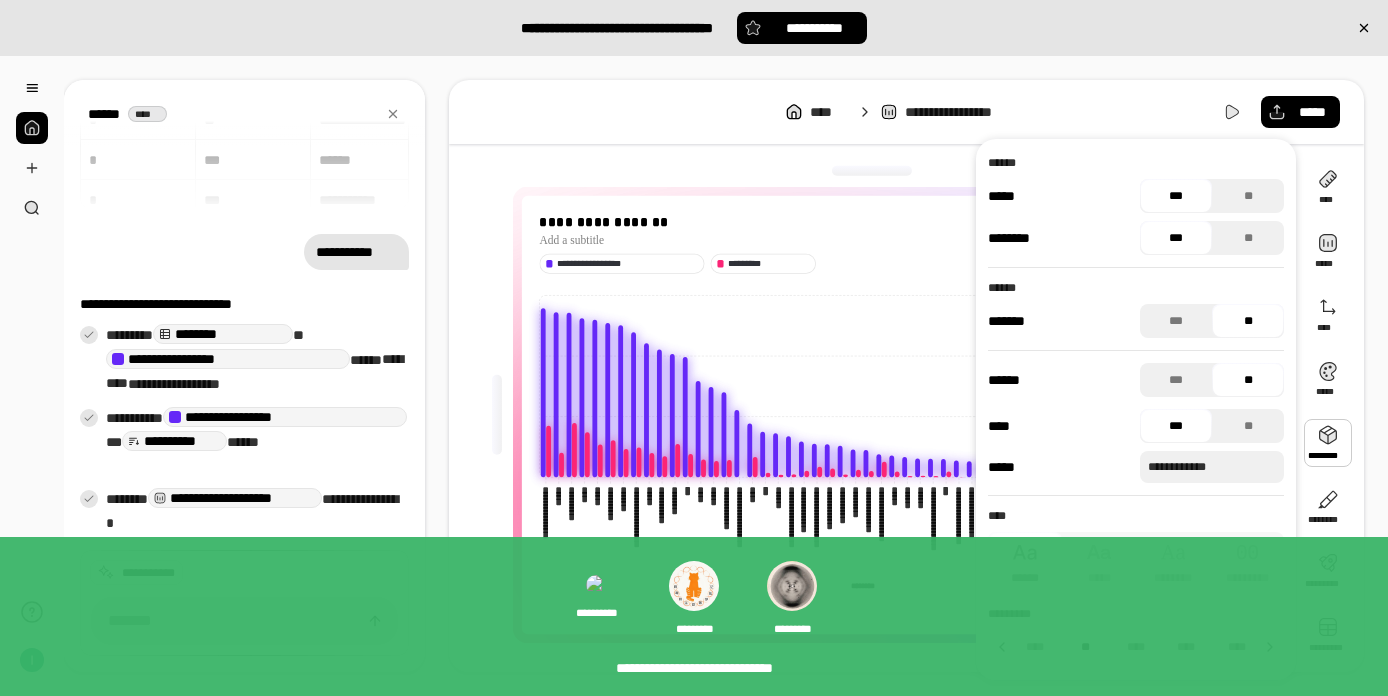 click on "**********" at bounding box center (872, 263) 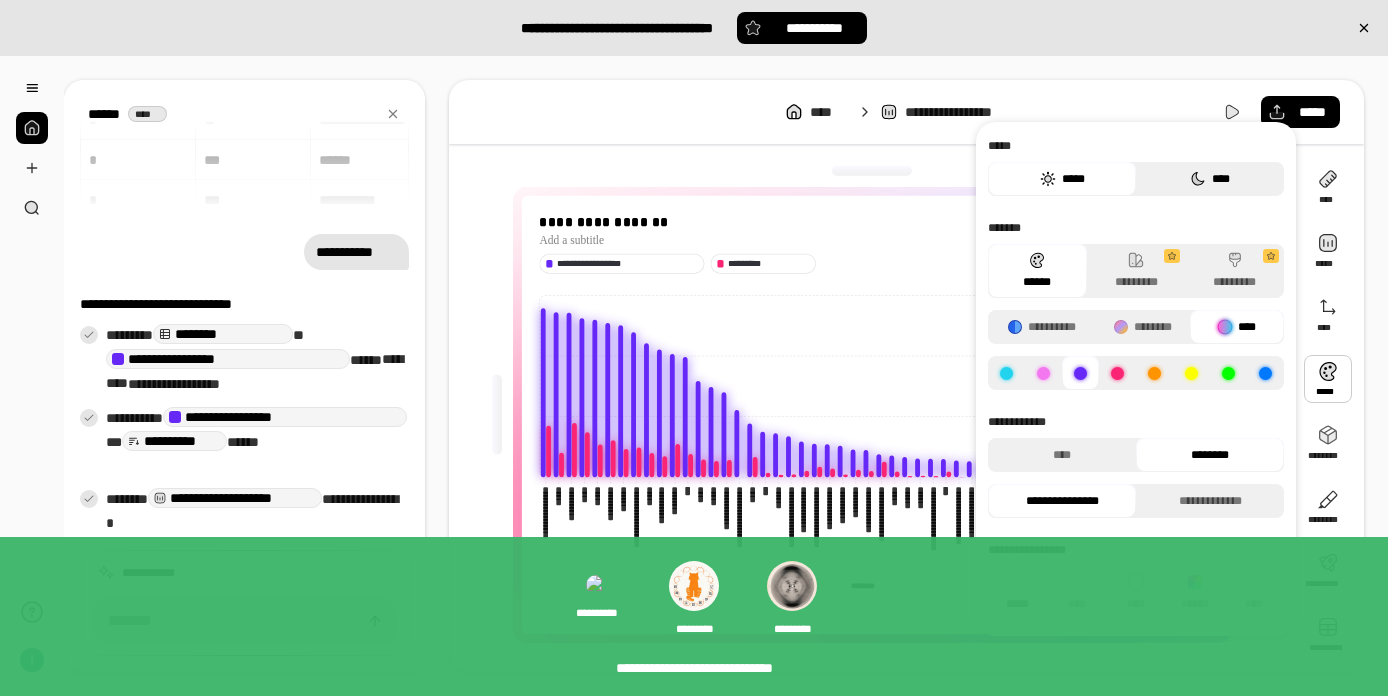 click on "****" at bounding box center [1210, 179] 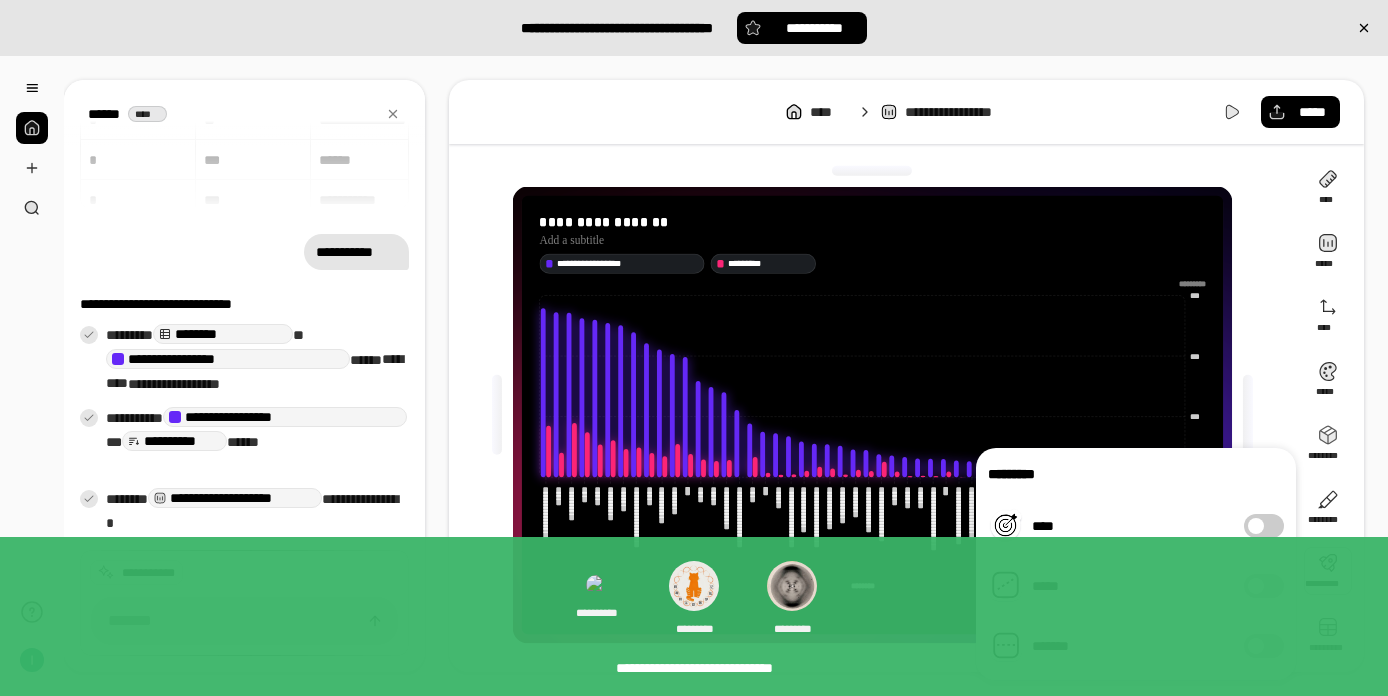 click on "****" at bounding box center (1264, 526) 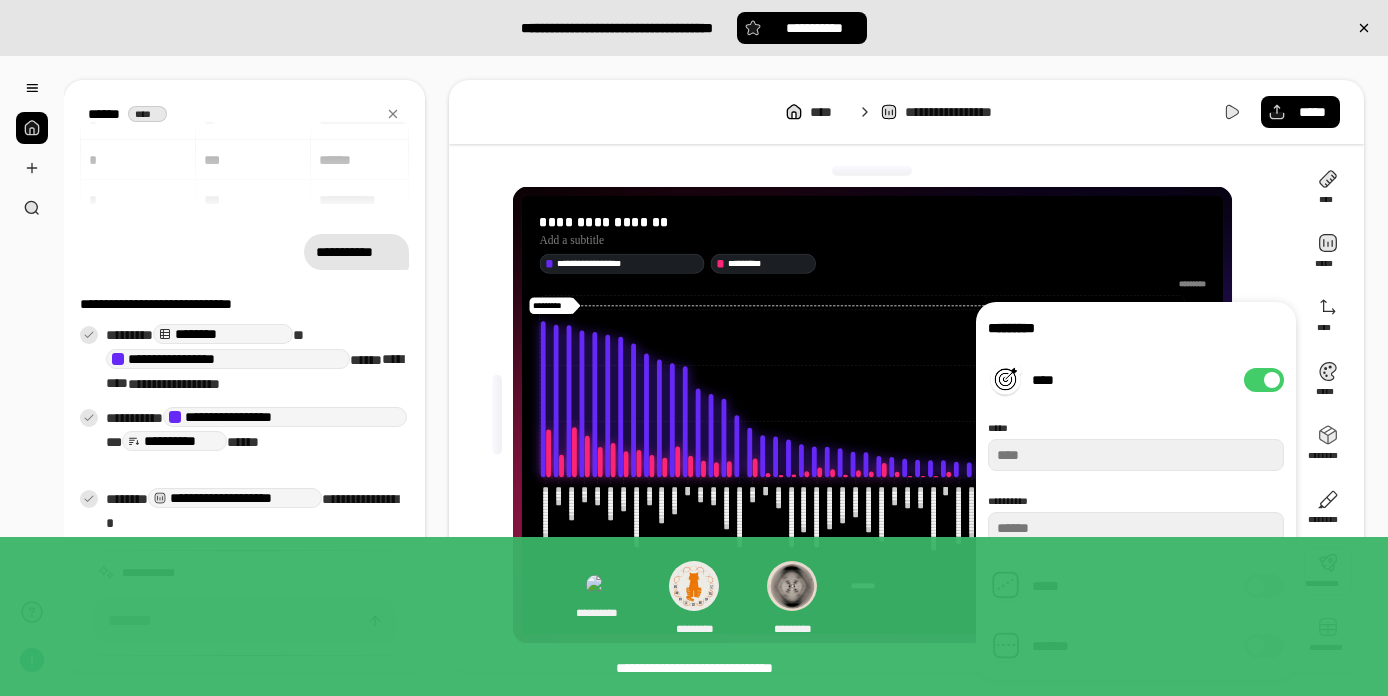 click on "****" at bounding box center [1264, 380] 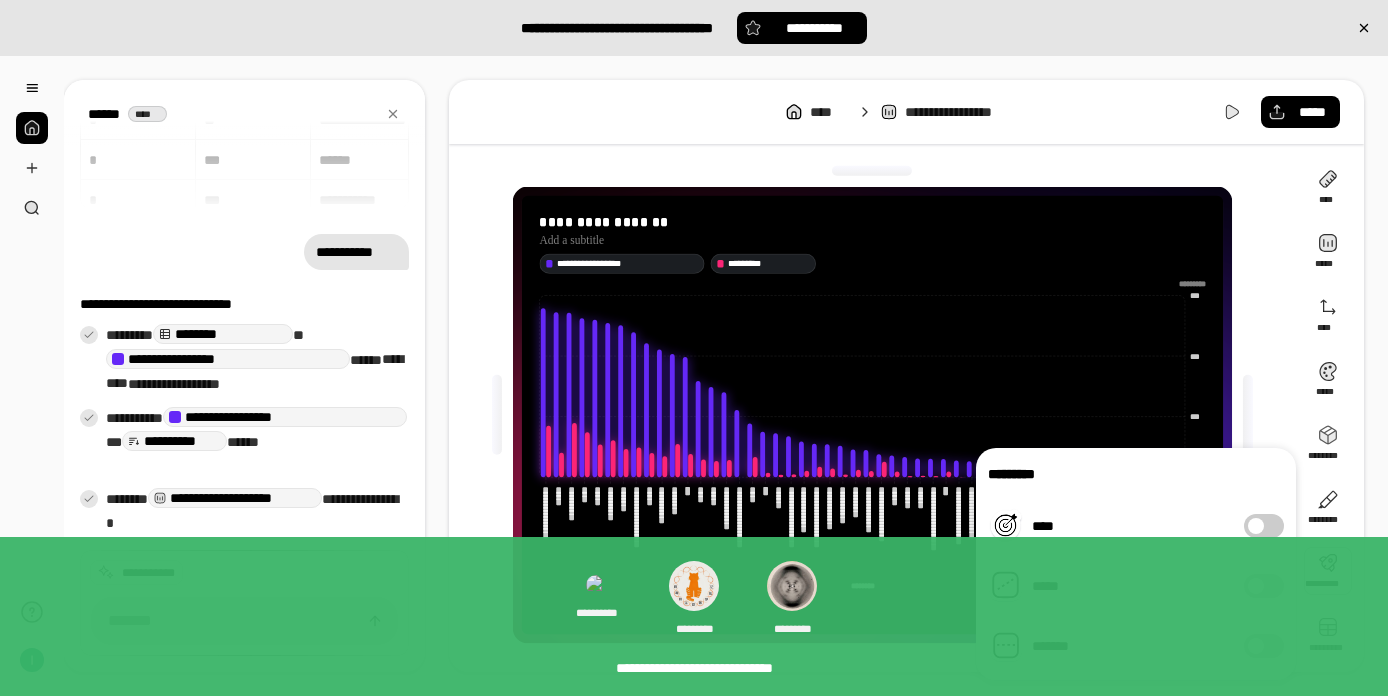 click on "*****" at bounding box center (1264, 586) 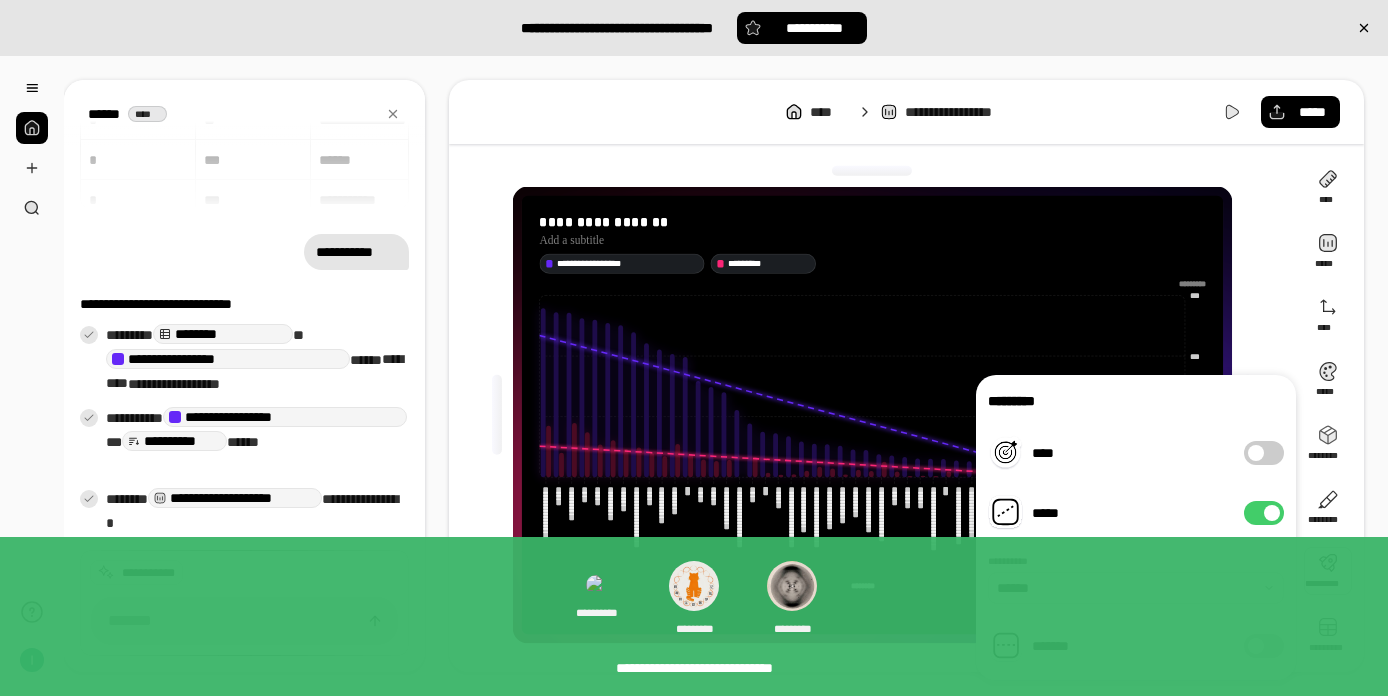 click on "**********" at bounding box center (1136, 579) 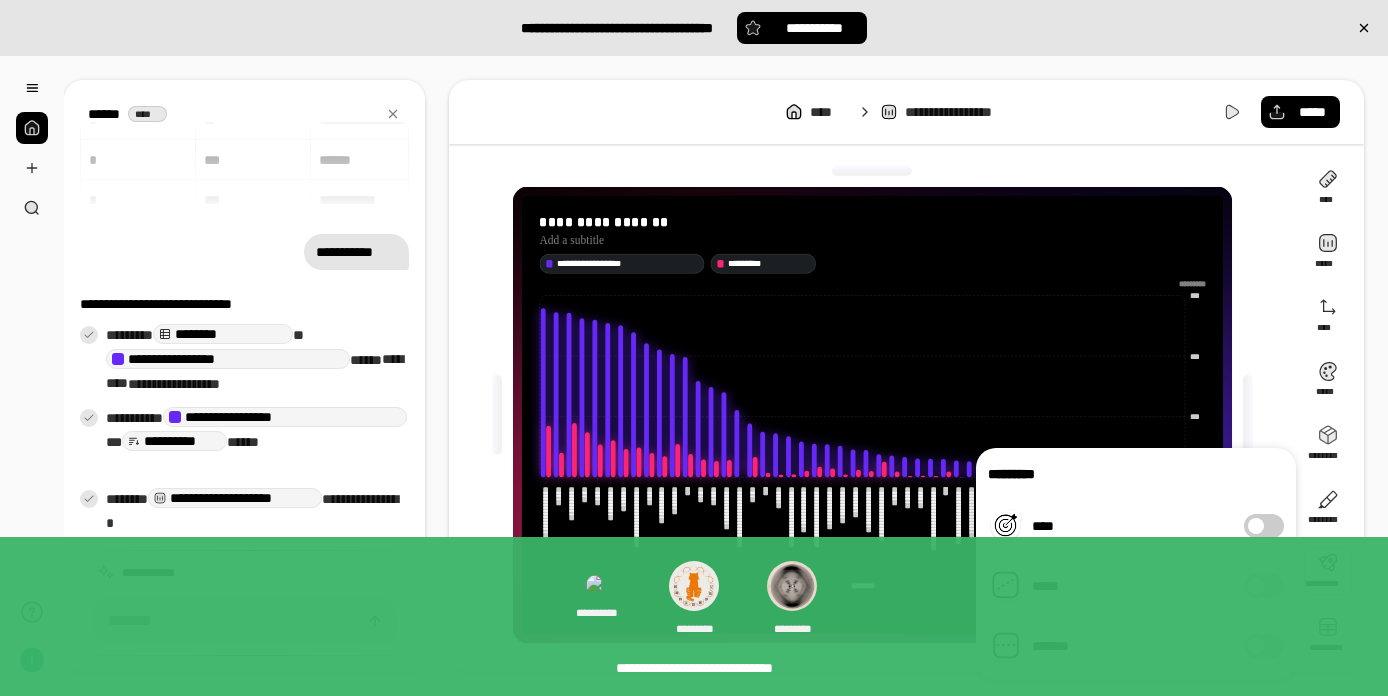 click on "*******" at bounding box center (1264, 646) 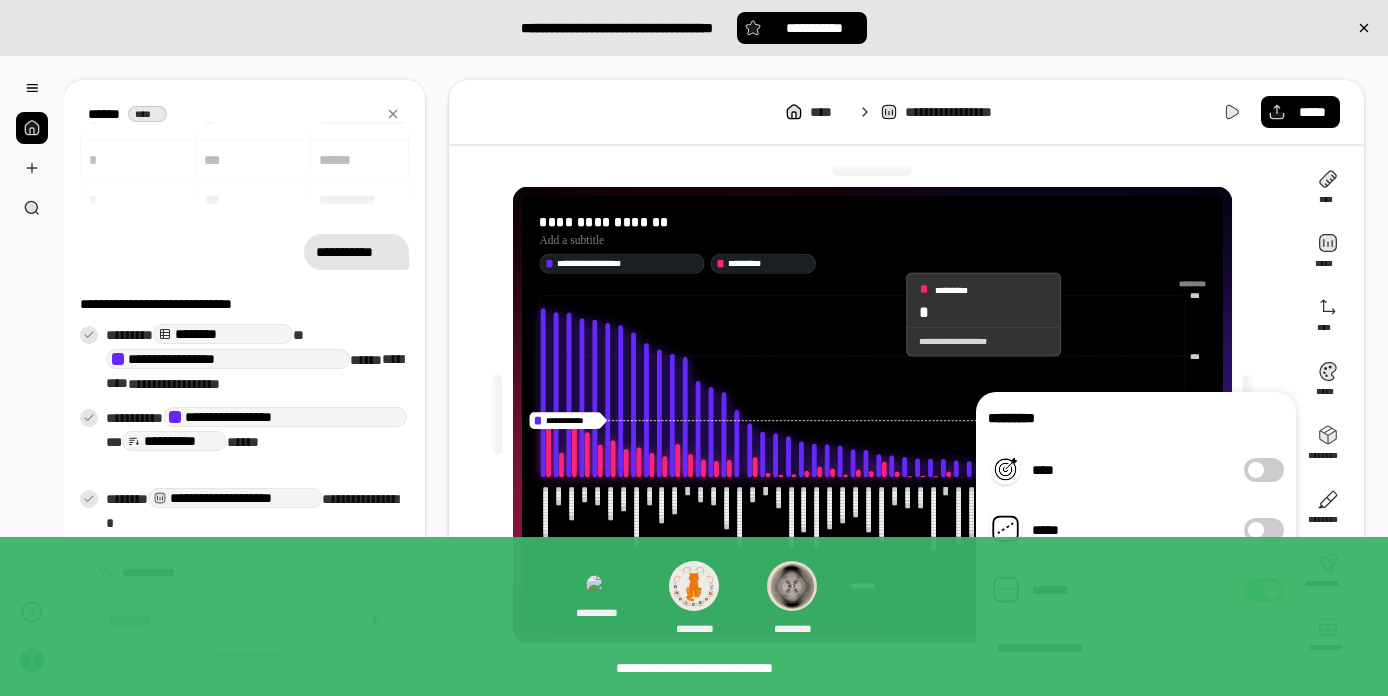 click 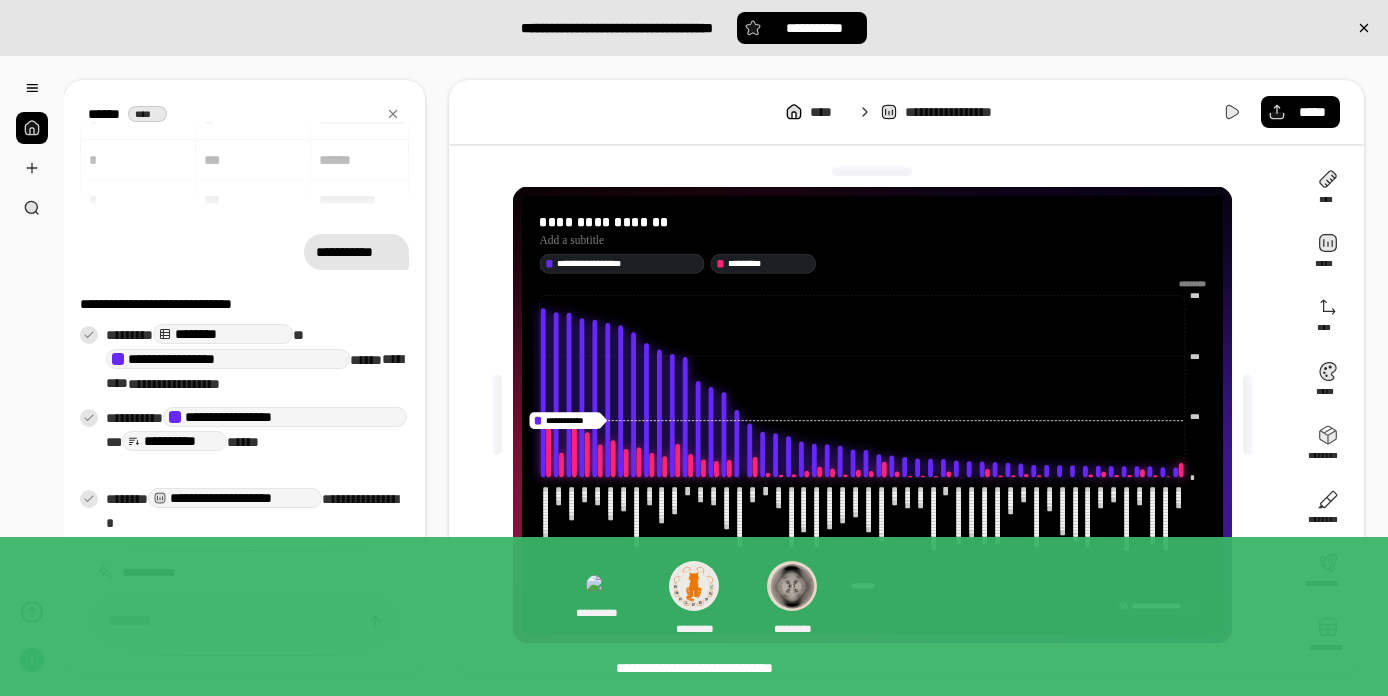 scroll, scrollTop: 12, scrollLeft: 0, axis: vertical 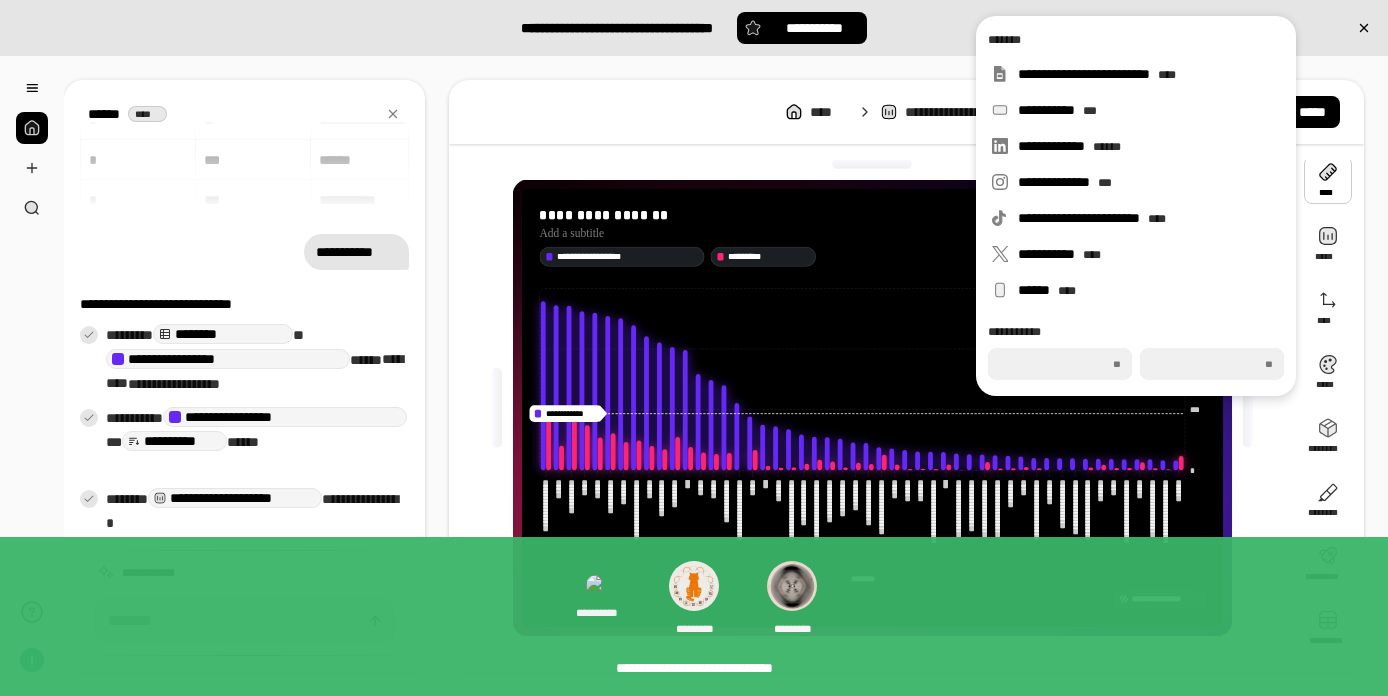click on "**********" at bounding box center [726, 376] 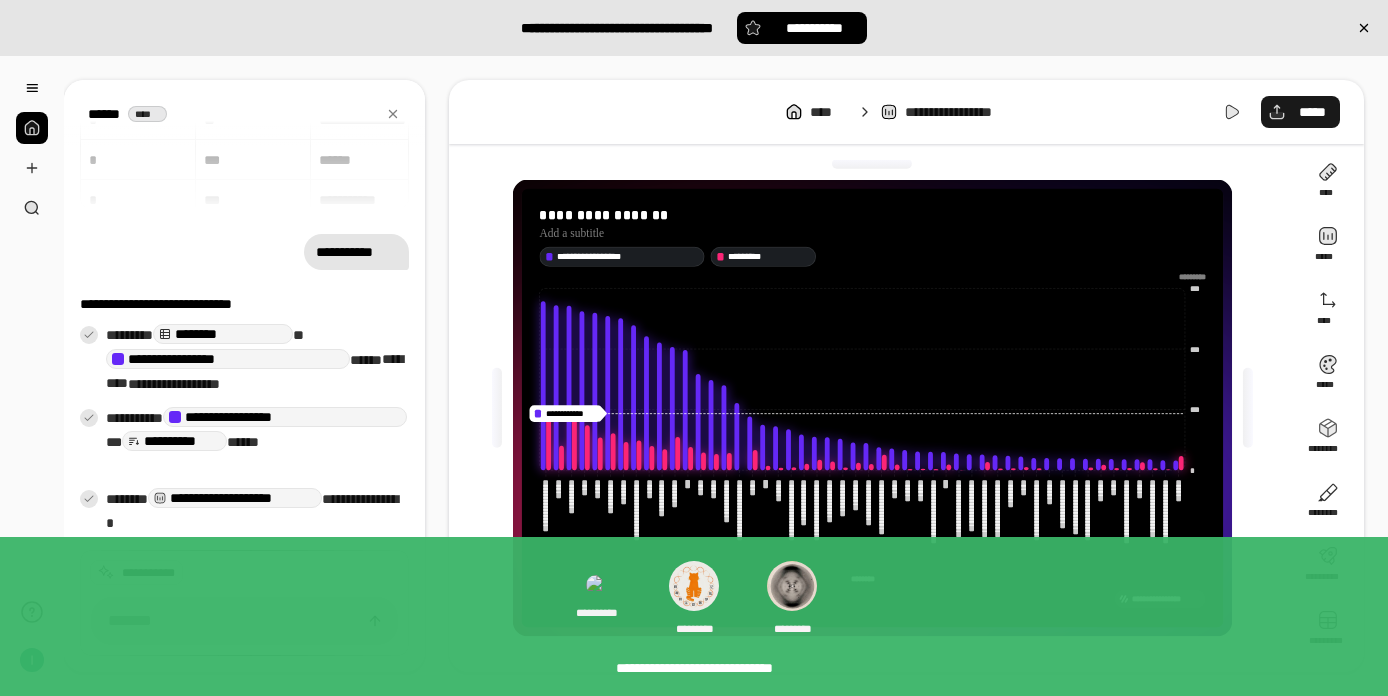 click on "*****" at bounding box center [1300, 112] 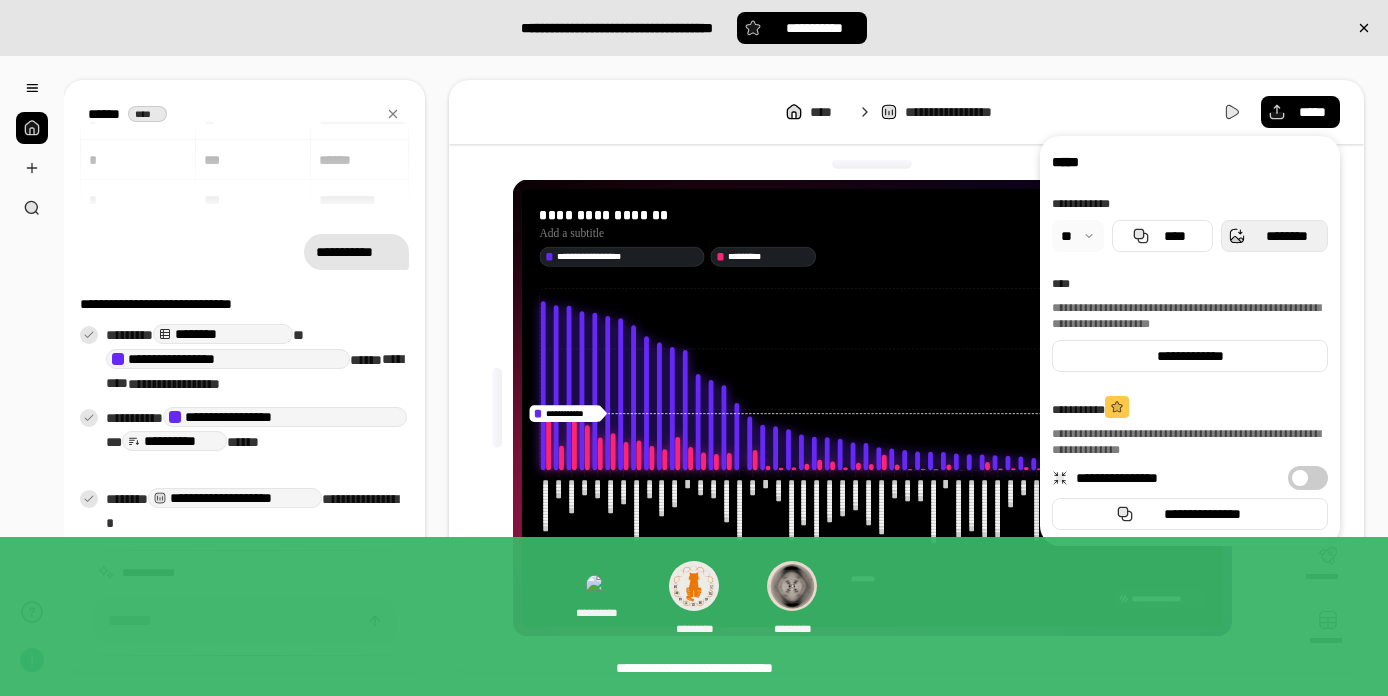 click on "********" at bounding box center (1274, 236) 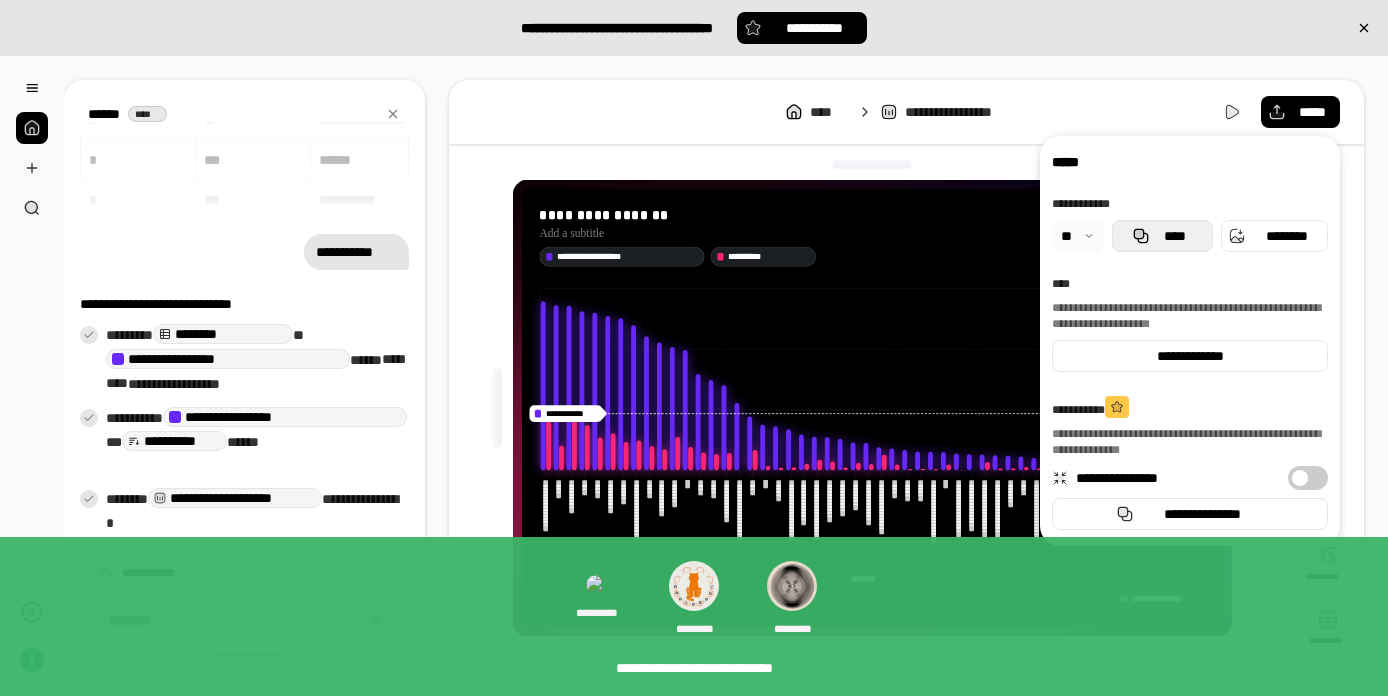 click on "****" at bounding box center [1162, 236] 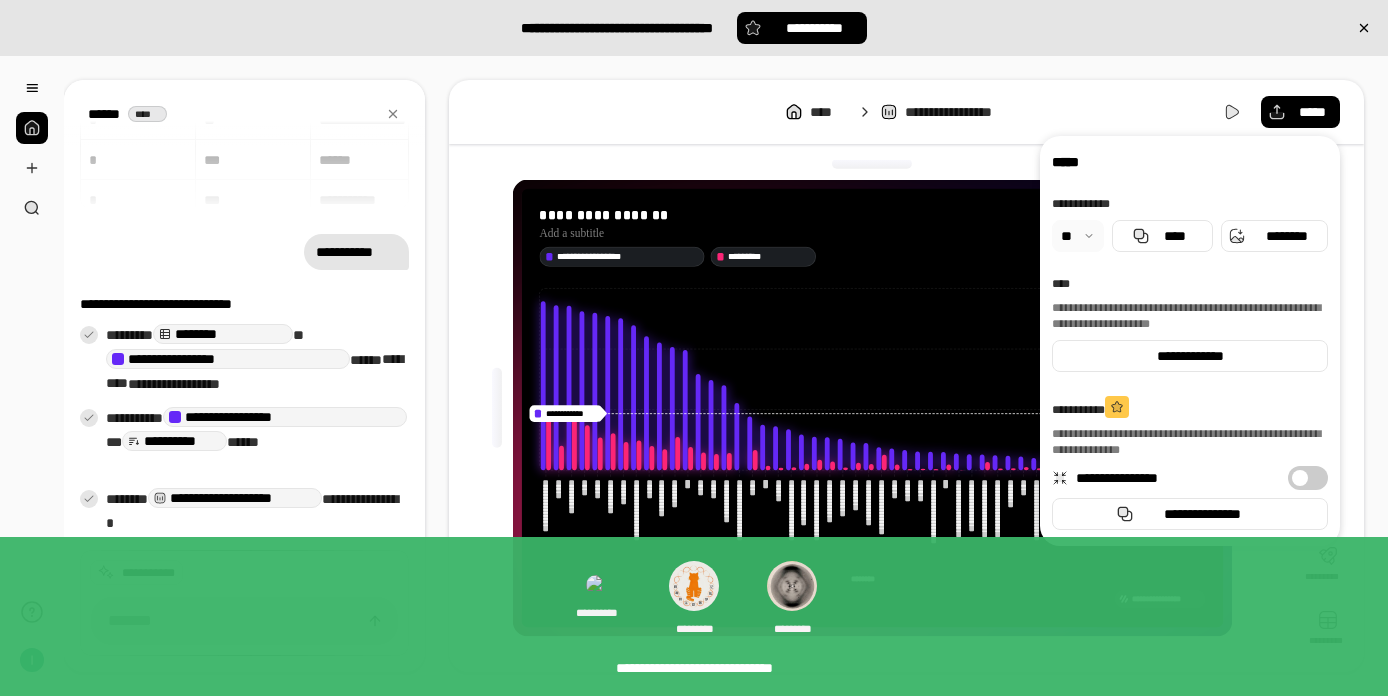 click on "**********" at bounding box center [872, 408] 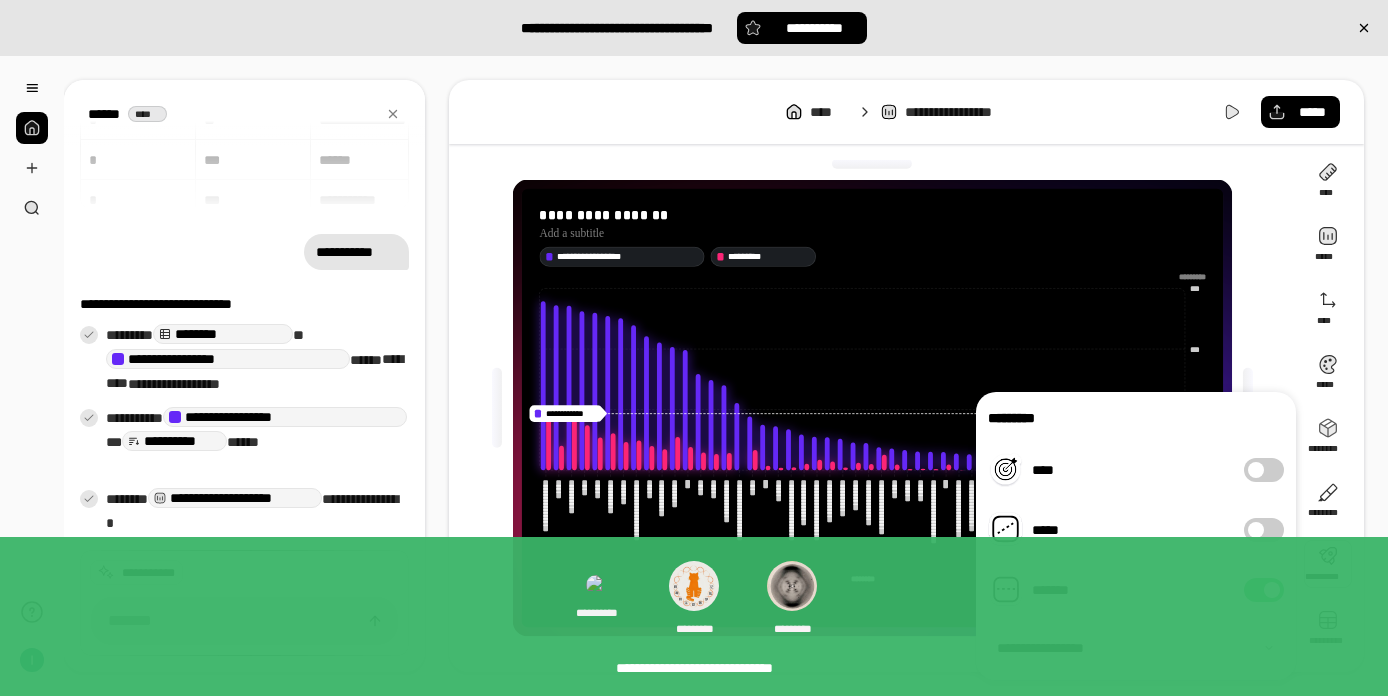 click on "**********" at bounding box center [872, 408] 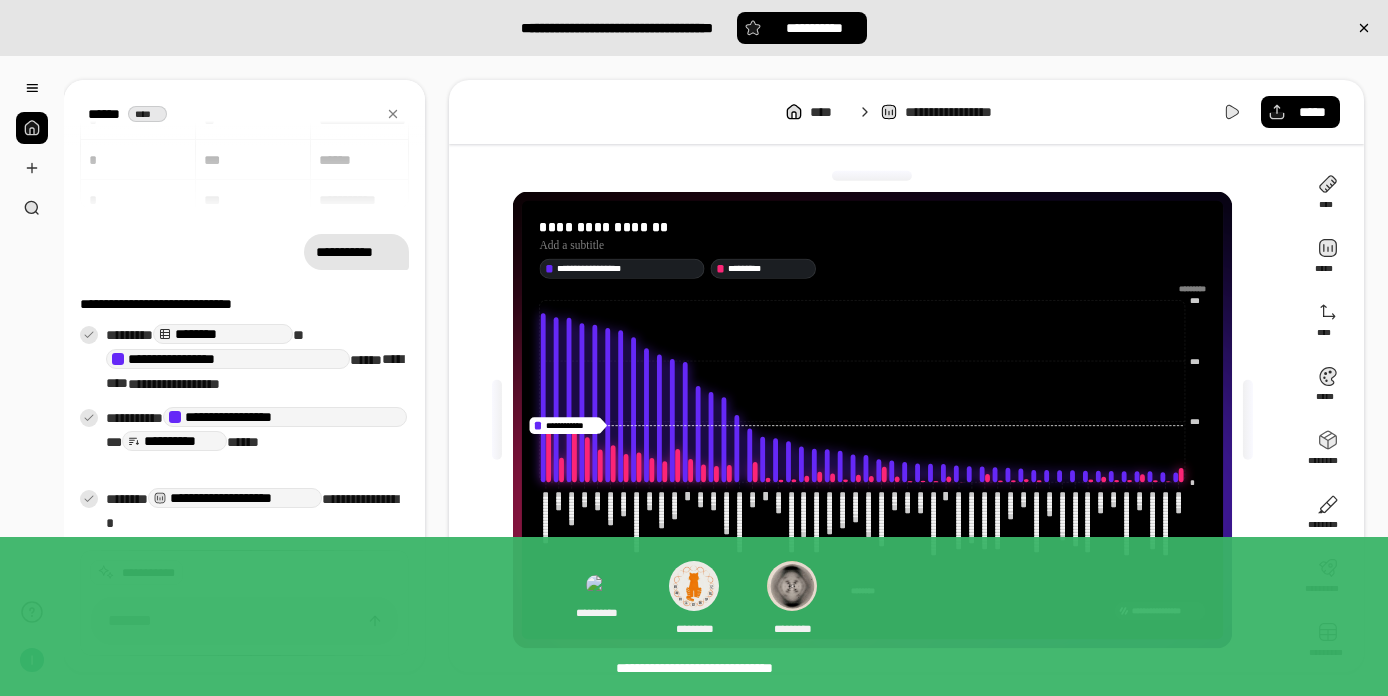 scroll, scrollTop: 12, scrollLeft: 0, axis: vertical 